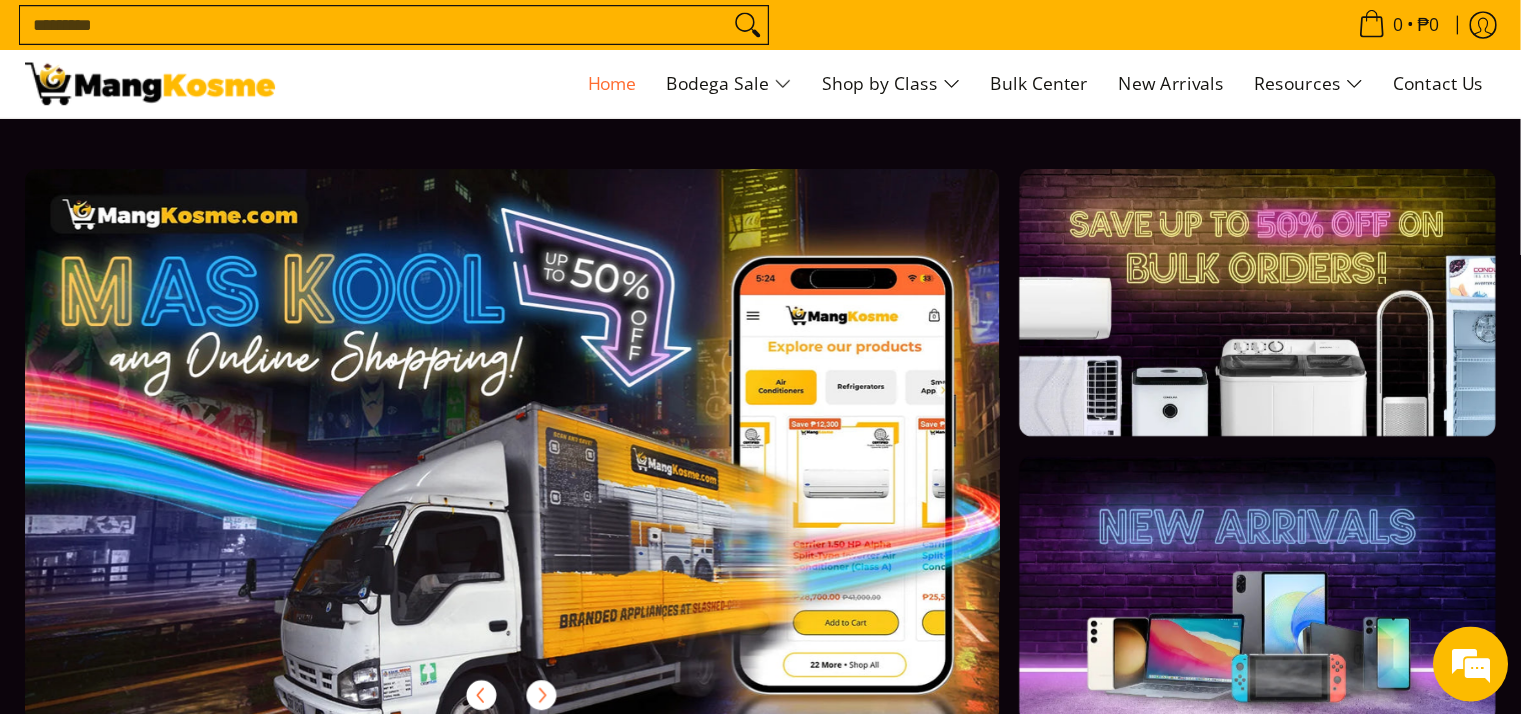 scroll, scrollTop: 0, scrollLeft: 0, axis: both 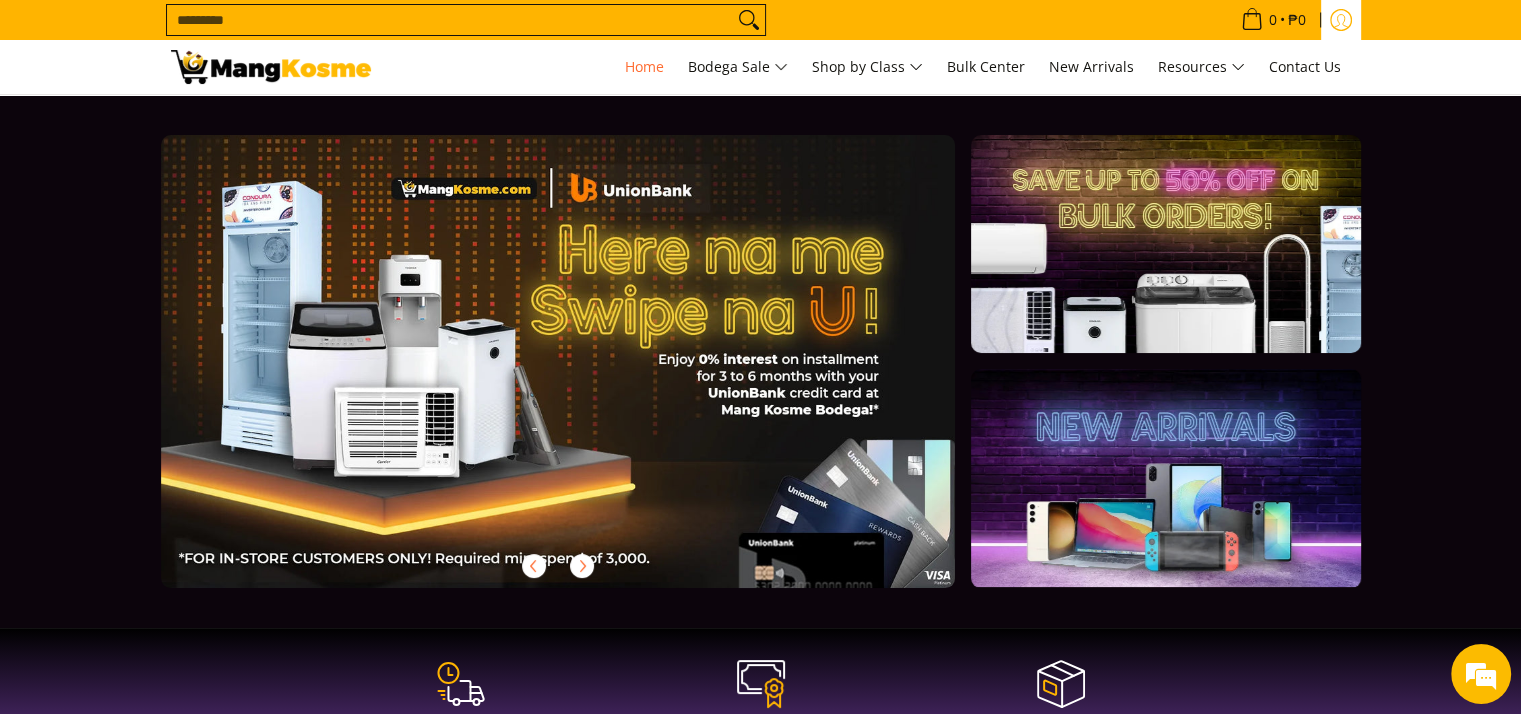 click 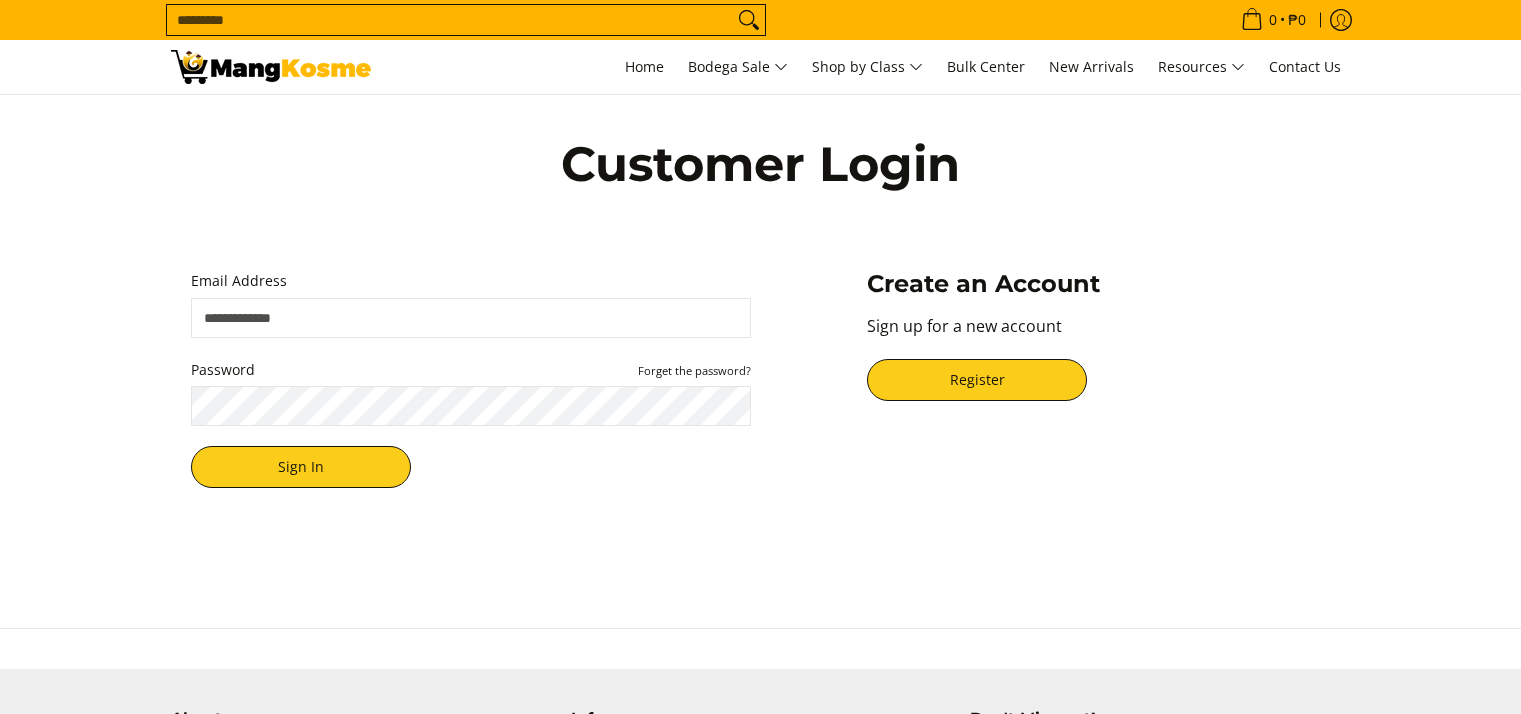 scroll, scrollTop: 0, scrollLeft: 0, axis: both 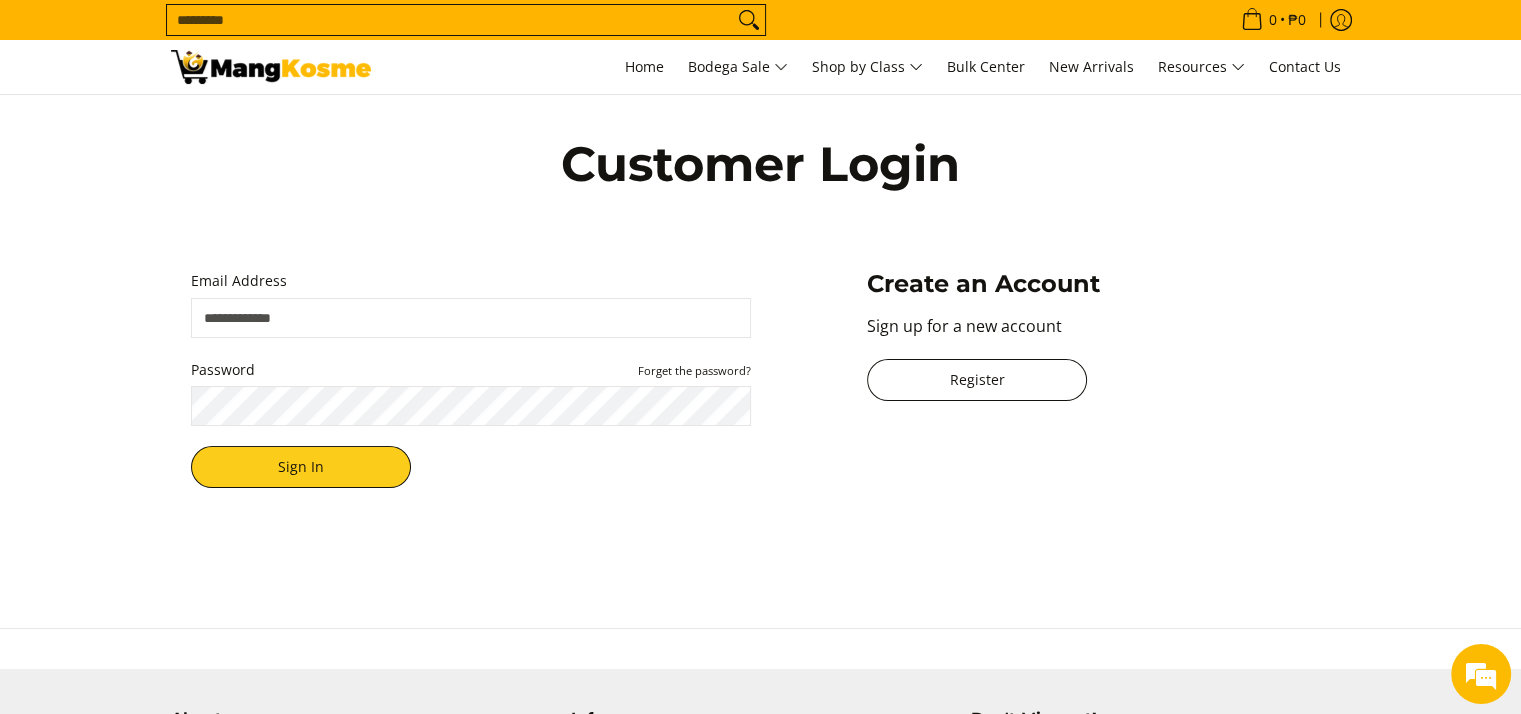 click on "Register" at bounding box center [977, 380] 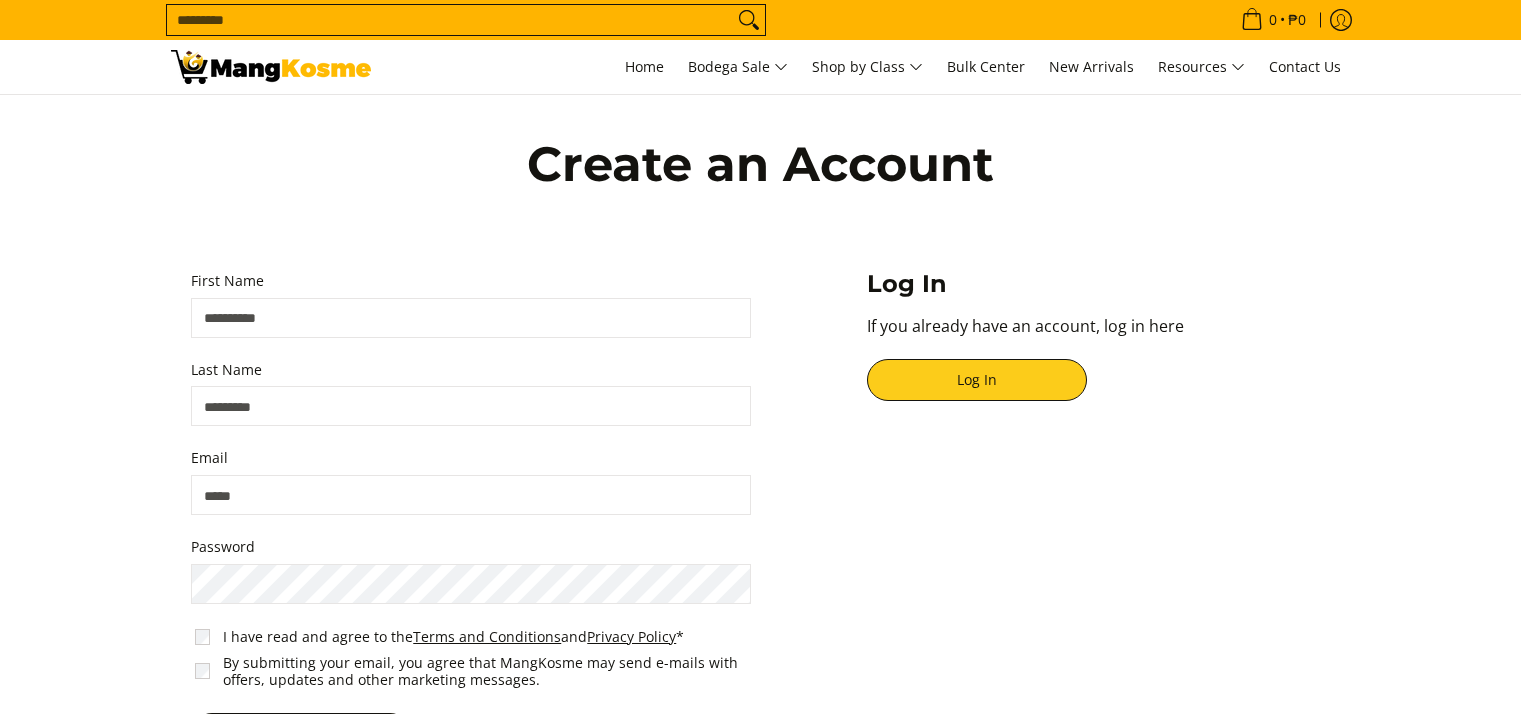 drag, startPoint x: 0, startPoint y: 0, endPoint x: 389, endPoint y: 316, distance: 501.17563 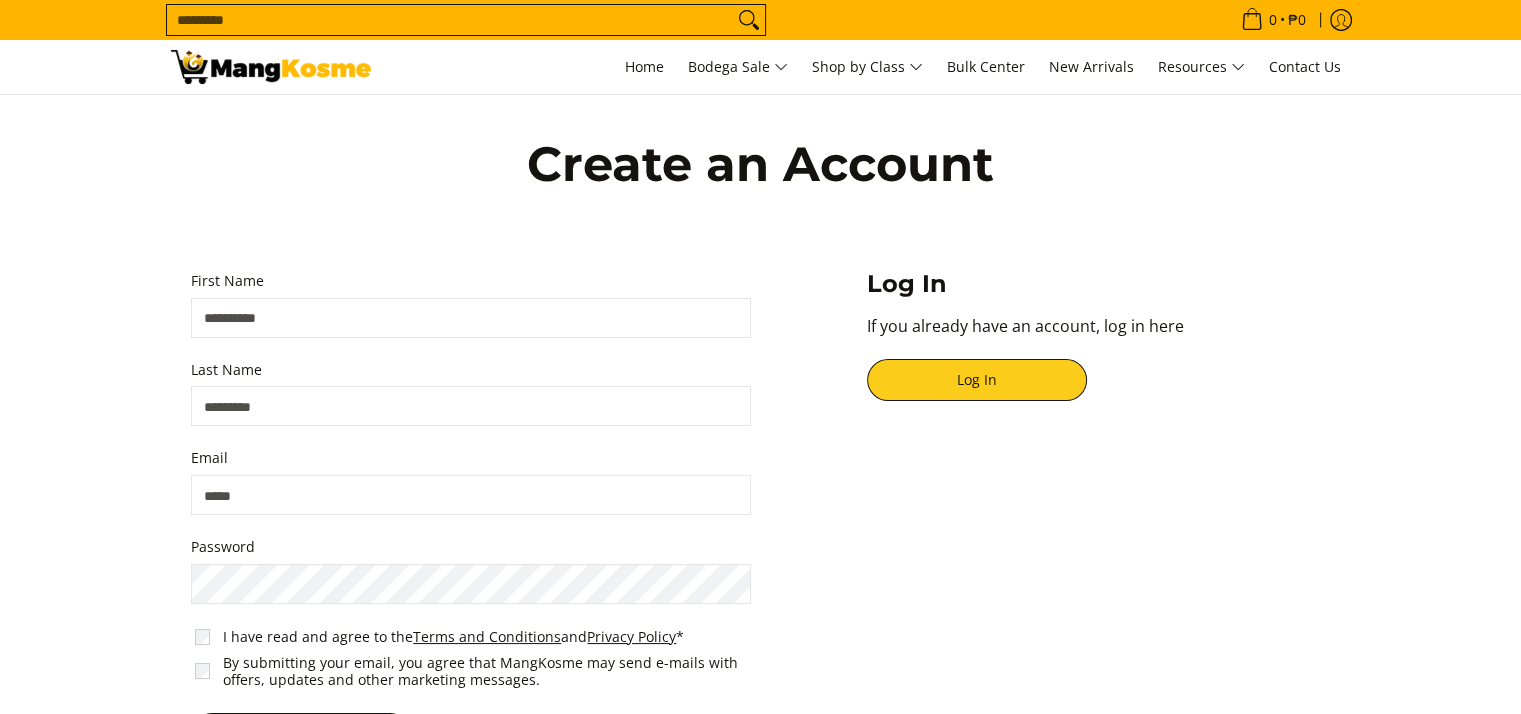 scroll, scrollTop: 0, scrollLeft: 0, axis: both 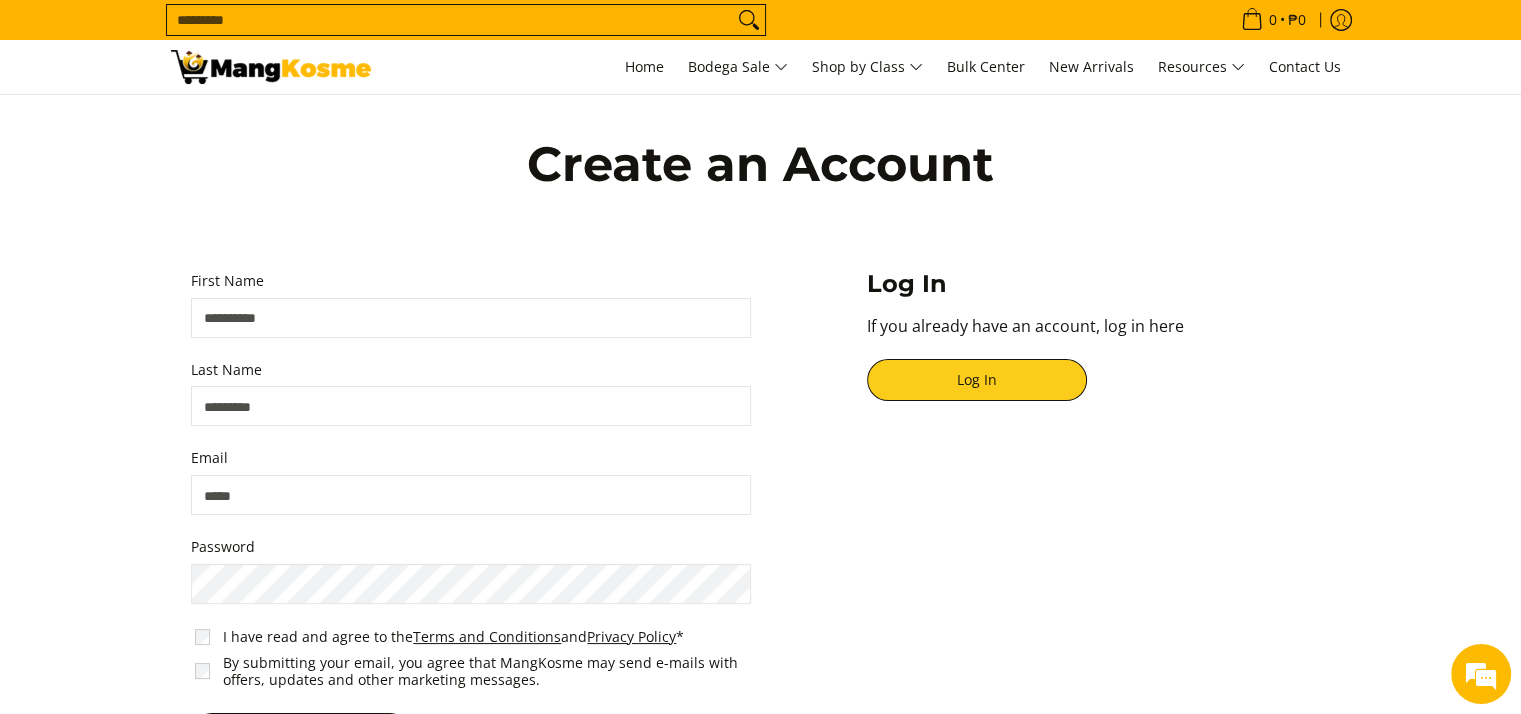 click on "First Name" at bounding box center (471, 281) 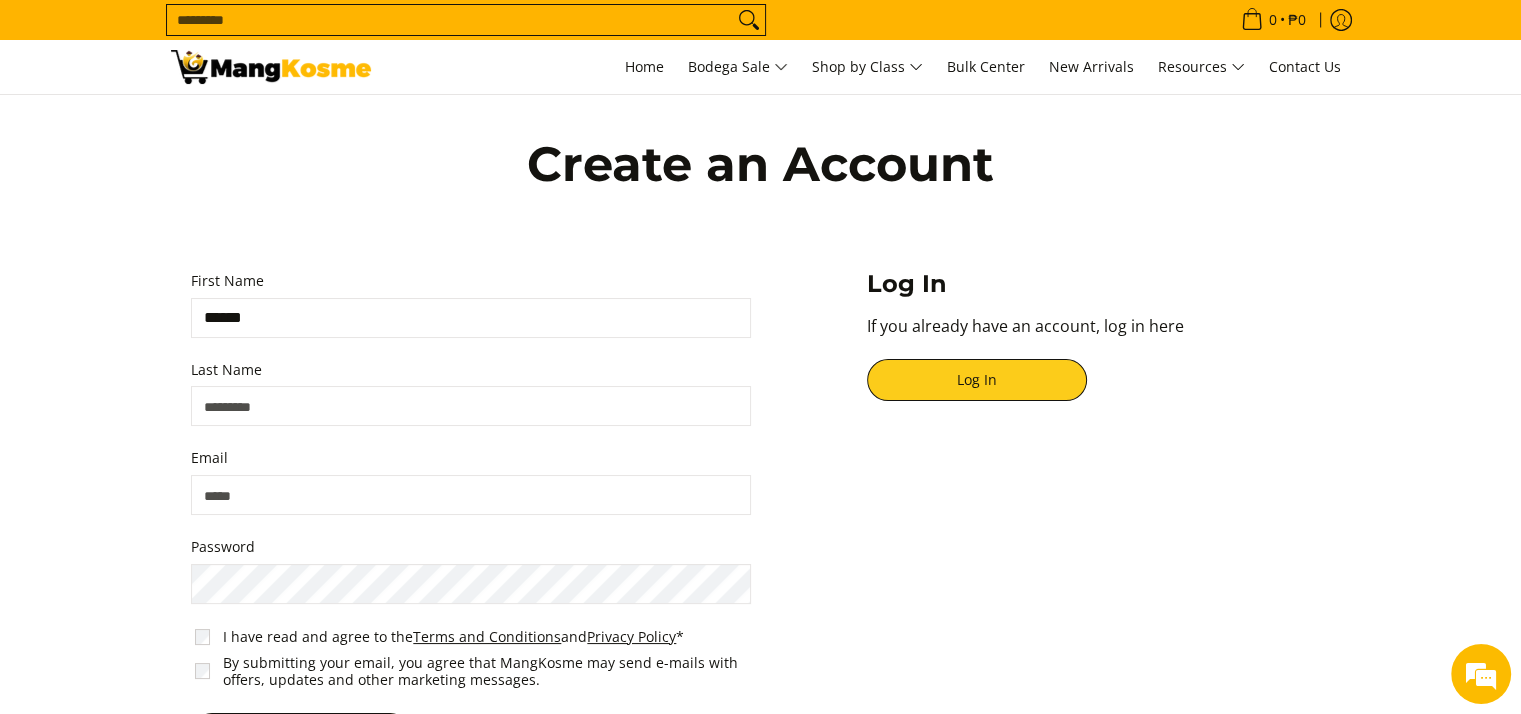 type on "*****" 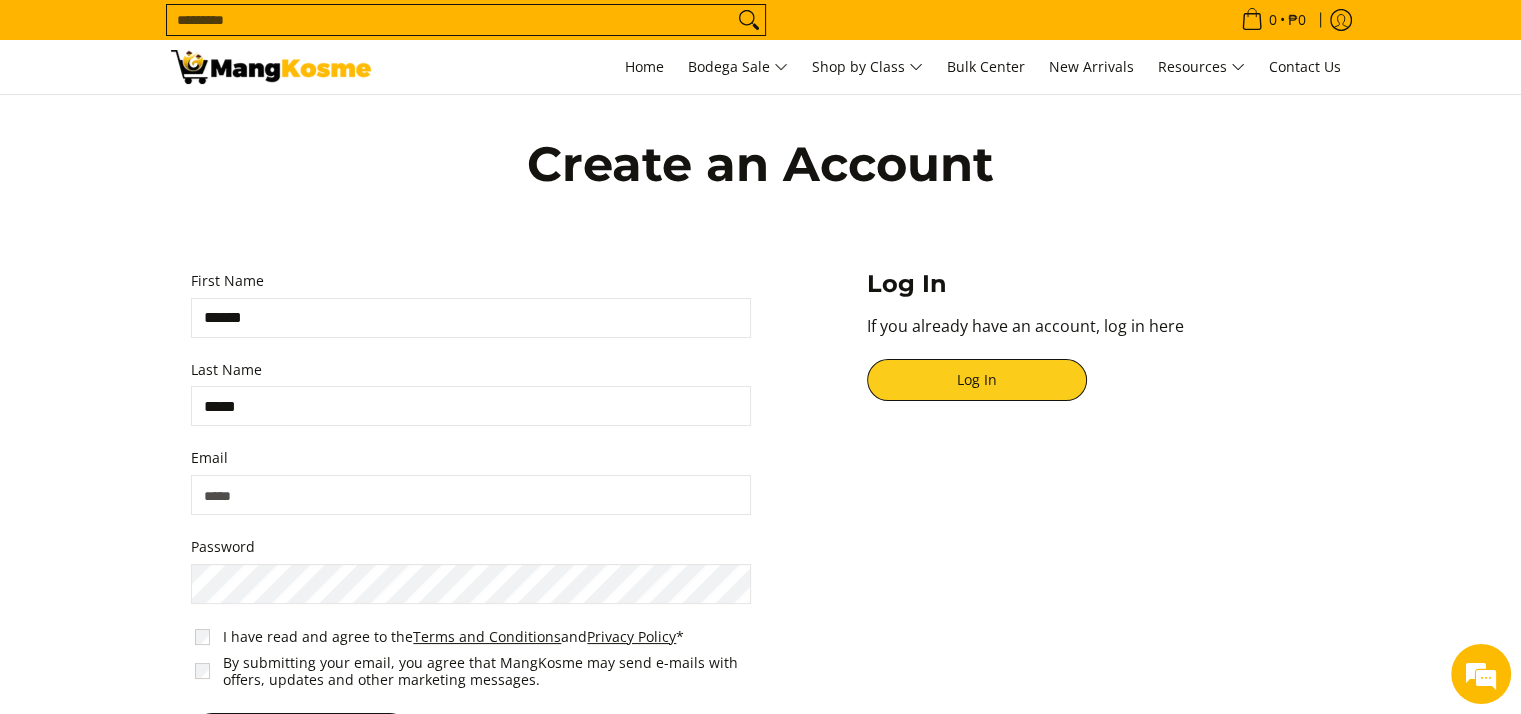 type on "**********" 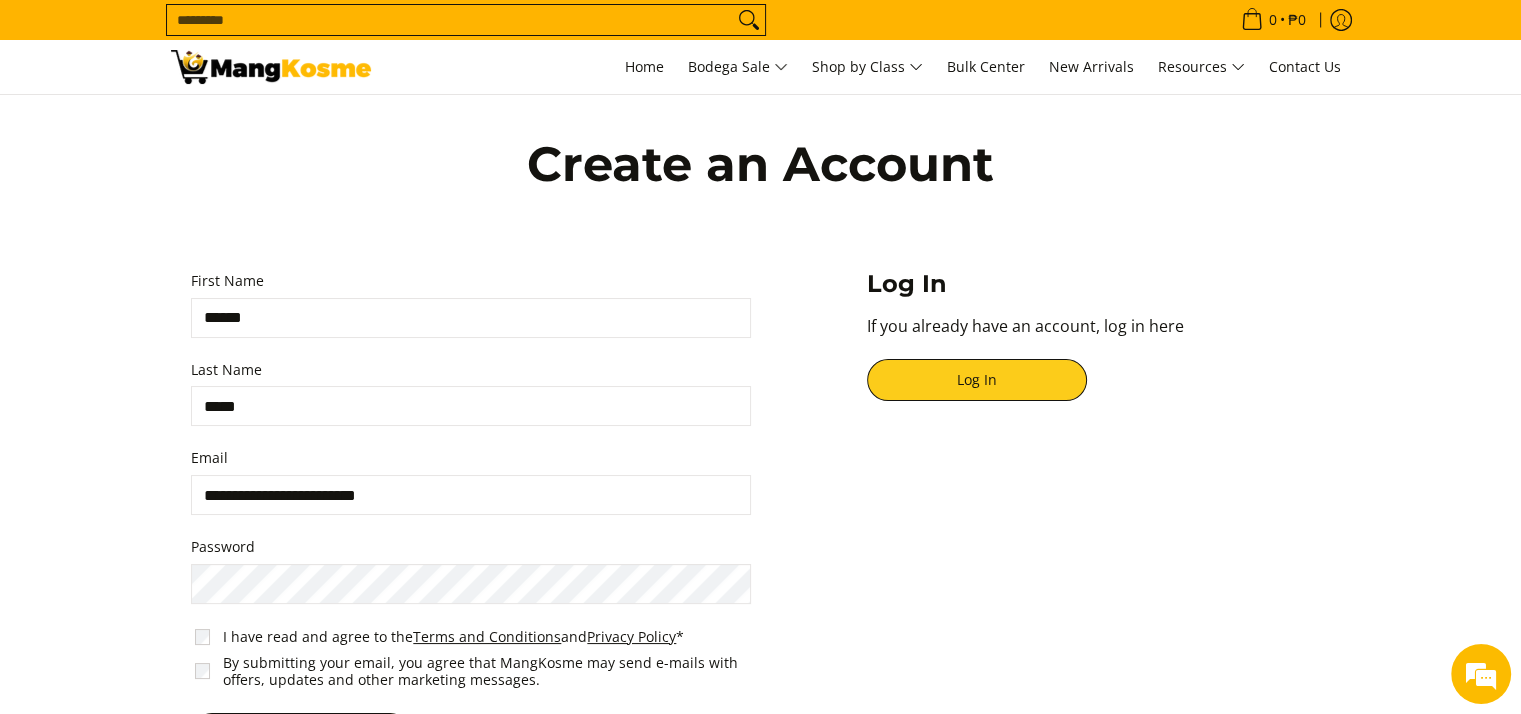scroll, scrollTop: 200, scrollLeft: 0, axis: vertical 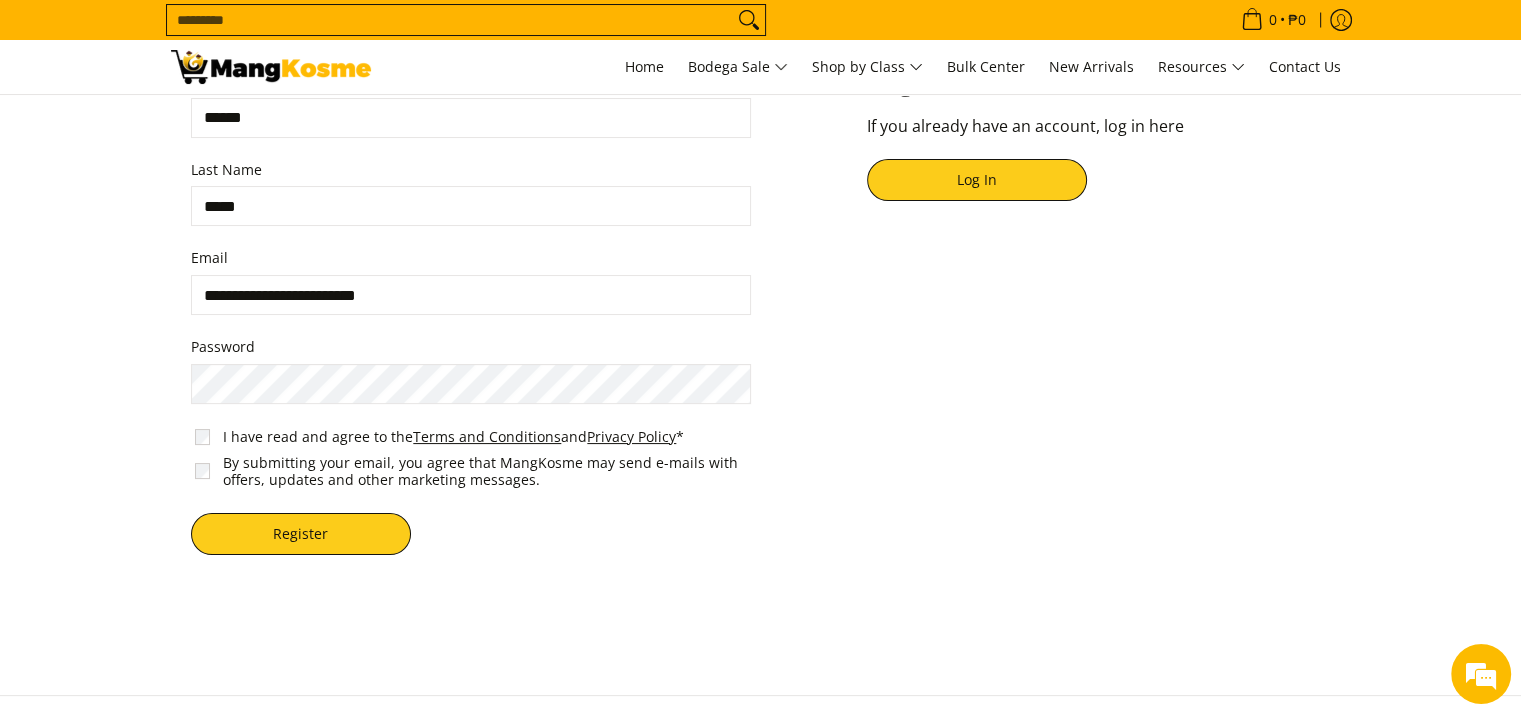 click on "**********" at bounding box center (761, 312) 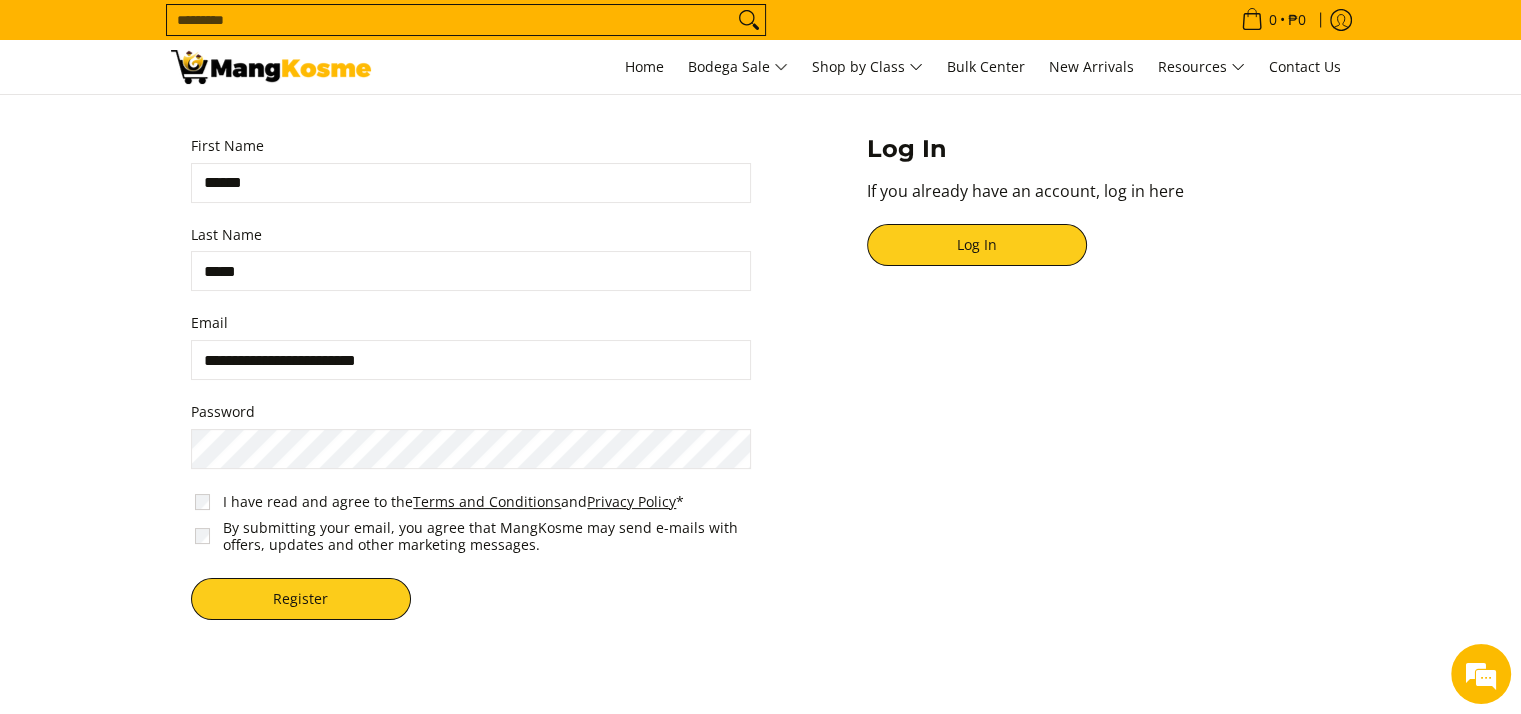 scroll, scrollTop: 100, scrollLeft: 0, axis: vertical 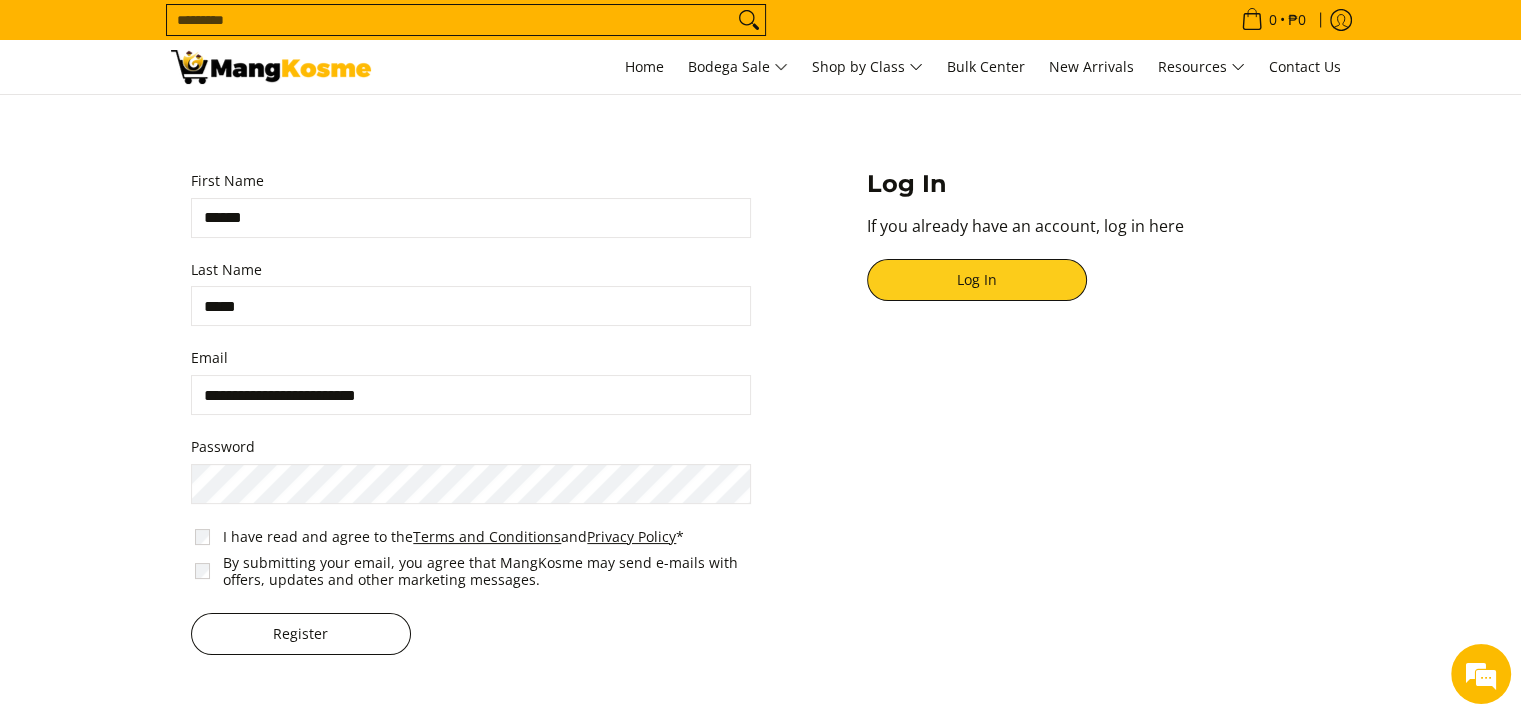 click on "Register" at bounding box center [301, 634] 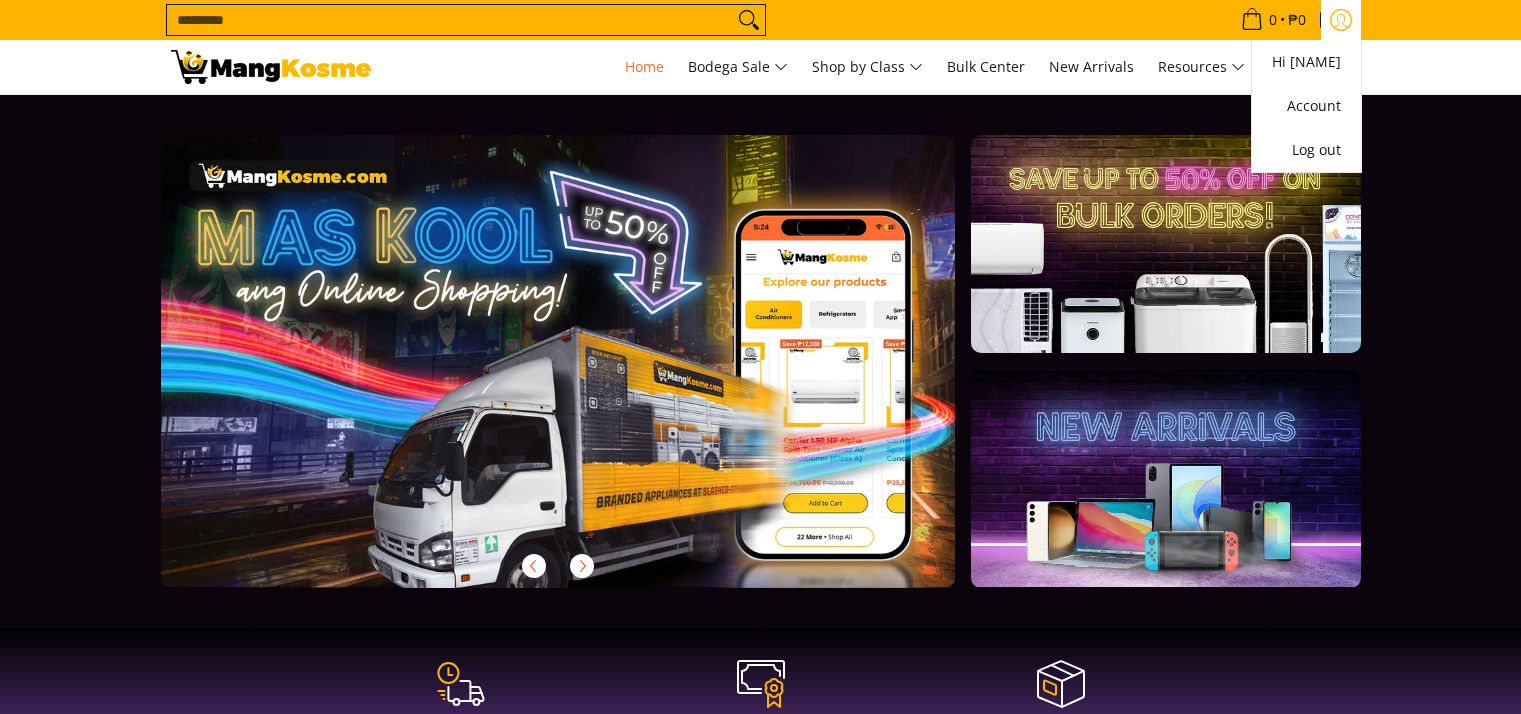 scroll, scrollTop: 0, scrollLeft: 0, axis: both 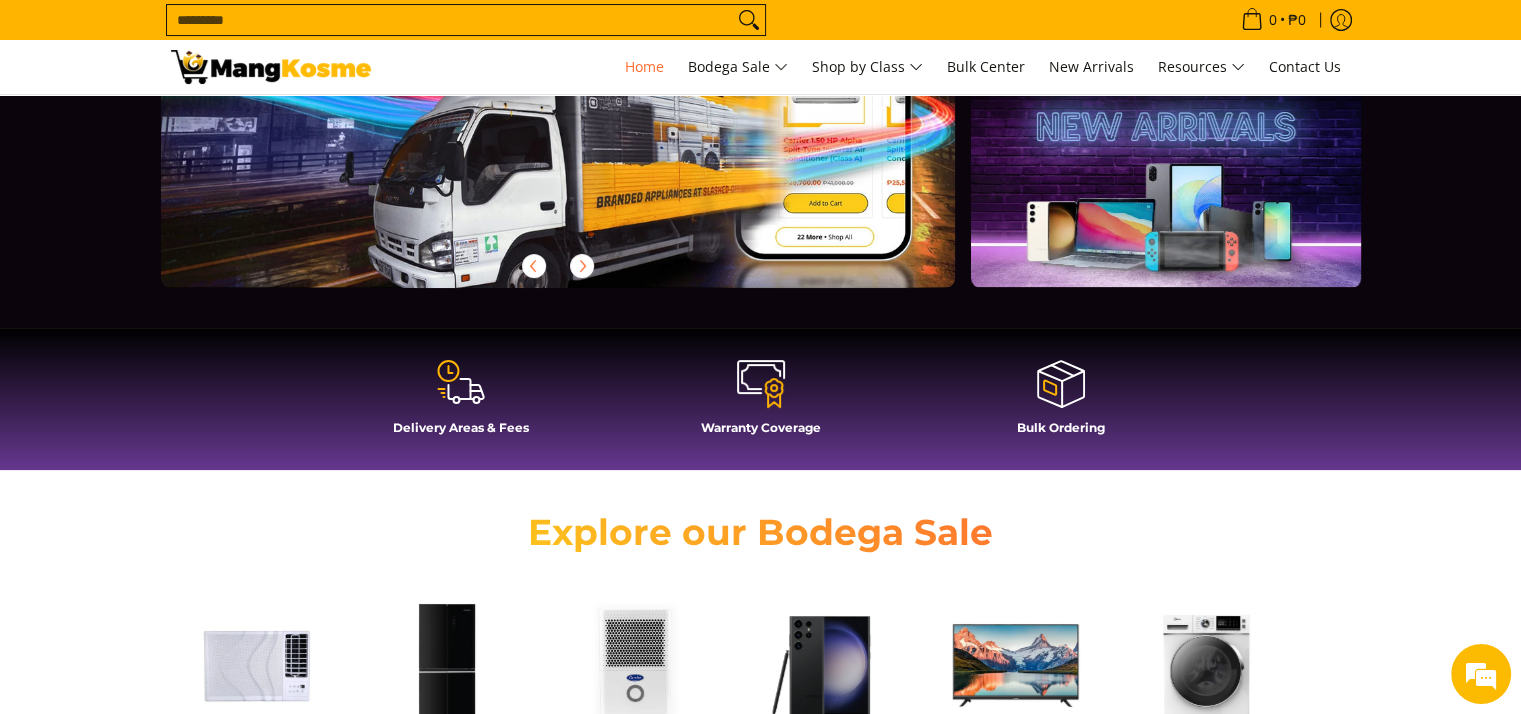 click 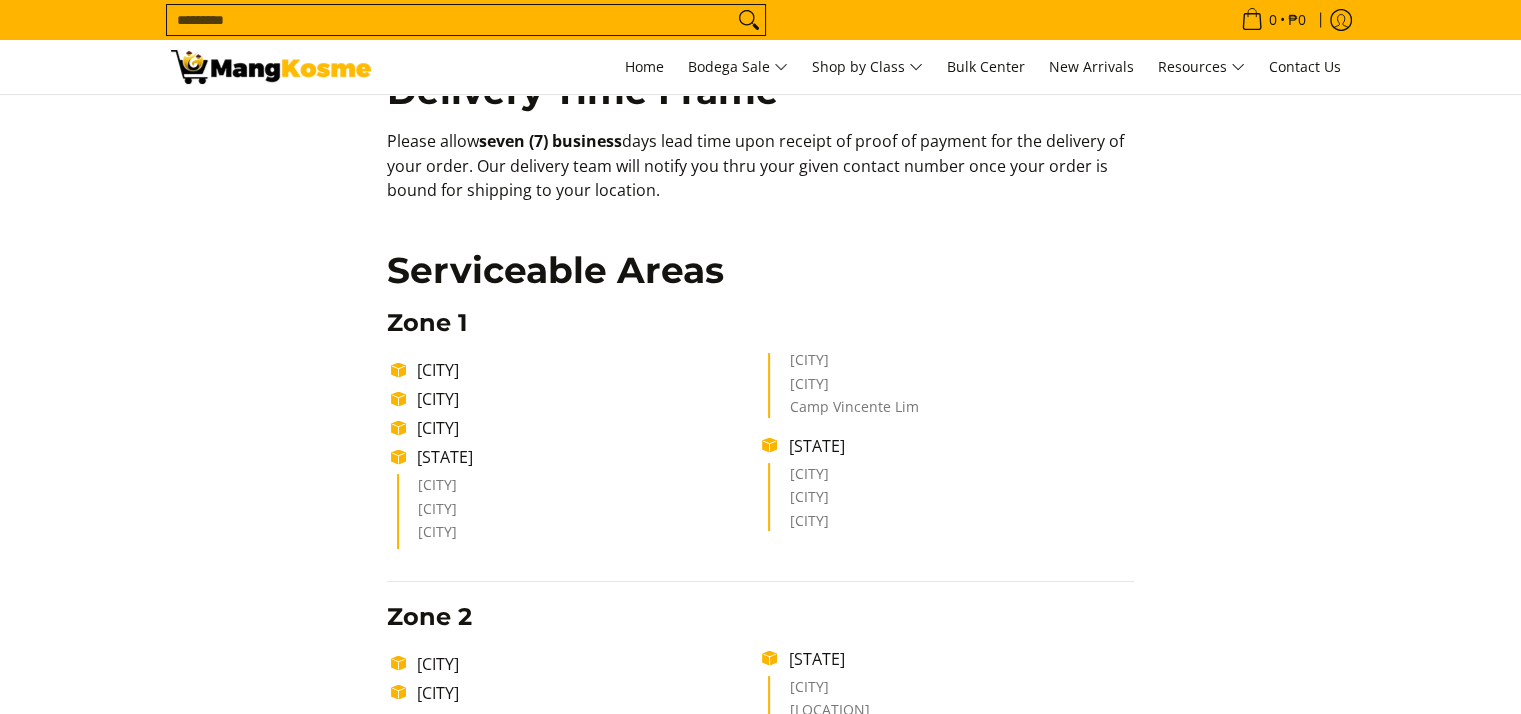scroll, scrollTop: 0, scrollLeft: 0, axis: both 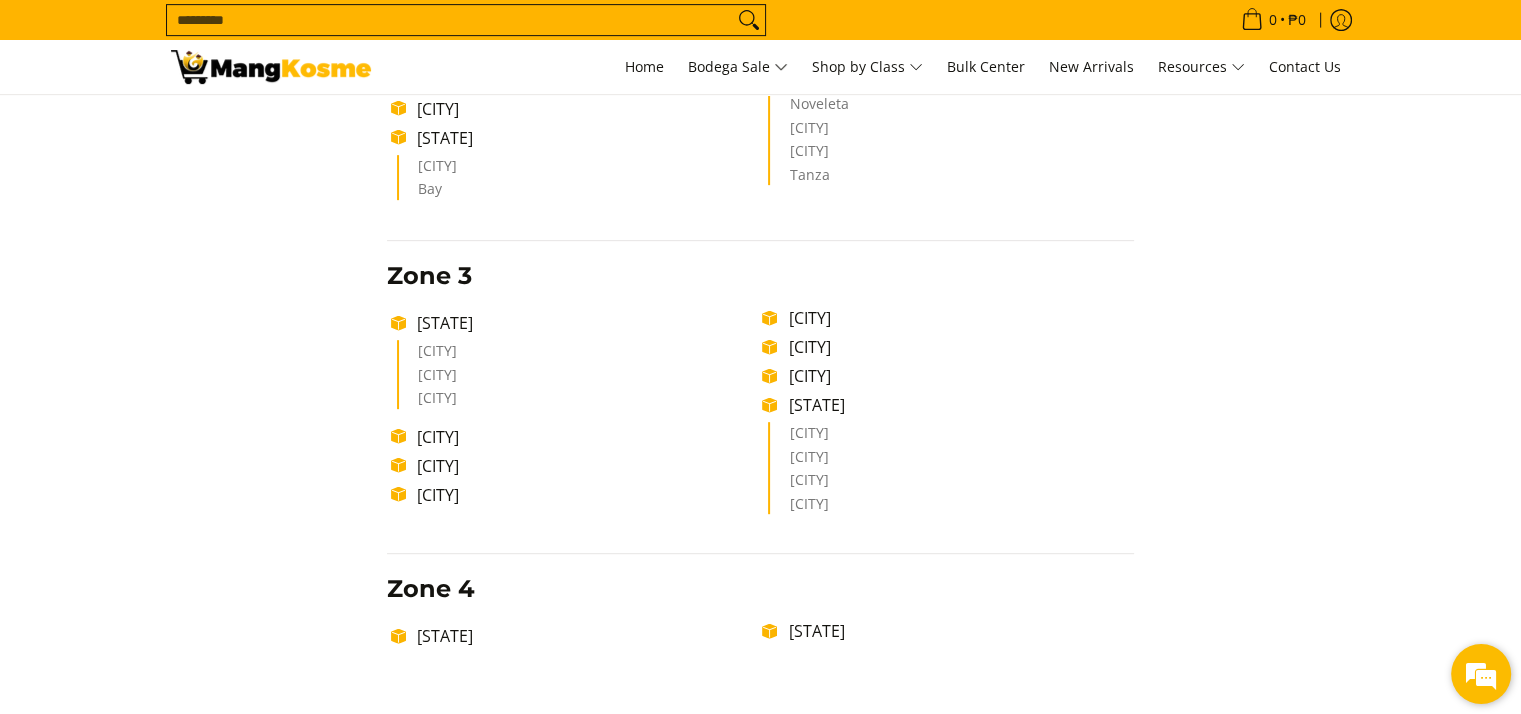 click at bounding box center (1481, 674) 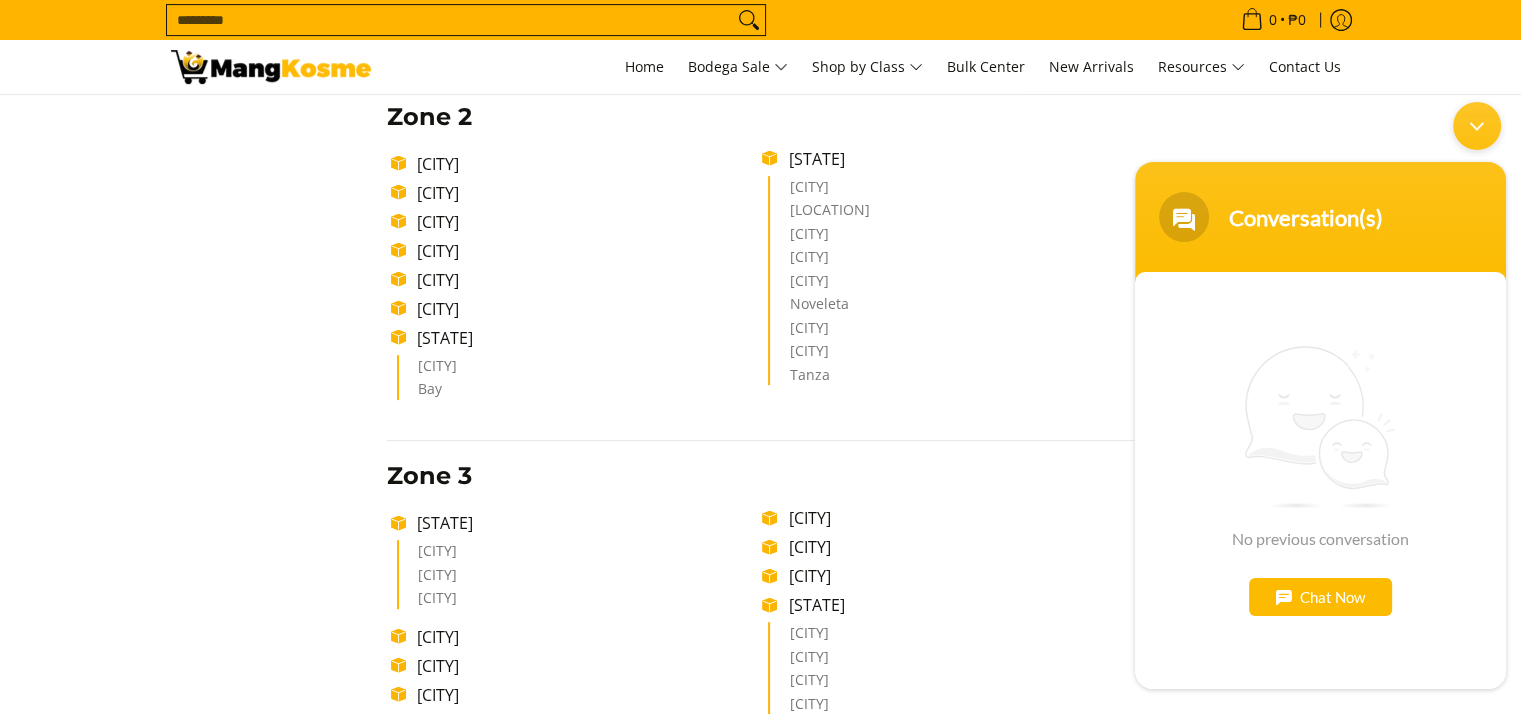 click on "Delivery Time Frame
Please allow  seven (7) business  days lead time upon receipt of proof of payment for the delivery of your order. Our delivery team will notify you thru your given contact number once your order is bound for shipping to your location.
Serviceable Areas
Zone 1
[CITY]
[CITY]
[CITY]
[STATE]:
[CITY]
[CITY]
[CITY]
[CITY]
[CITY]
[CITY]
[STATE]:
[CITY]
[CITY]
Zone 2
[CITY]
[CITY]
[CITY]
[CITY]
[CITY]
[CITY]
[STATE]:
[CITY]
[CITY]
[STATE]:
[CITY]
[CITY]
[CITY]
[CITY]
[CITY]
[CITY]
[CITY]
[CITY]
[CITY]
Zone 3
[STATE]:
[CITY]
[CITY]
[CITY]
[CITY]
[CITY]
[CITY]
[CITY]
[CITY]
[CITY]
[STATE]:
[CITY]
[CITY]
[CITY]
[CITY]
Zone 4" at bounding box center [760, 675] 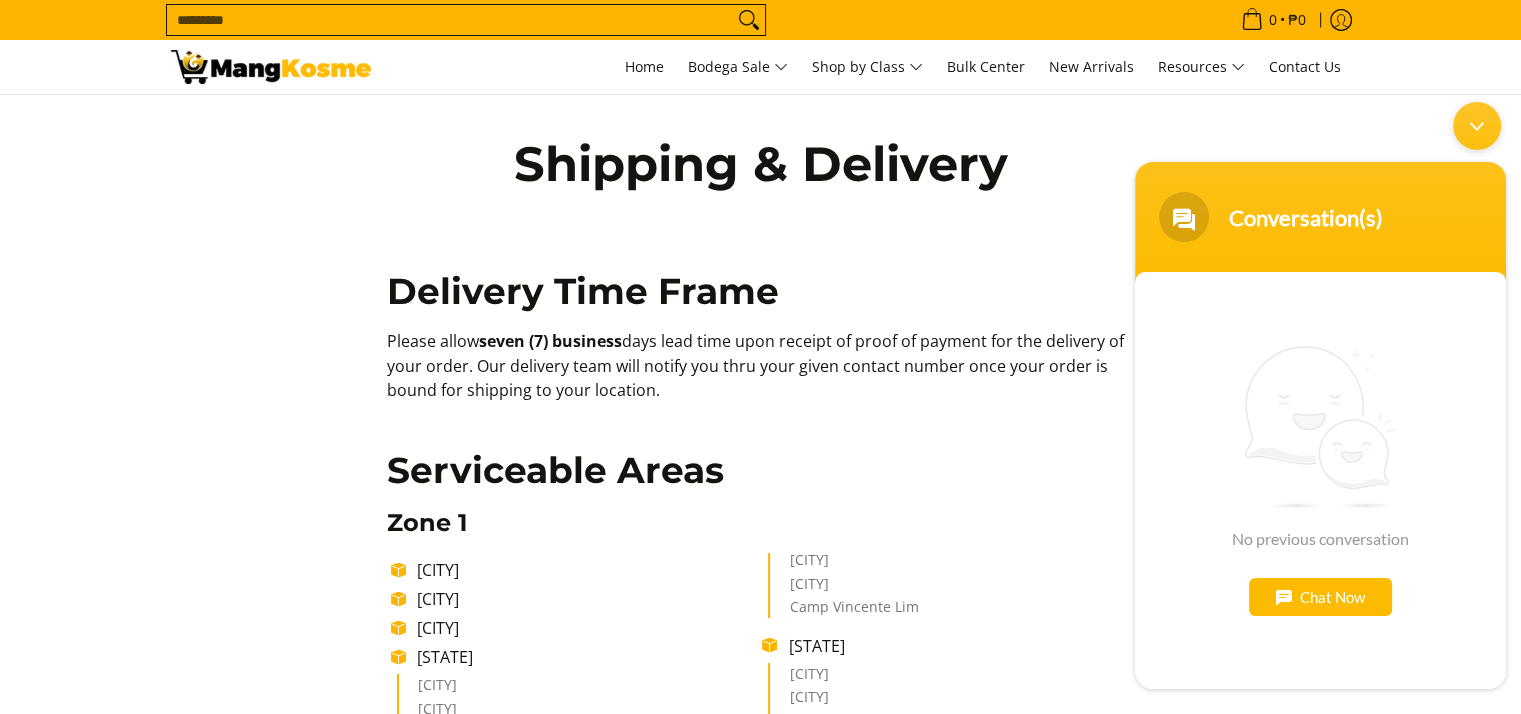 scroll, scrollTop: 0, scrollLeft: 0, axis: both 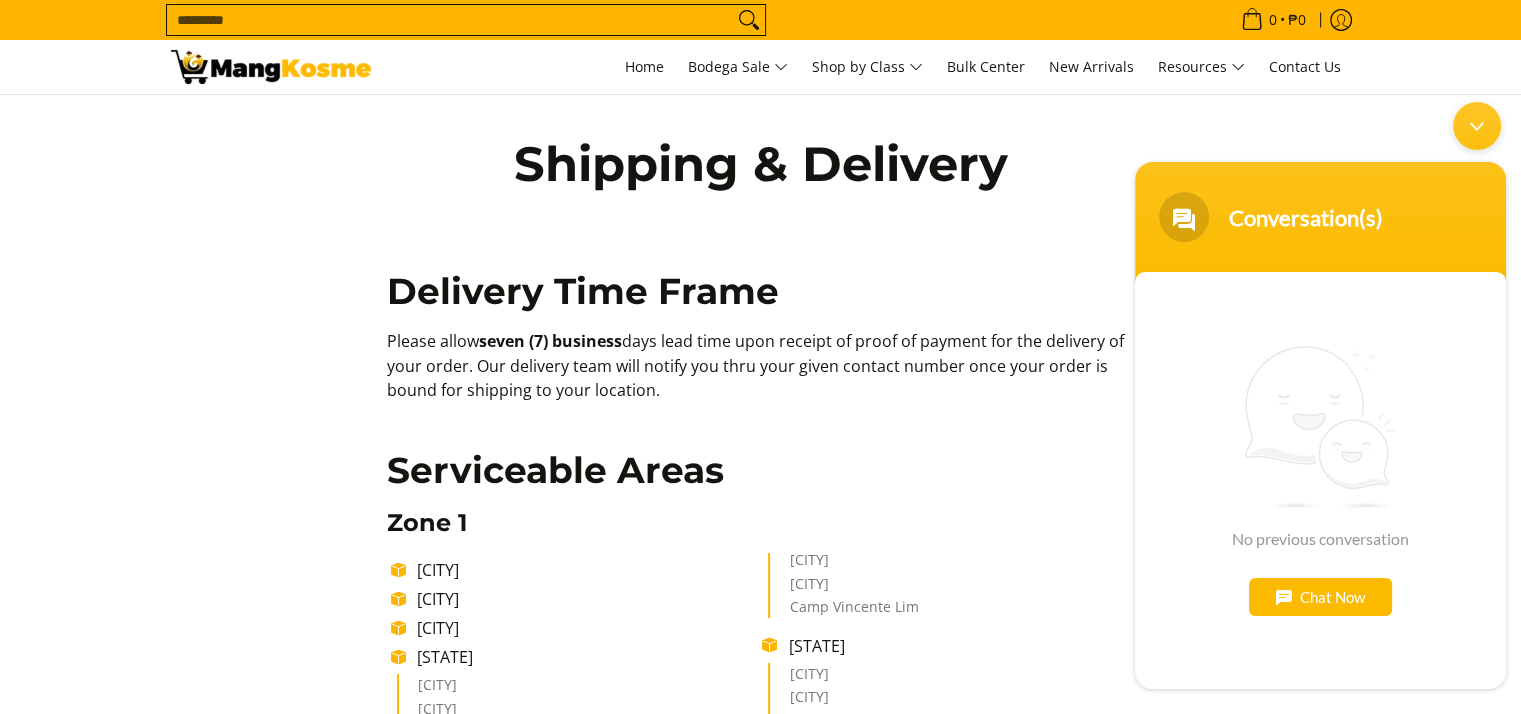 click on "Chat Now" at bounding box center [1320, 597] 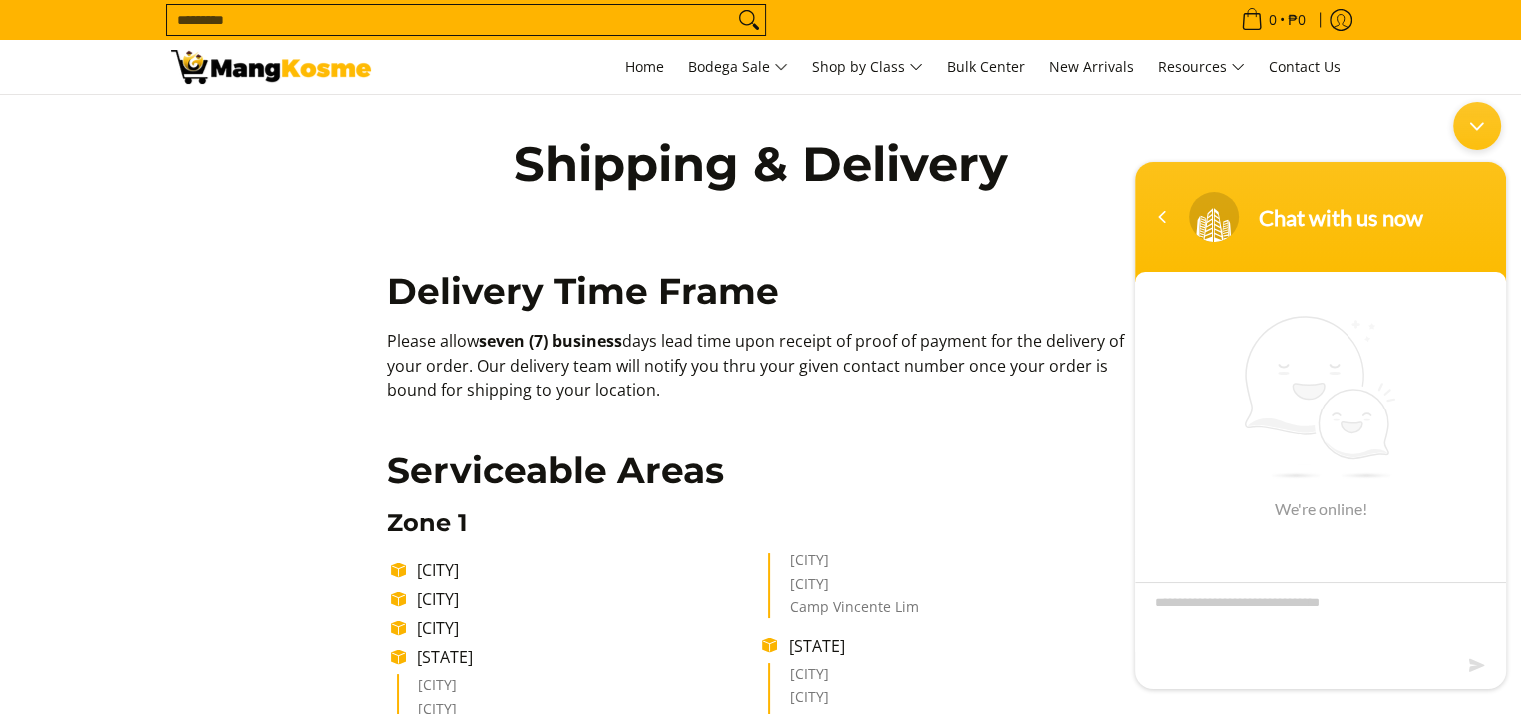 click at bounding box center (1320, 617) 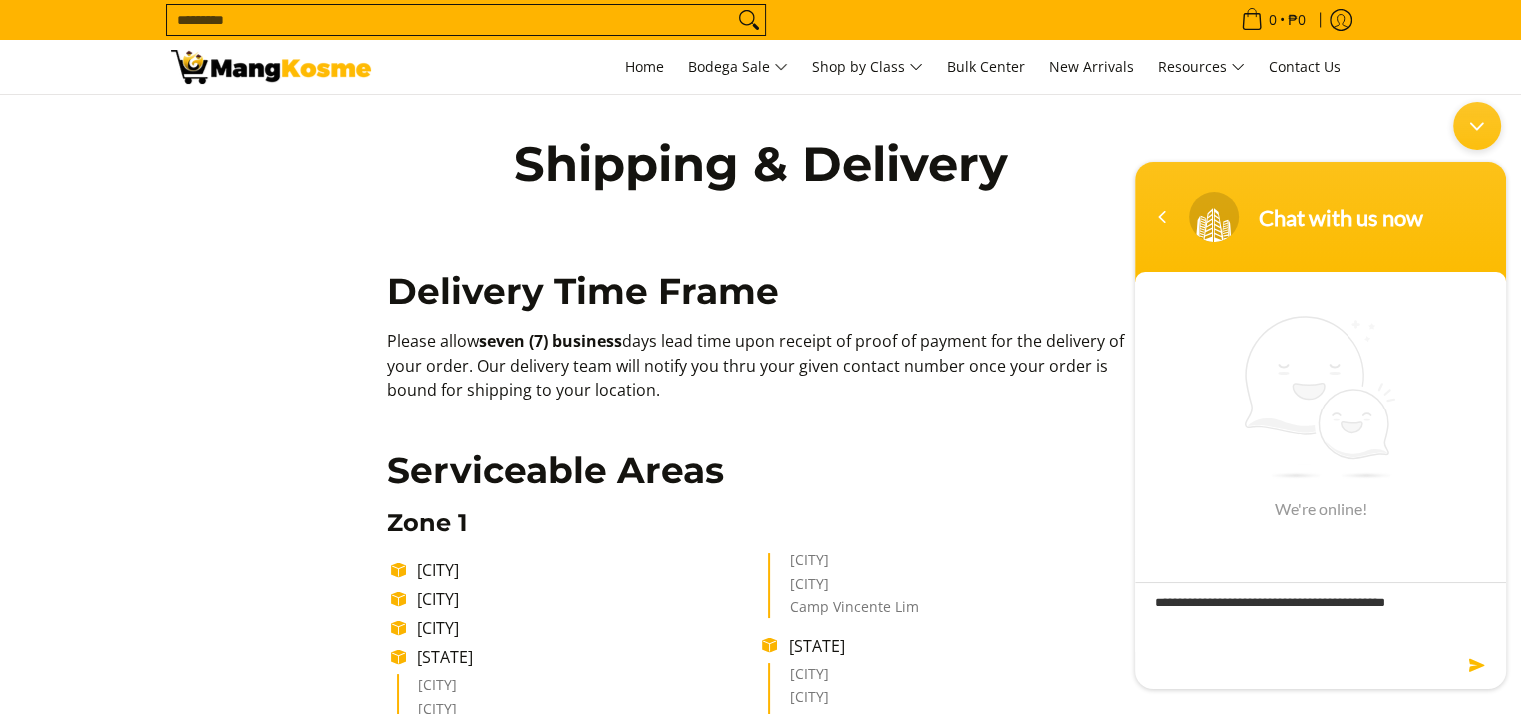 type on "**********" 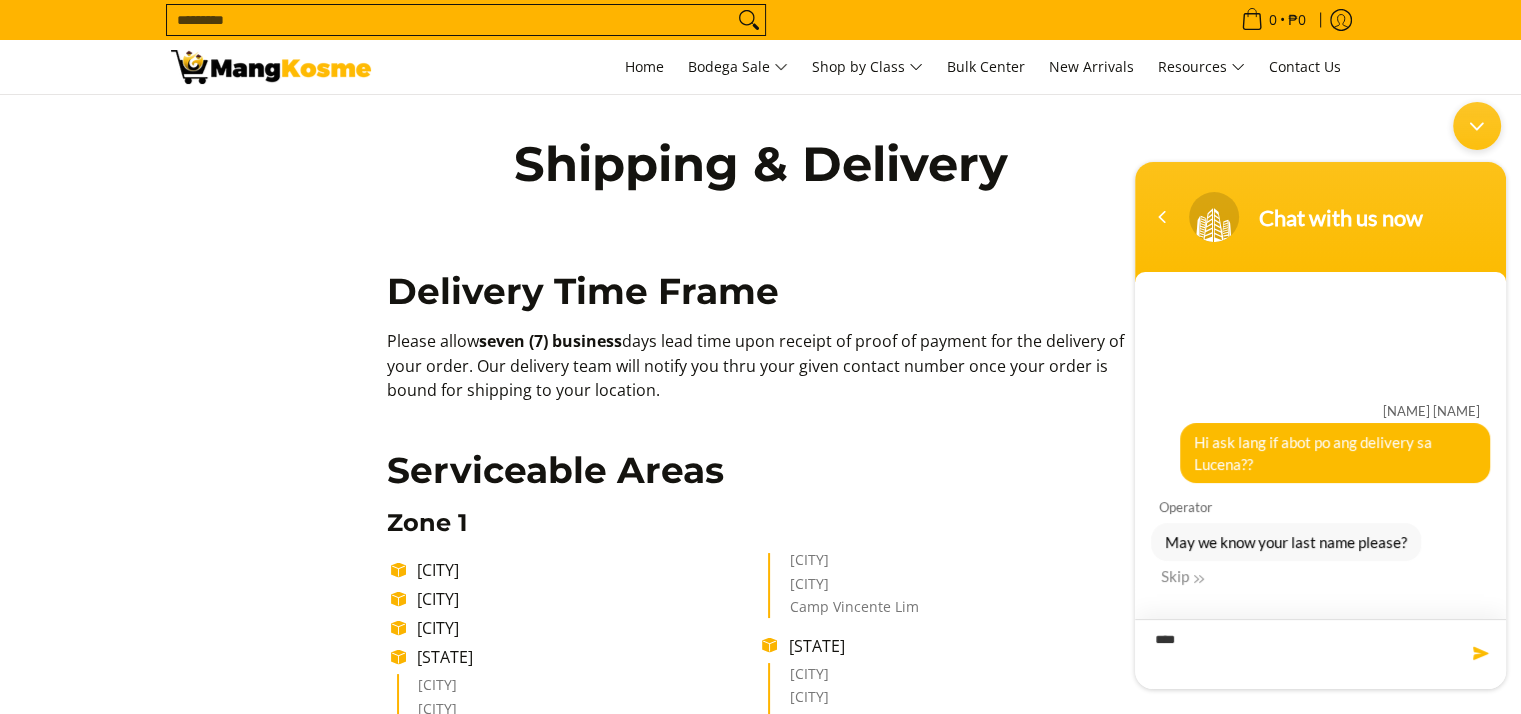 type on "*****" 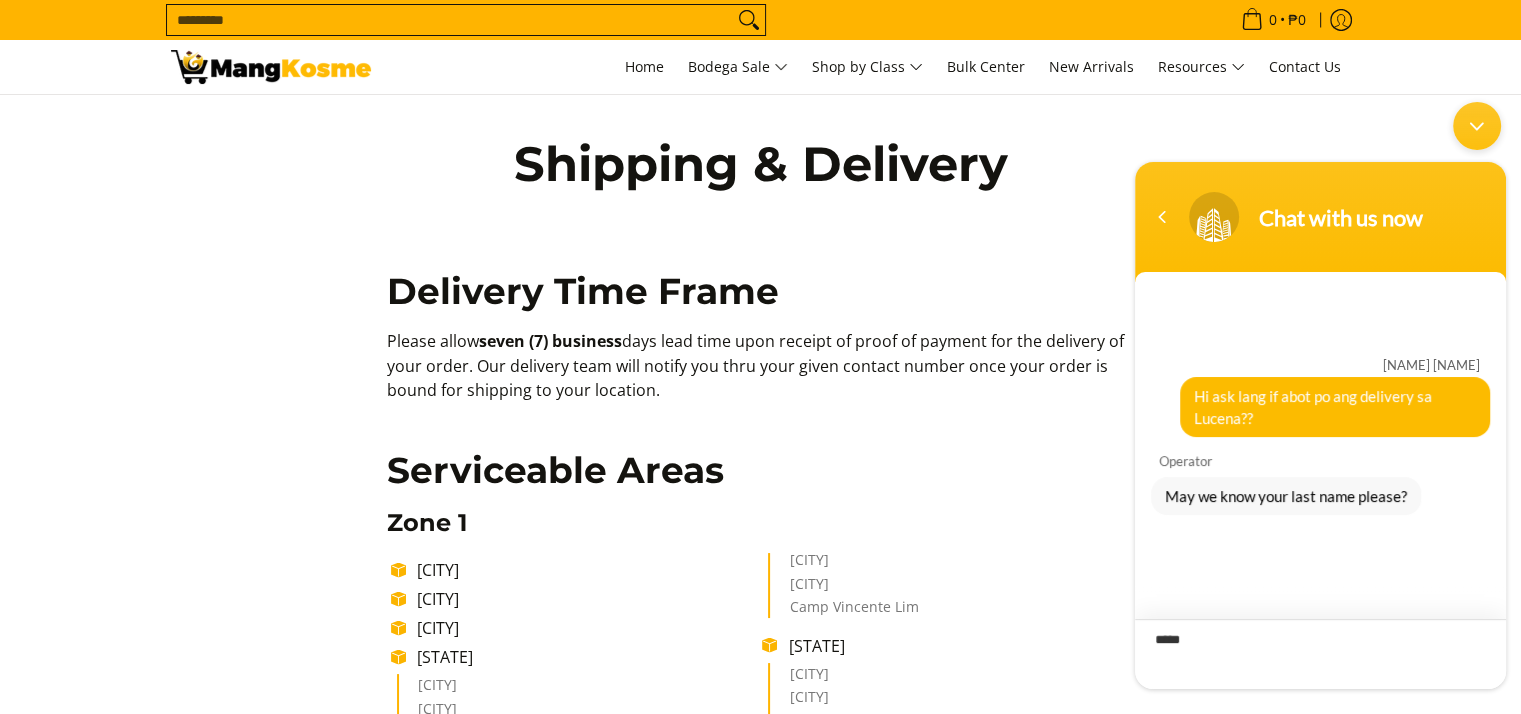 type 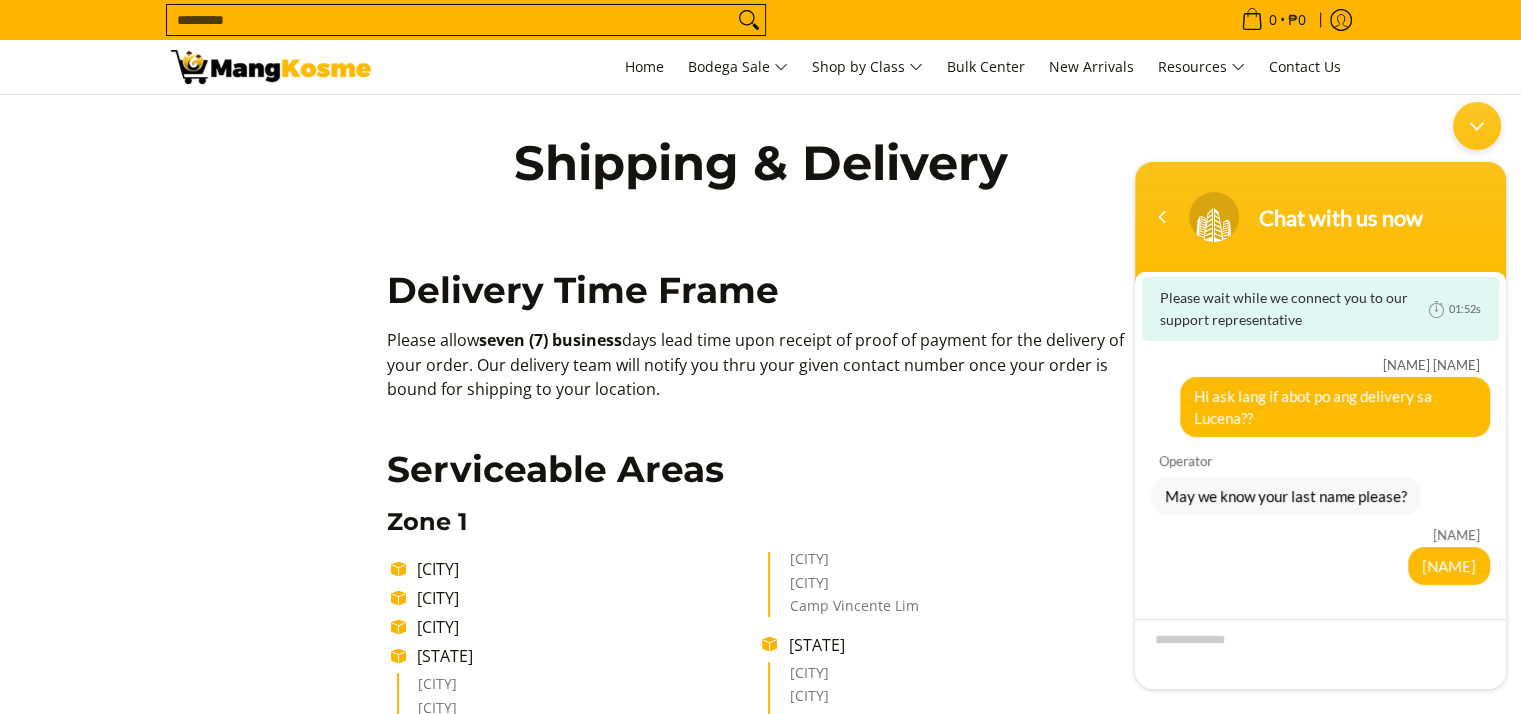 scroll, scrollTop: 0, scrollLeft: 0, axis: both 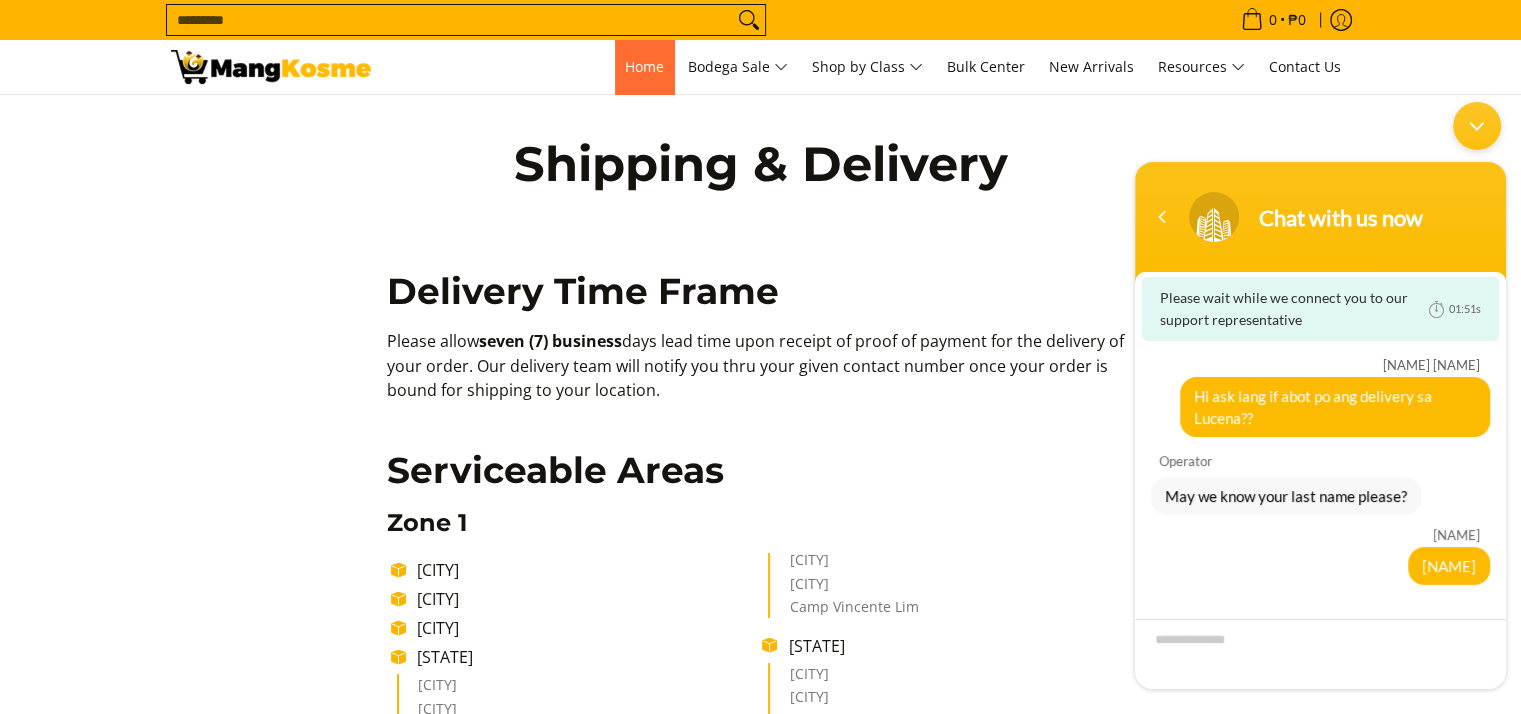 click on "Home" at bounding box center (644, 67) 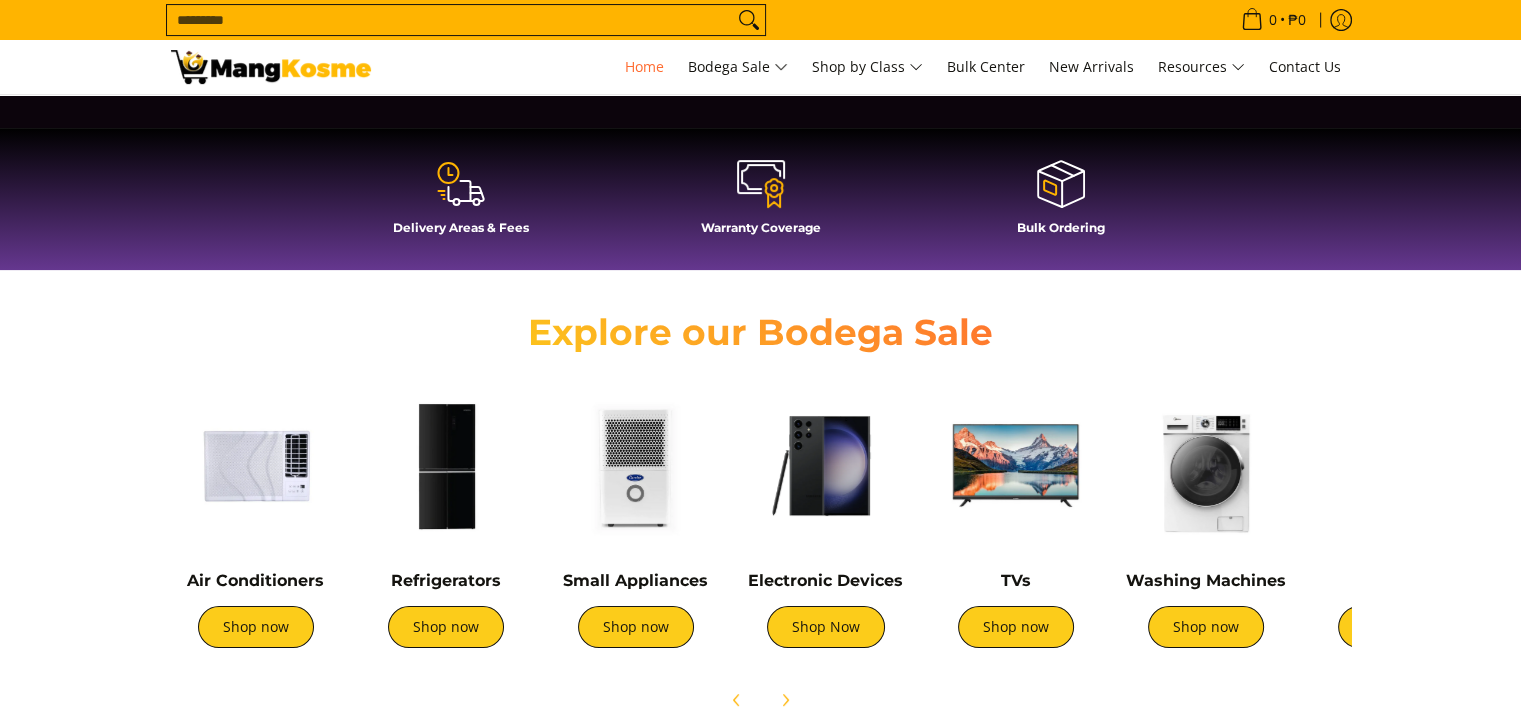 scroll, scrollTop: 500, scrollLeft: 0, axis: vertical 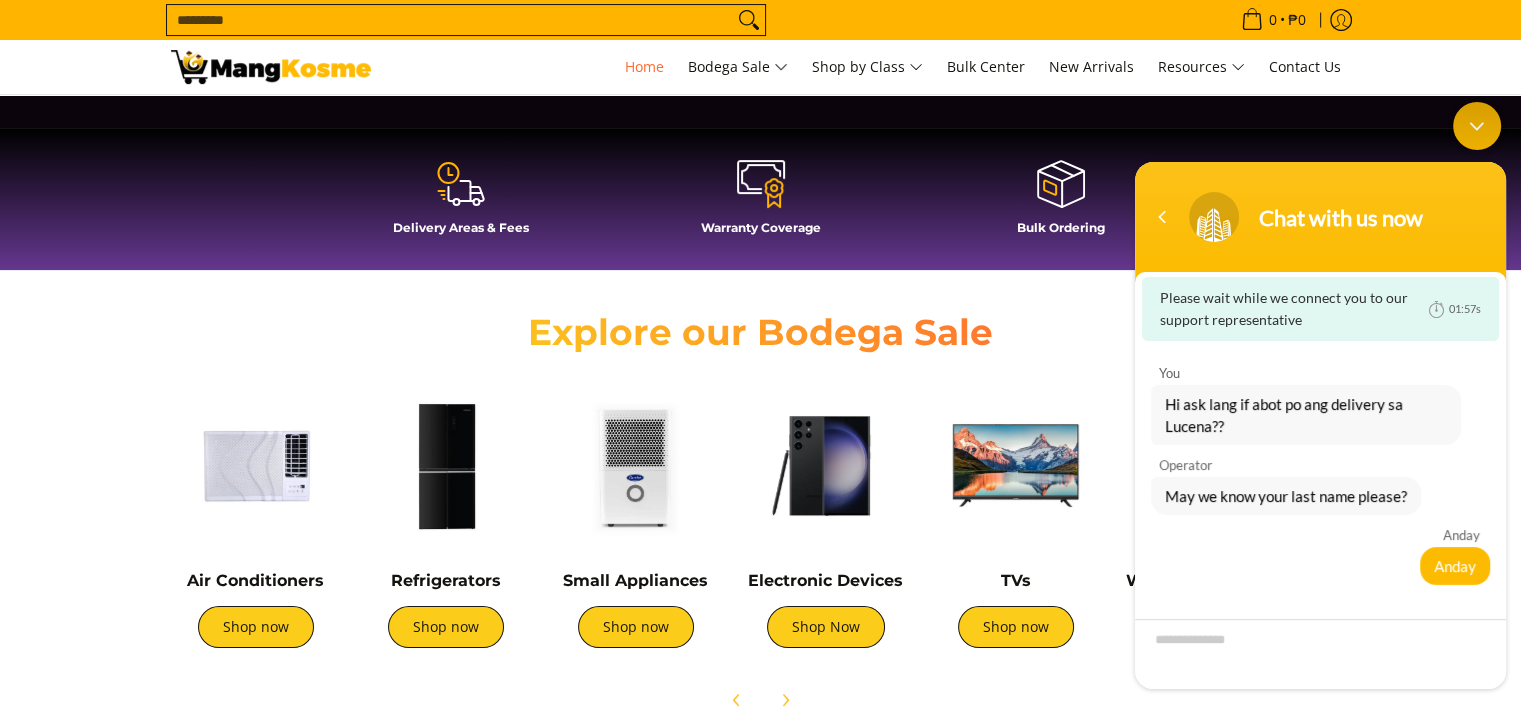 click at bounding box center [1162, 217] 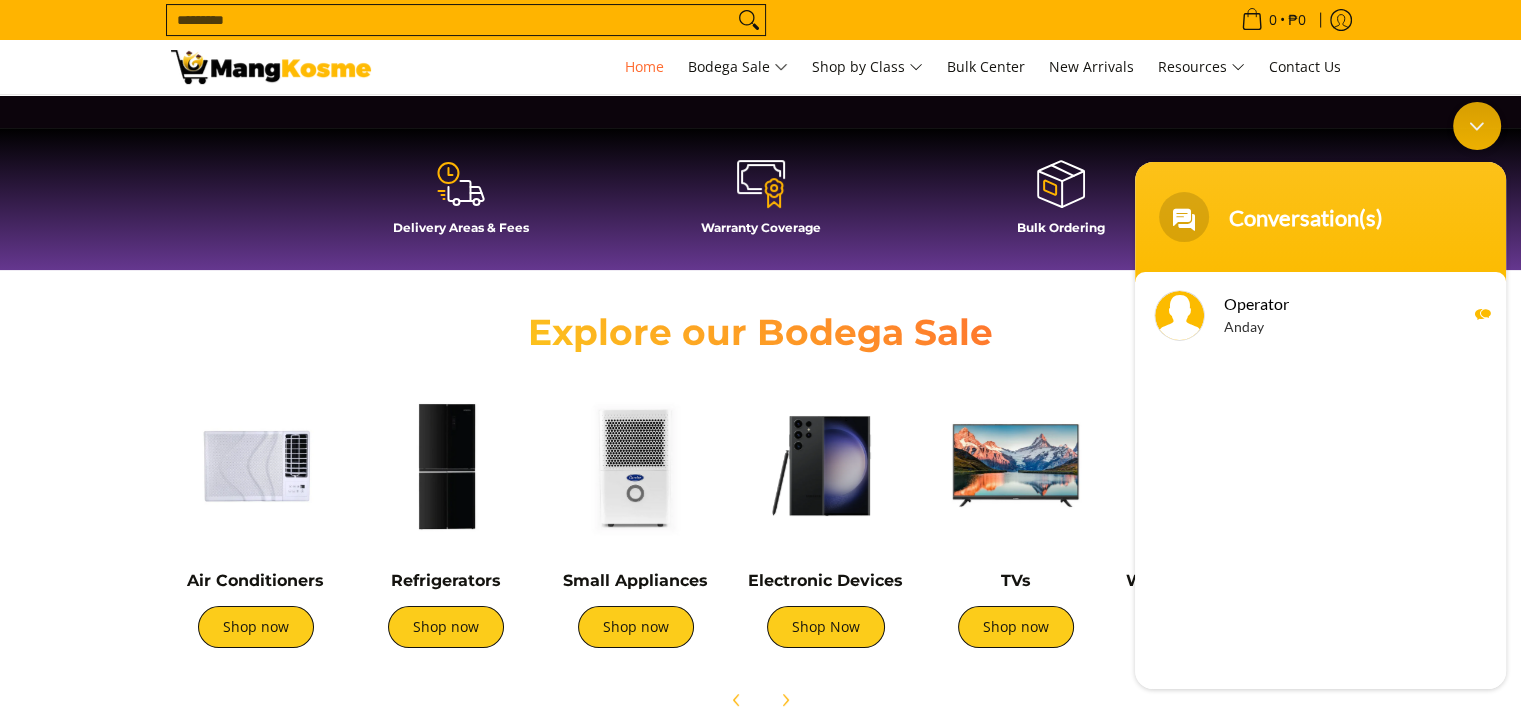 scroll, scrollTop: 0, scrollLeft: 795, axis: horizontal 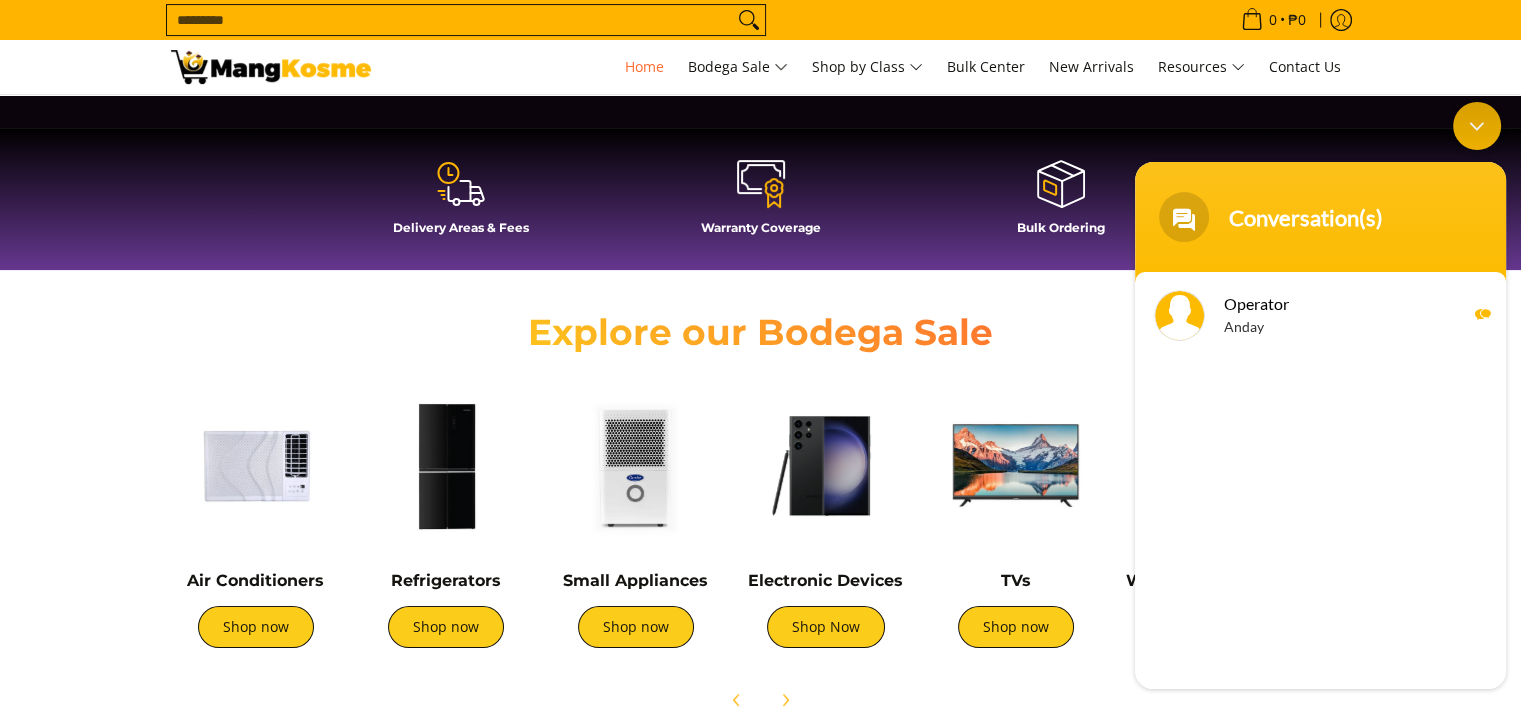 click on "Explore our Bodega Sale" at bounding box center [761, 330] 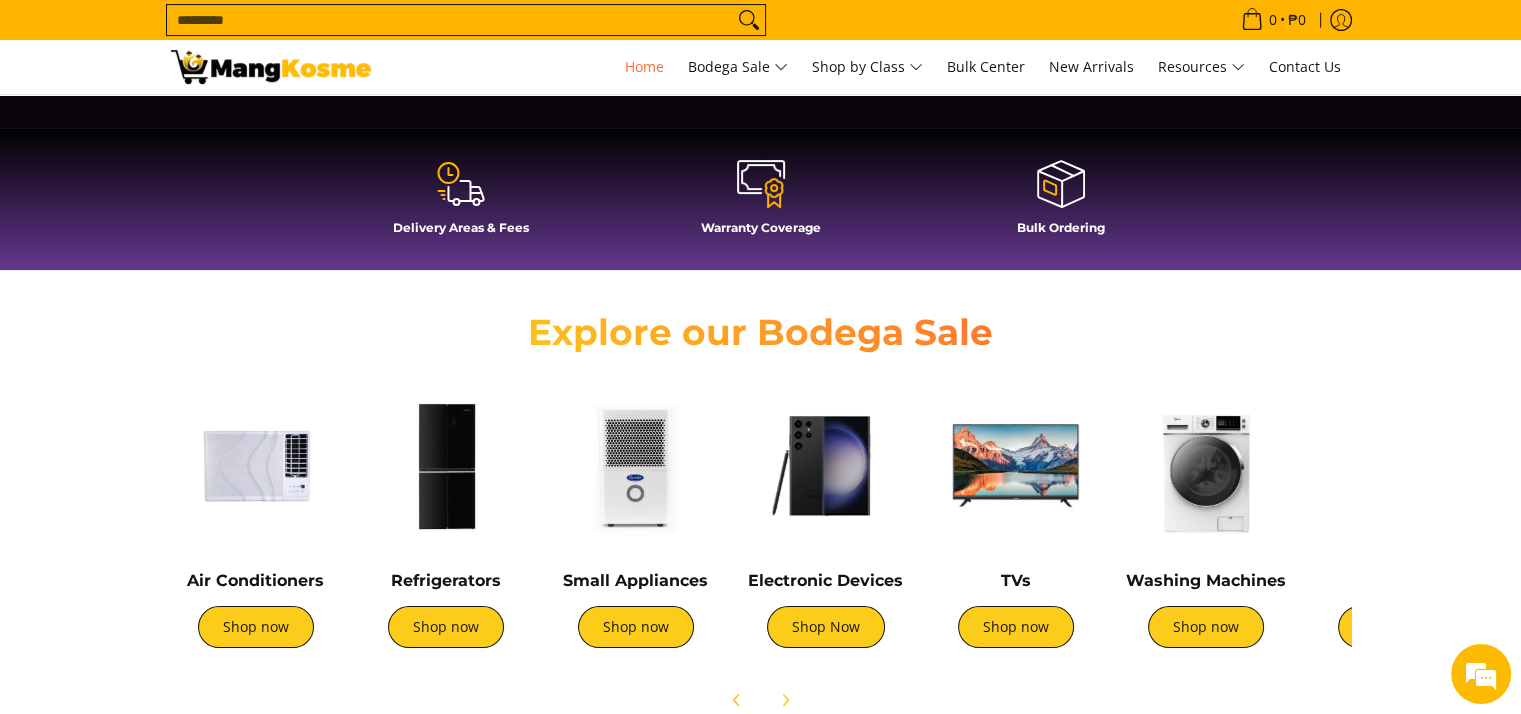 scroll, scrollTop: 0, scrollLeft: 1590, axis: horizontal 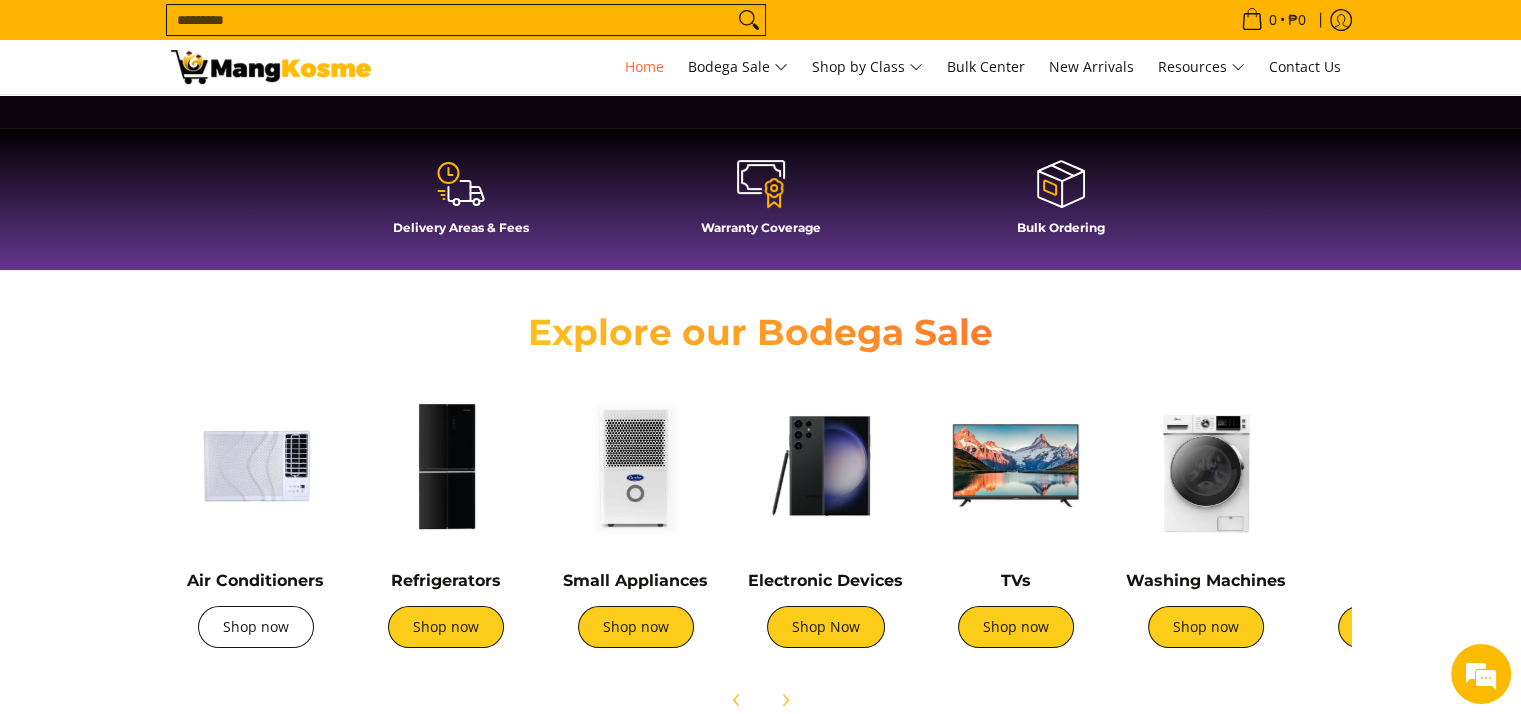 click on "Shop now" at bounding box center (256, 627) 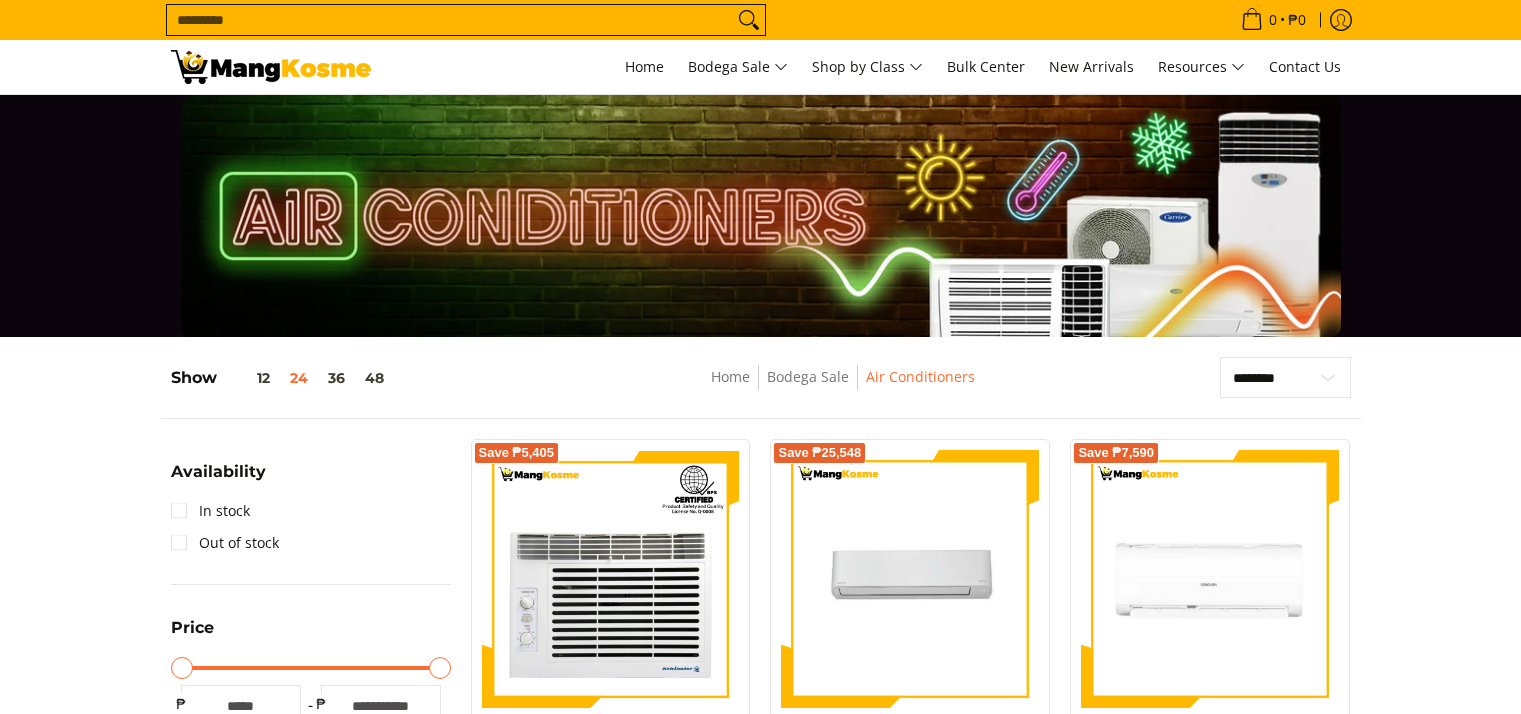 scroll, scrollTop: 0, scrollLeft: 0, axis: both 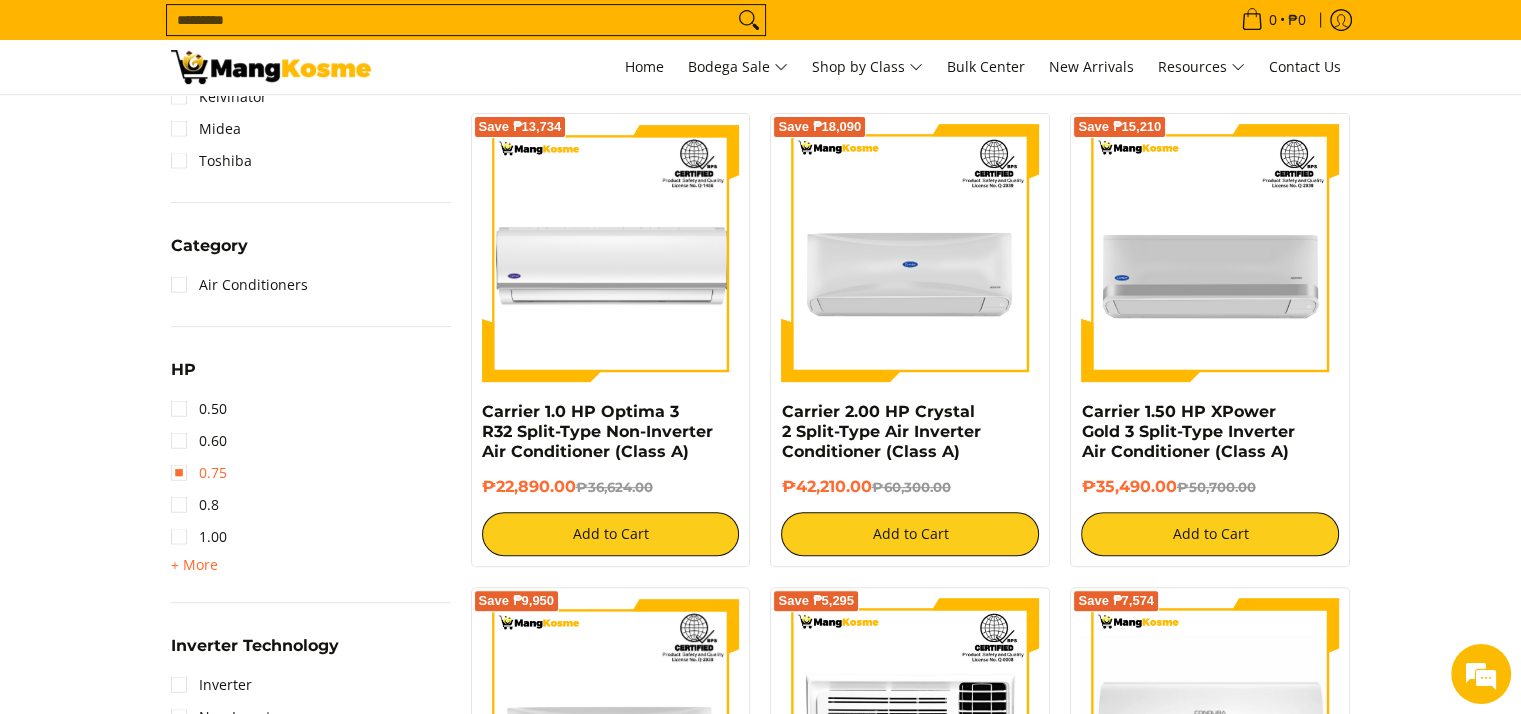 click on "0.75" at bounding box center (199, 473) 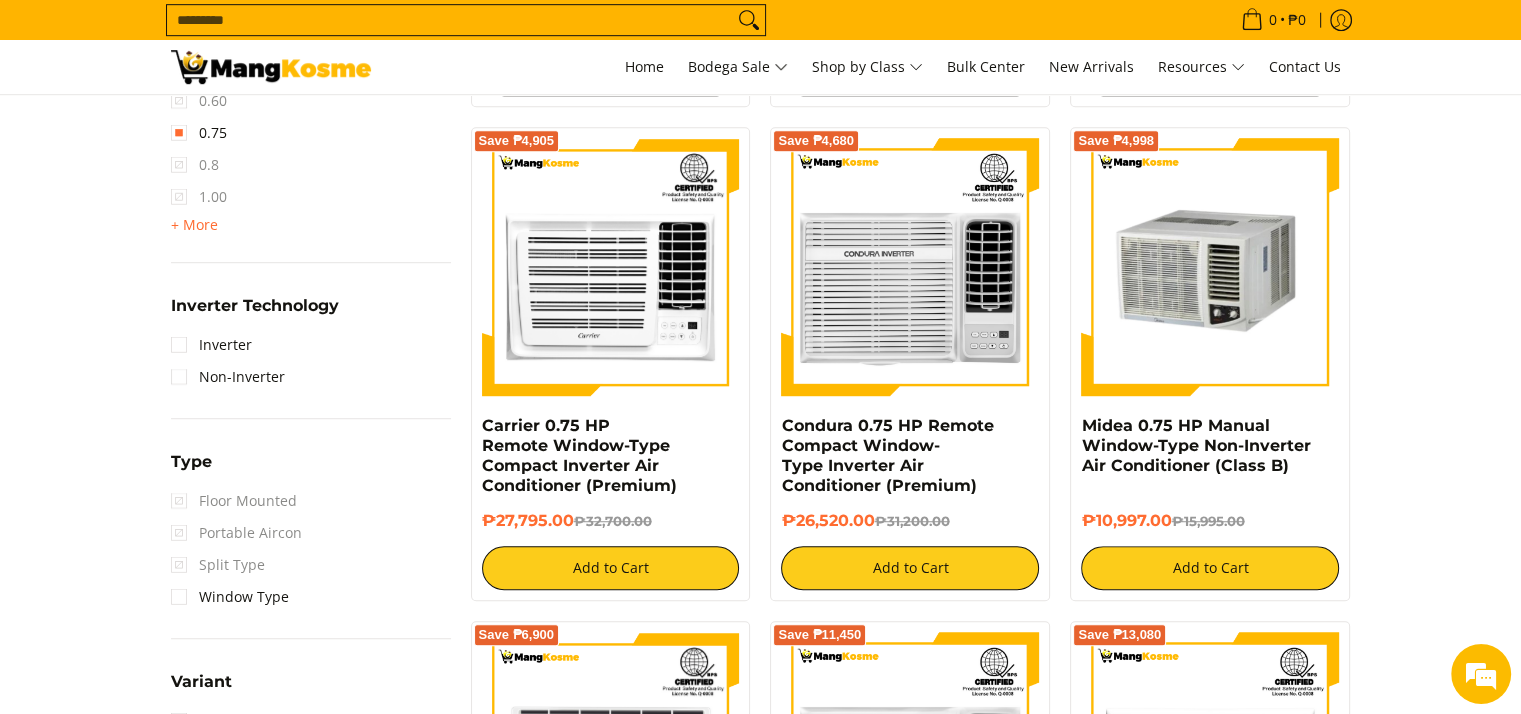 scroll, scrollTop: 1261, scrollLeft: 0, axis: vertical 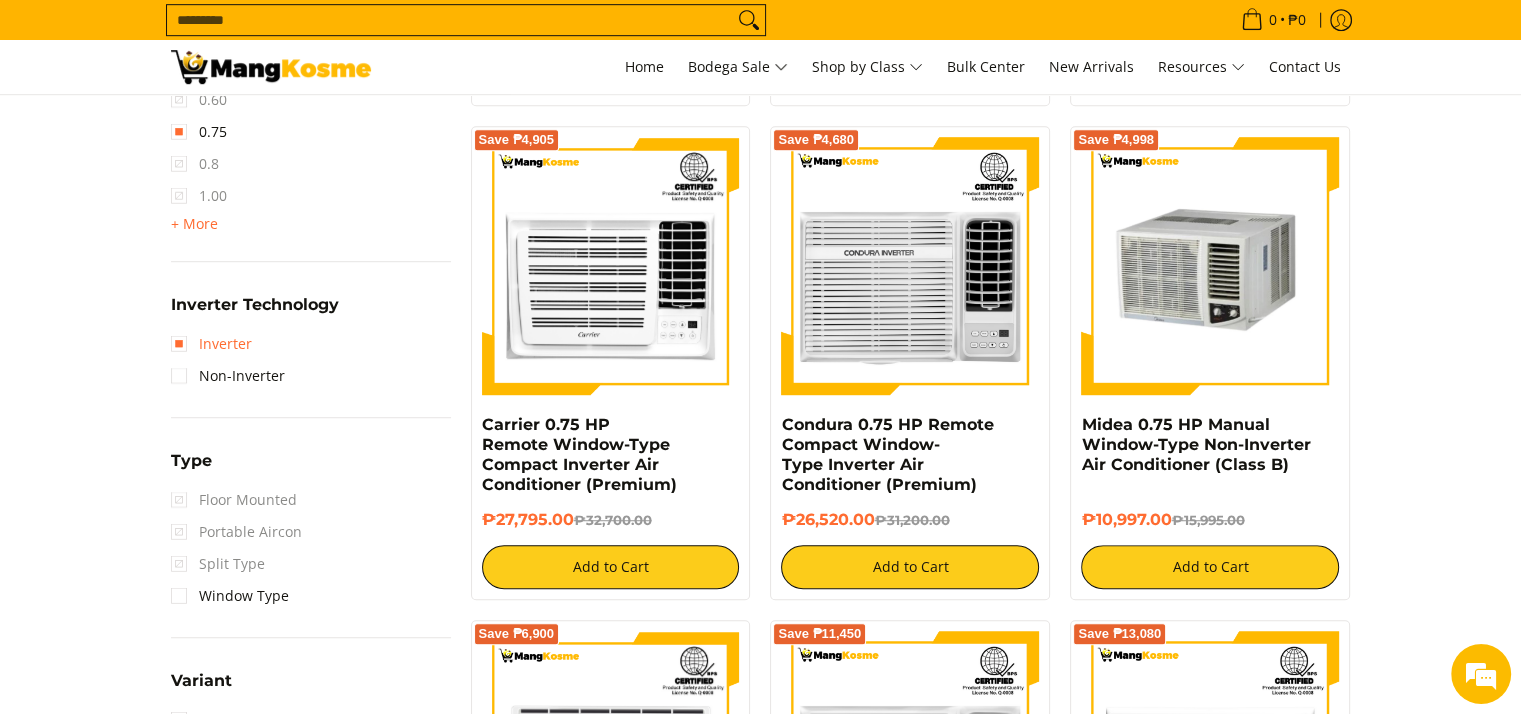 click on "Inverter" at bounding box center (211, 344) 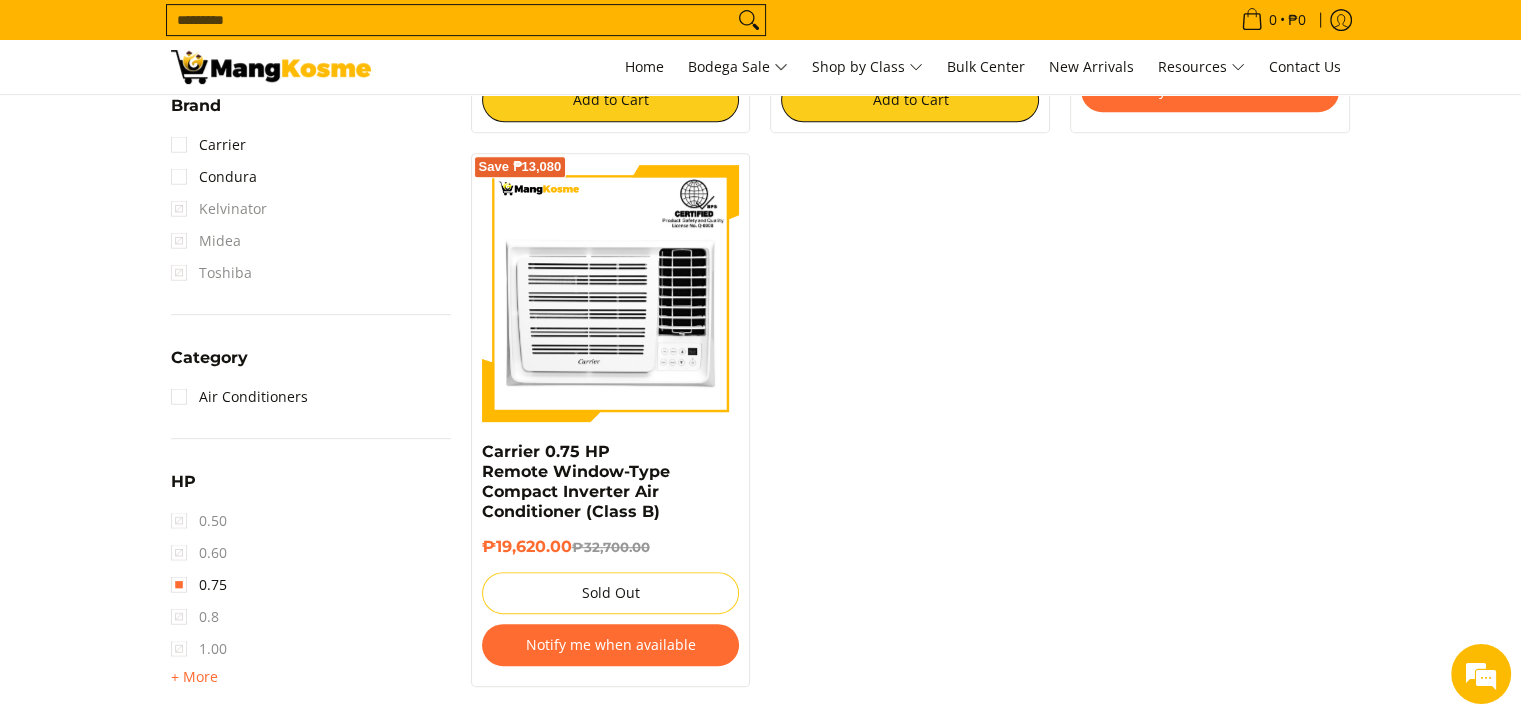 scroll, scrollTop: 861, scrollLeft: 0, axis: vertical 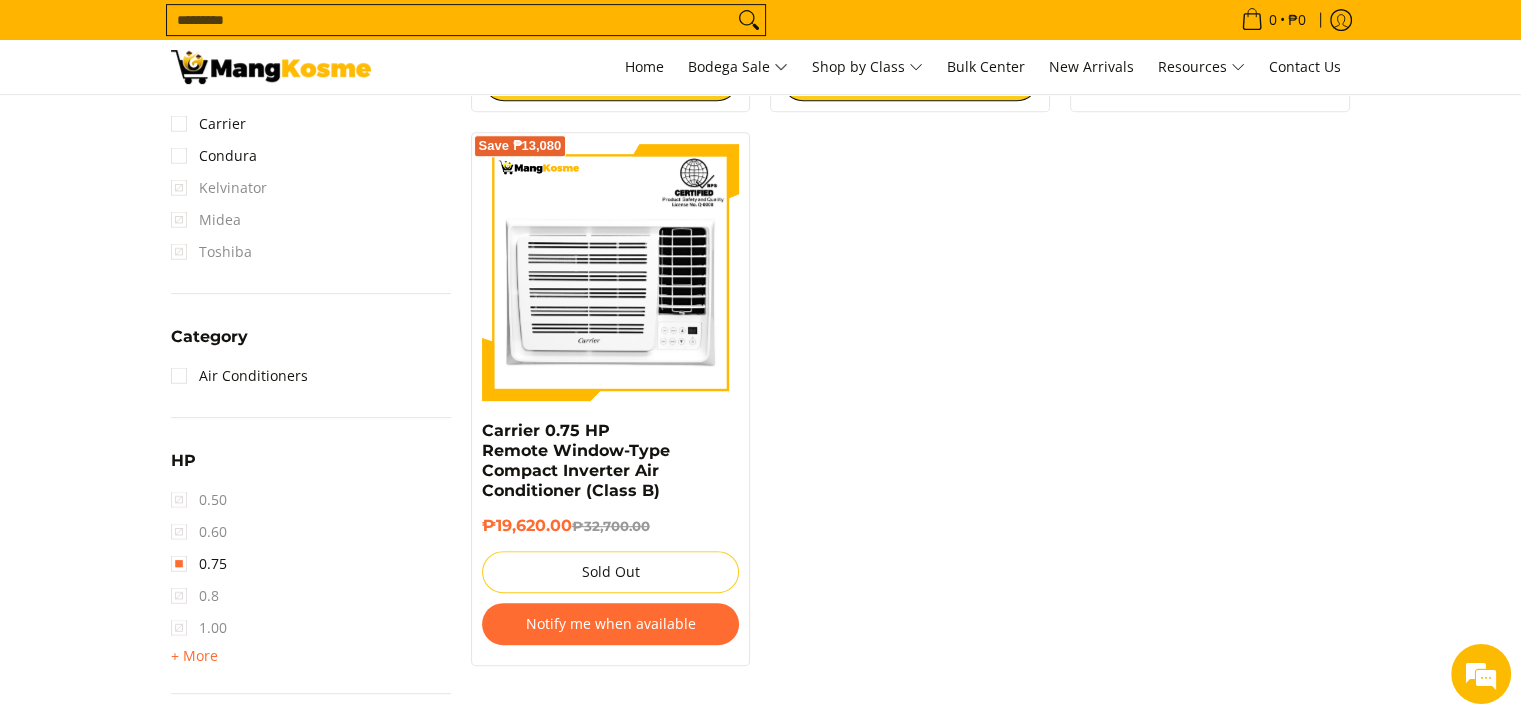 click on "0.8" at bounding box center (195, 596) 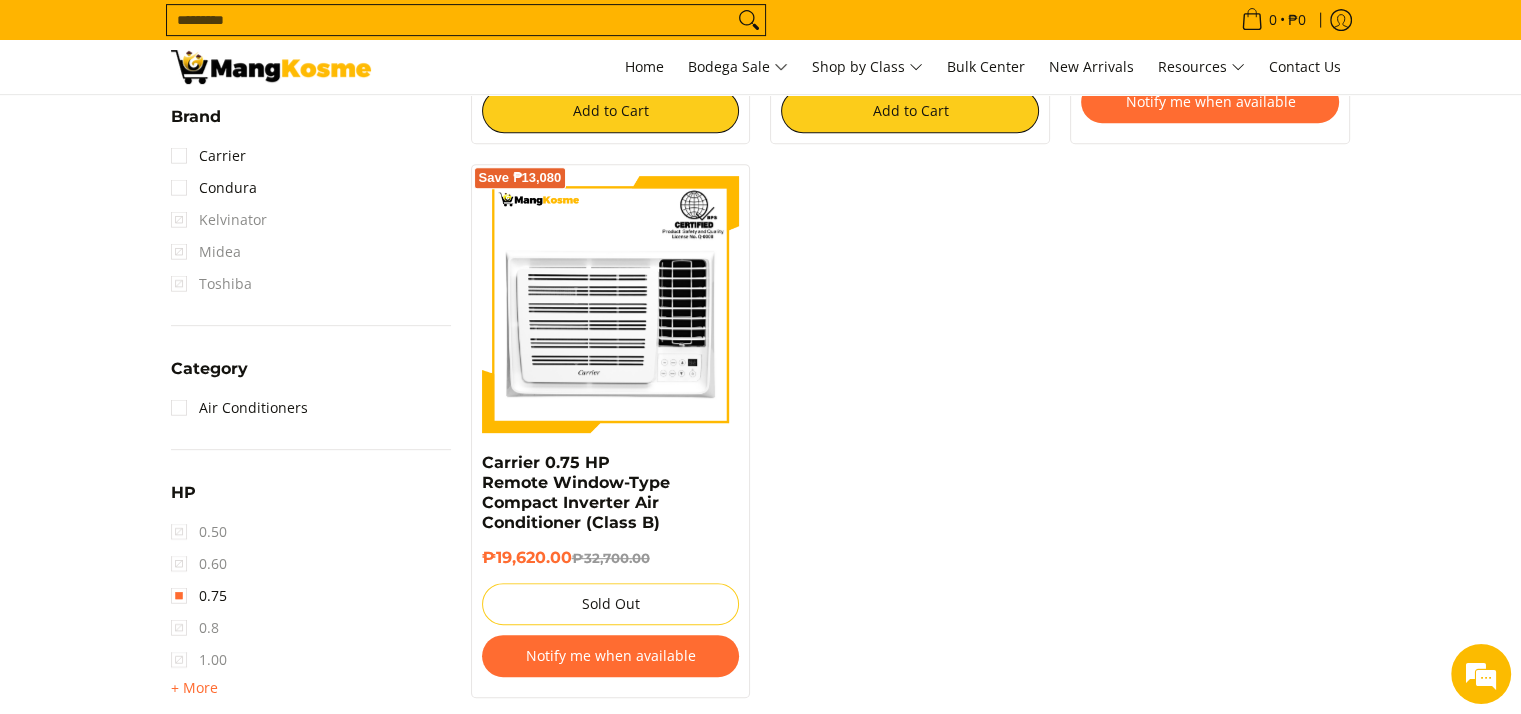 drag, startPoint x: 125, startPoint y: 555, endPoint x: 108, endPoint y: 466, distance: 90.60905 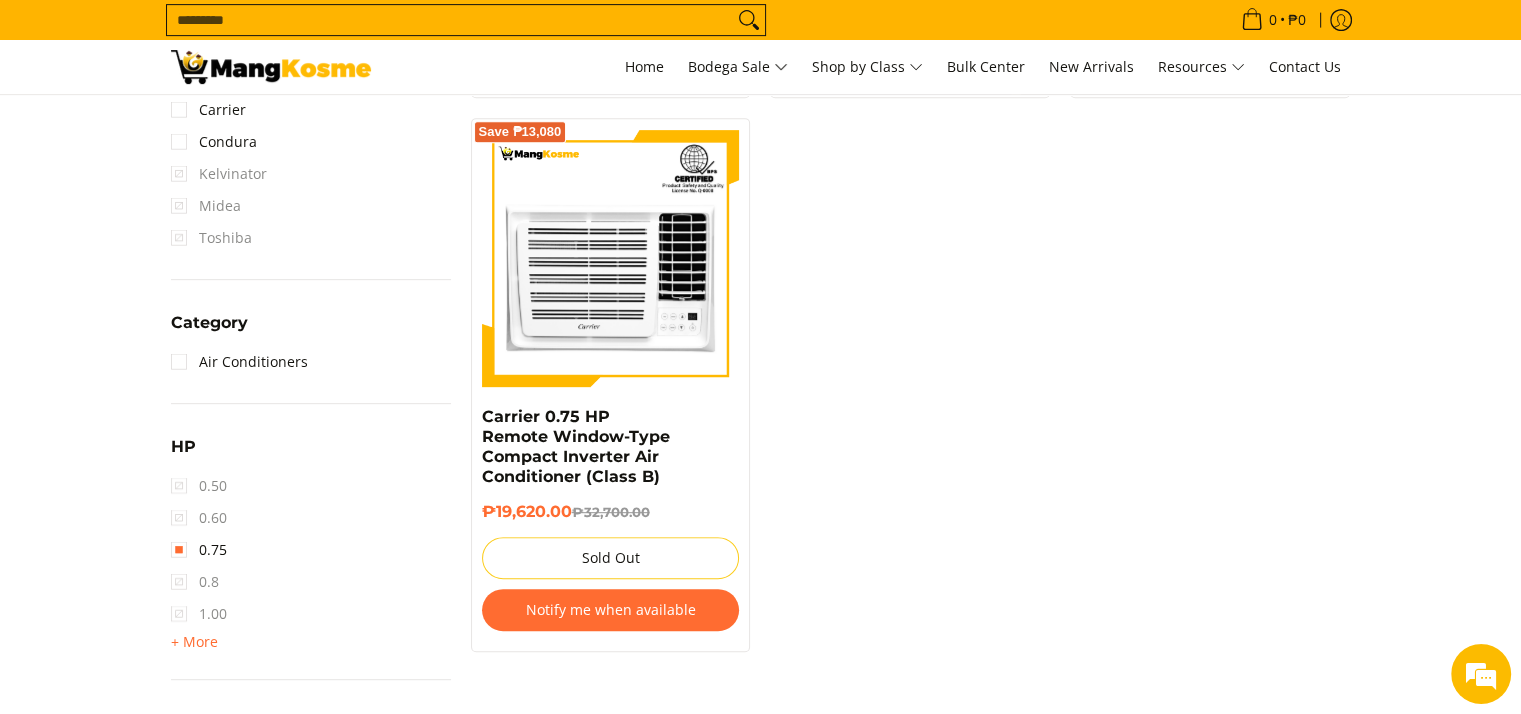 scroll, scrollTop: 992, scrollLeft: 0, axis: vertical 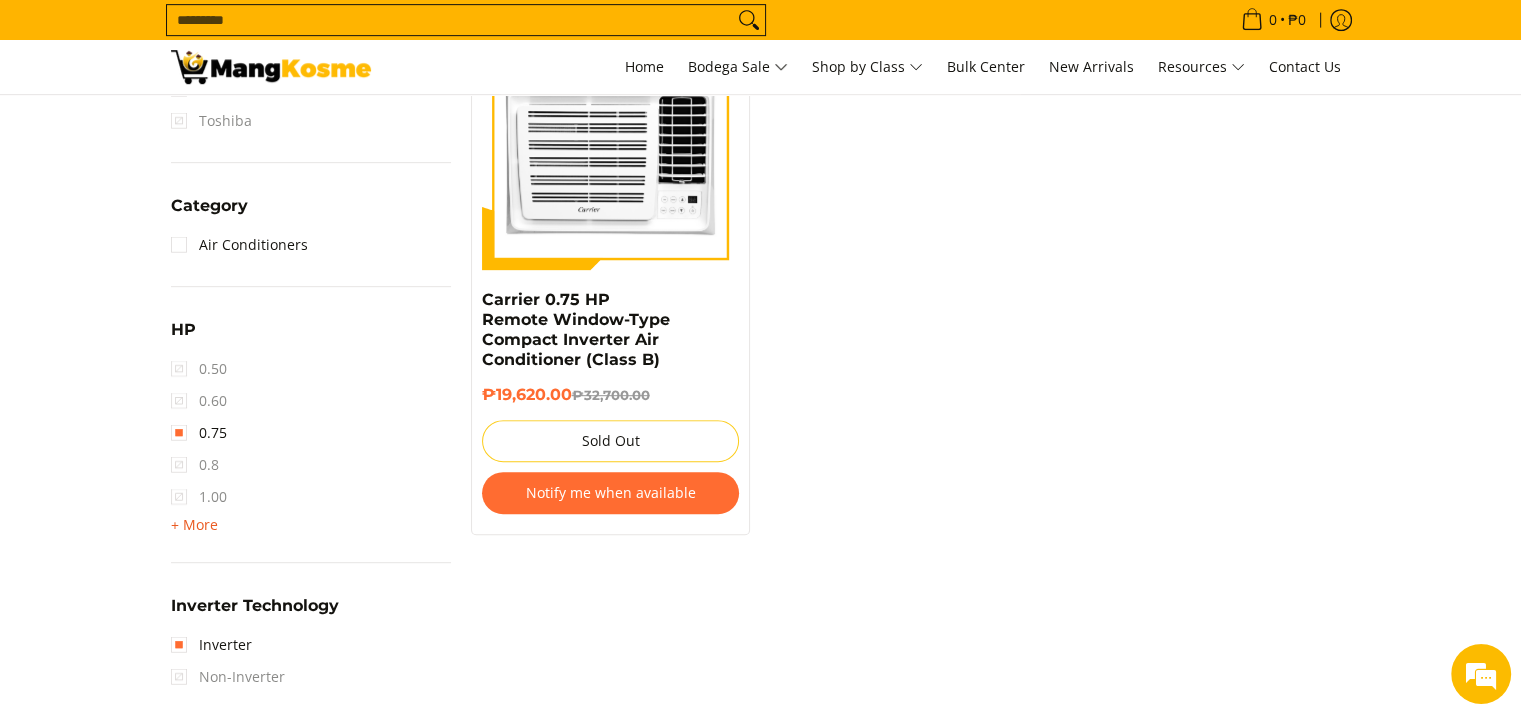 click on "+ More" at bounding box center (194, 525) 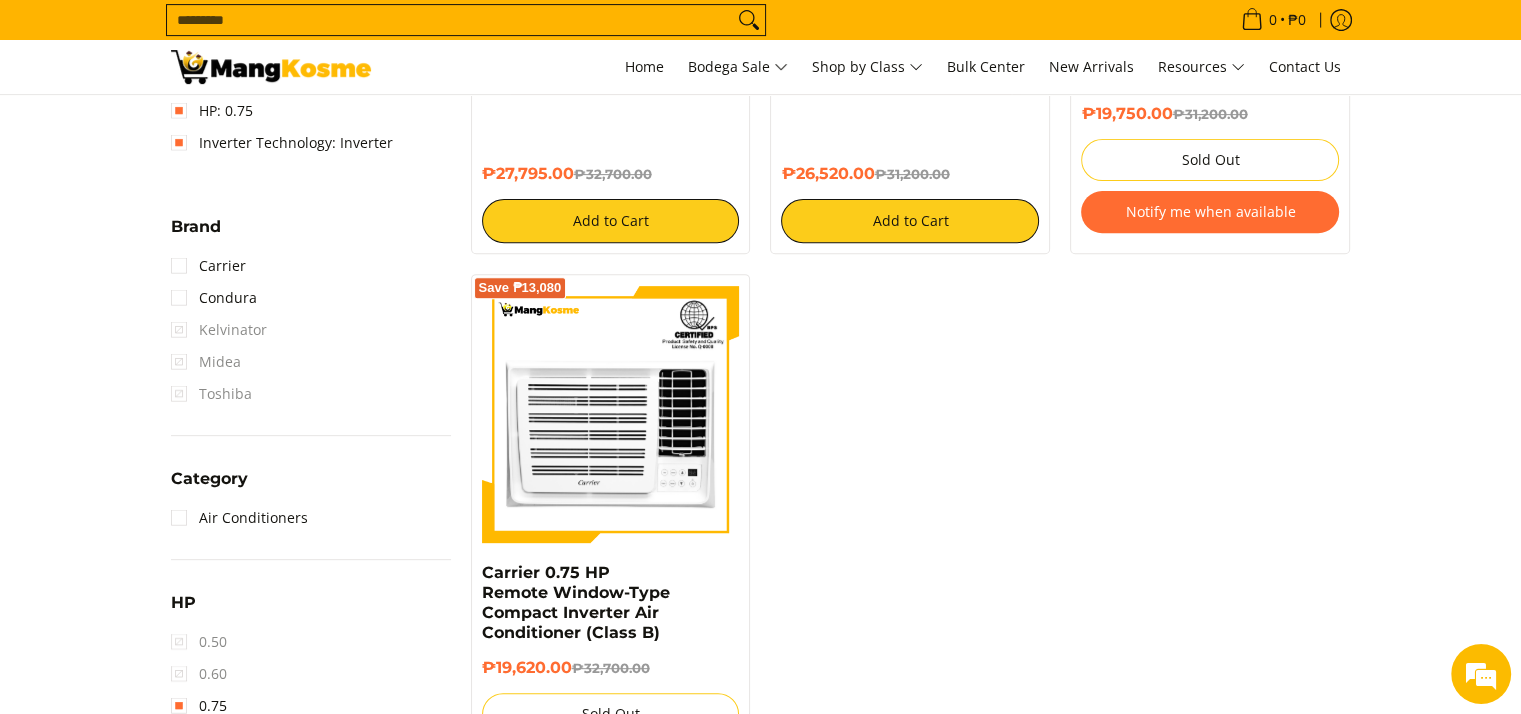 scroll, scrollTop: 492, scrollLeft: 0, axis: vertical 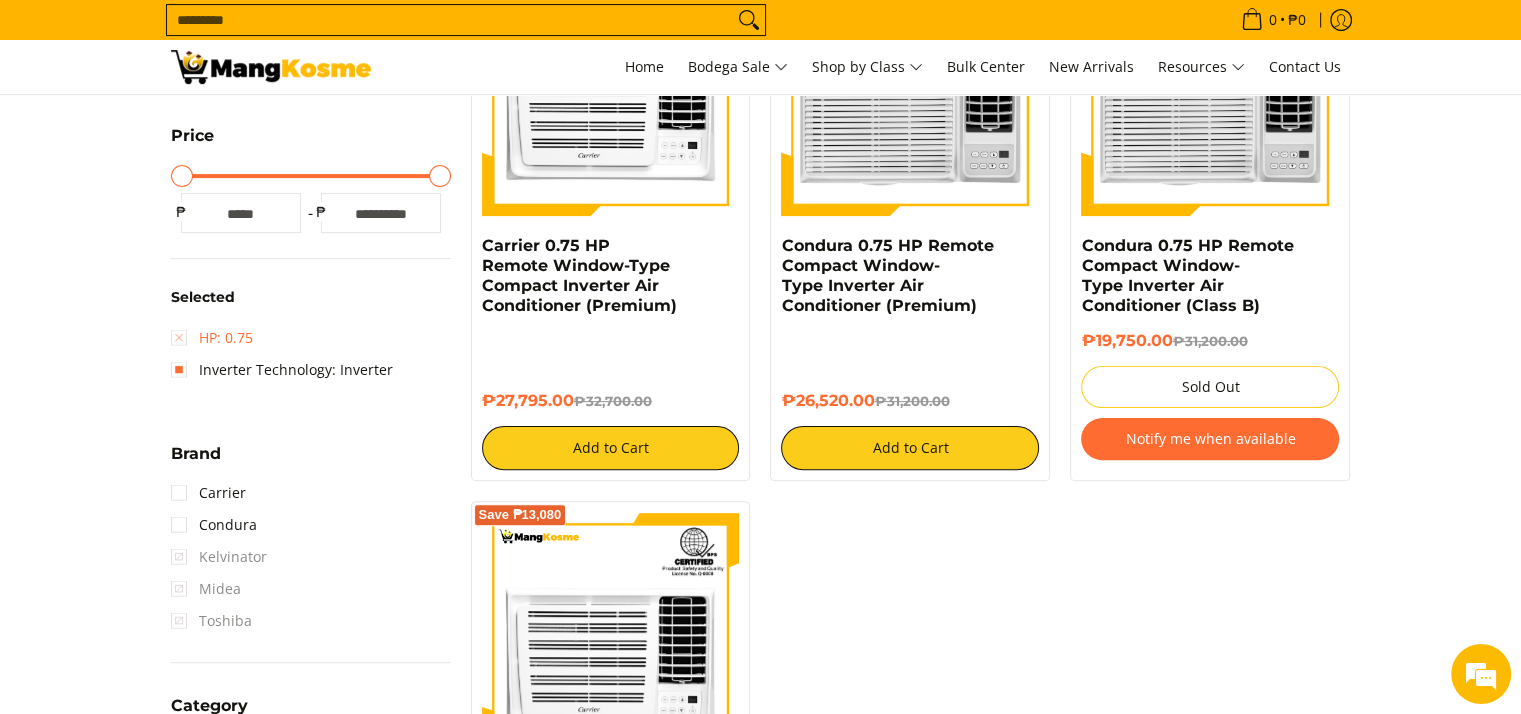 click on "HP: 0.75" at bounding box center (212, 338) 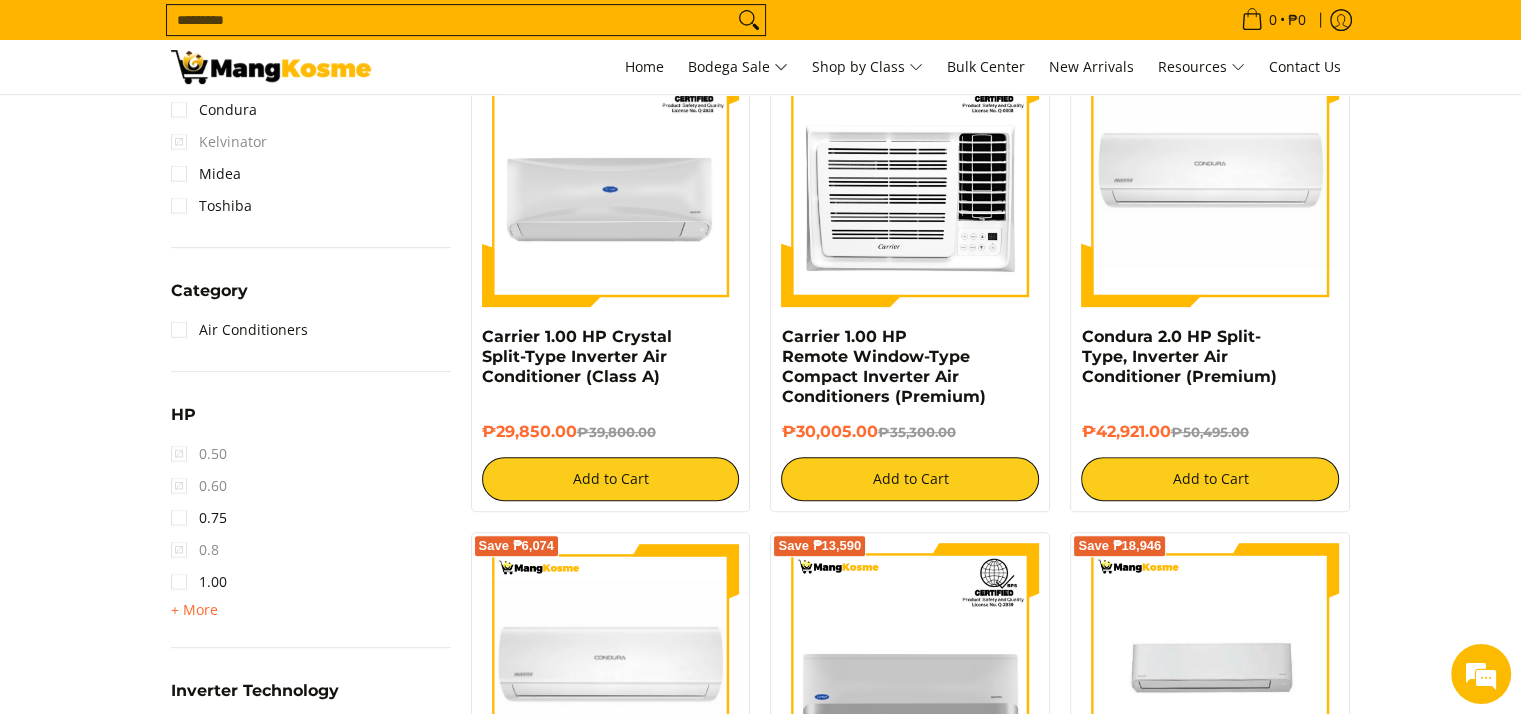 scroll, scrollTop: 961, scrollLeft: 0, axis: vertical 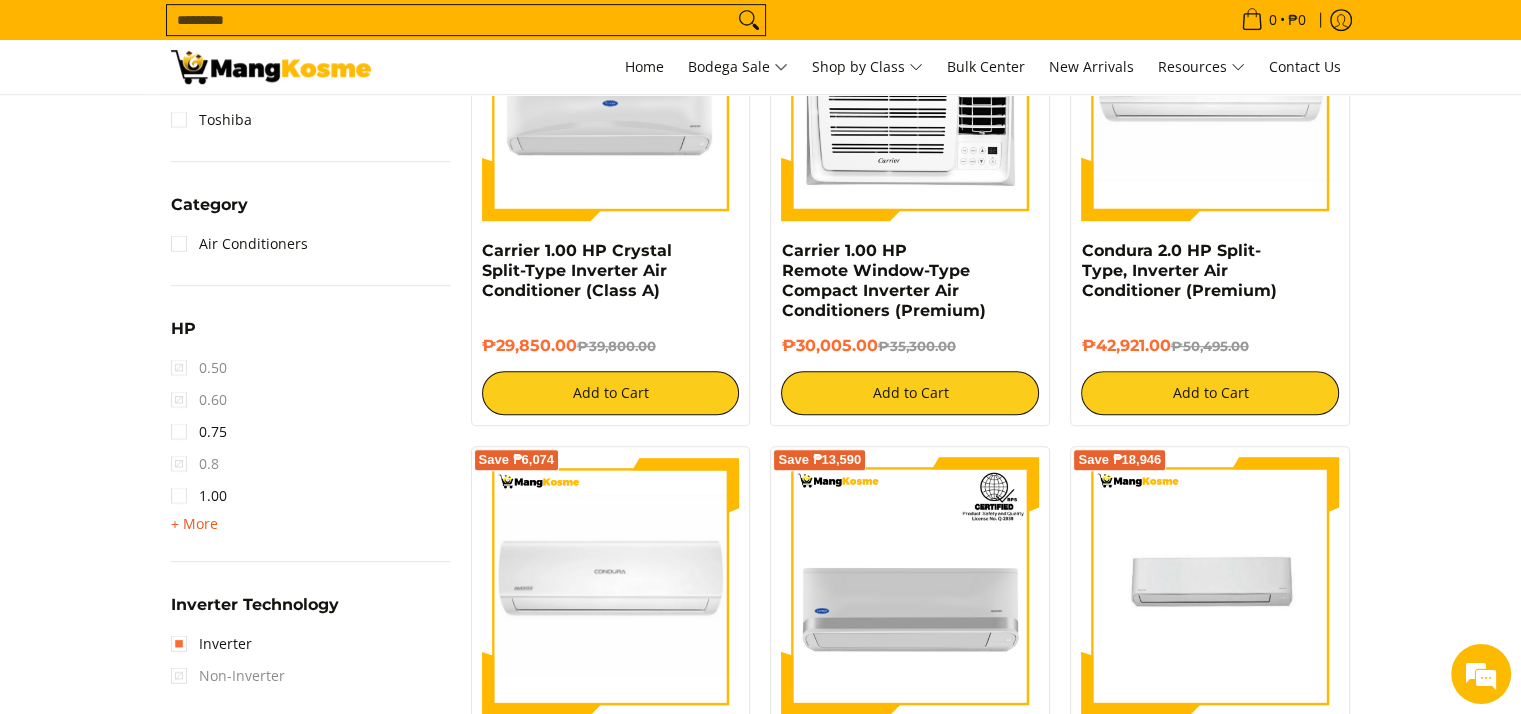 click on "+ More" at bounding box center (194, 524) 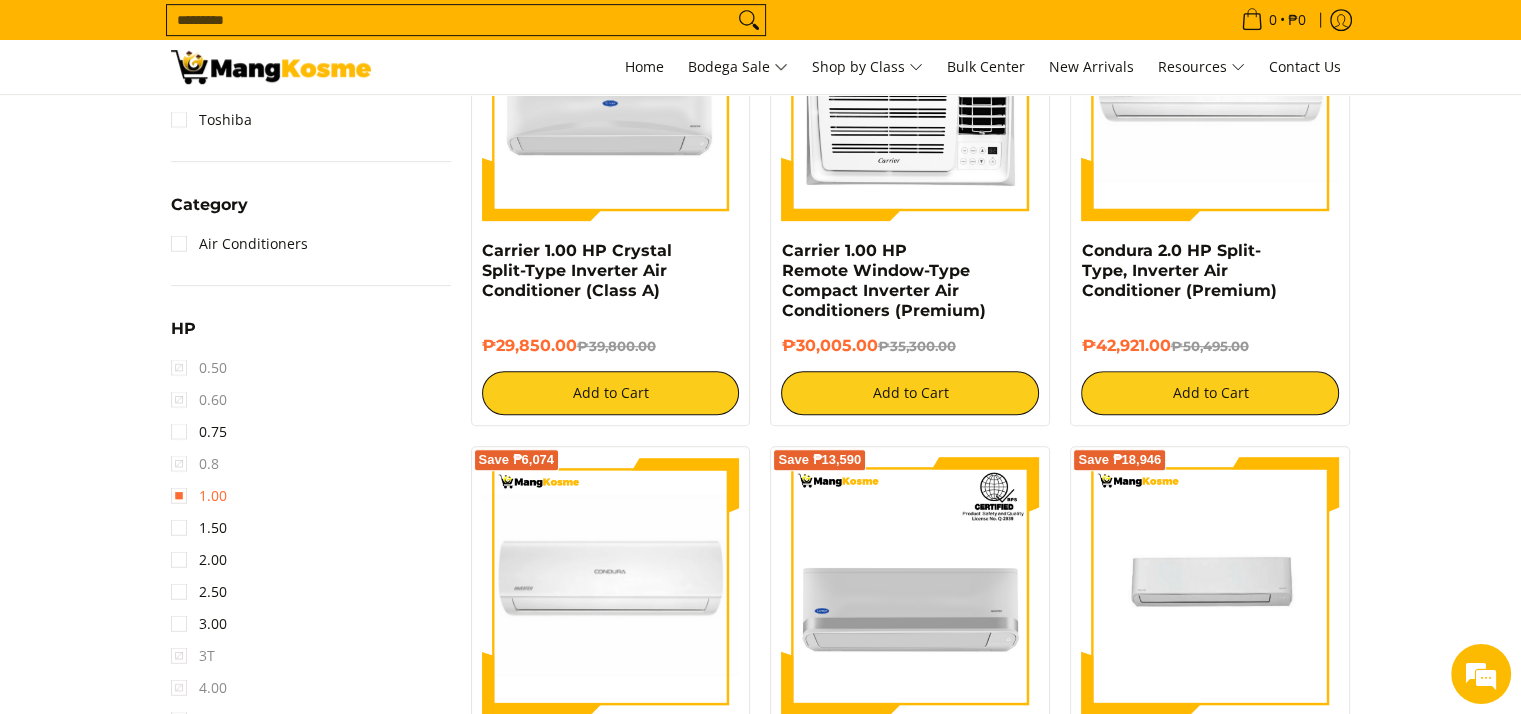 click on "1.00" at bounding box center (199, 496) 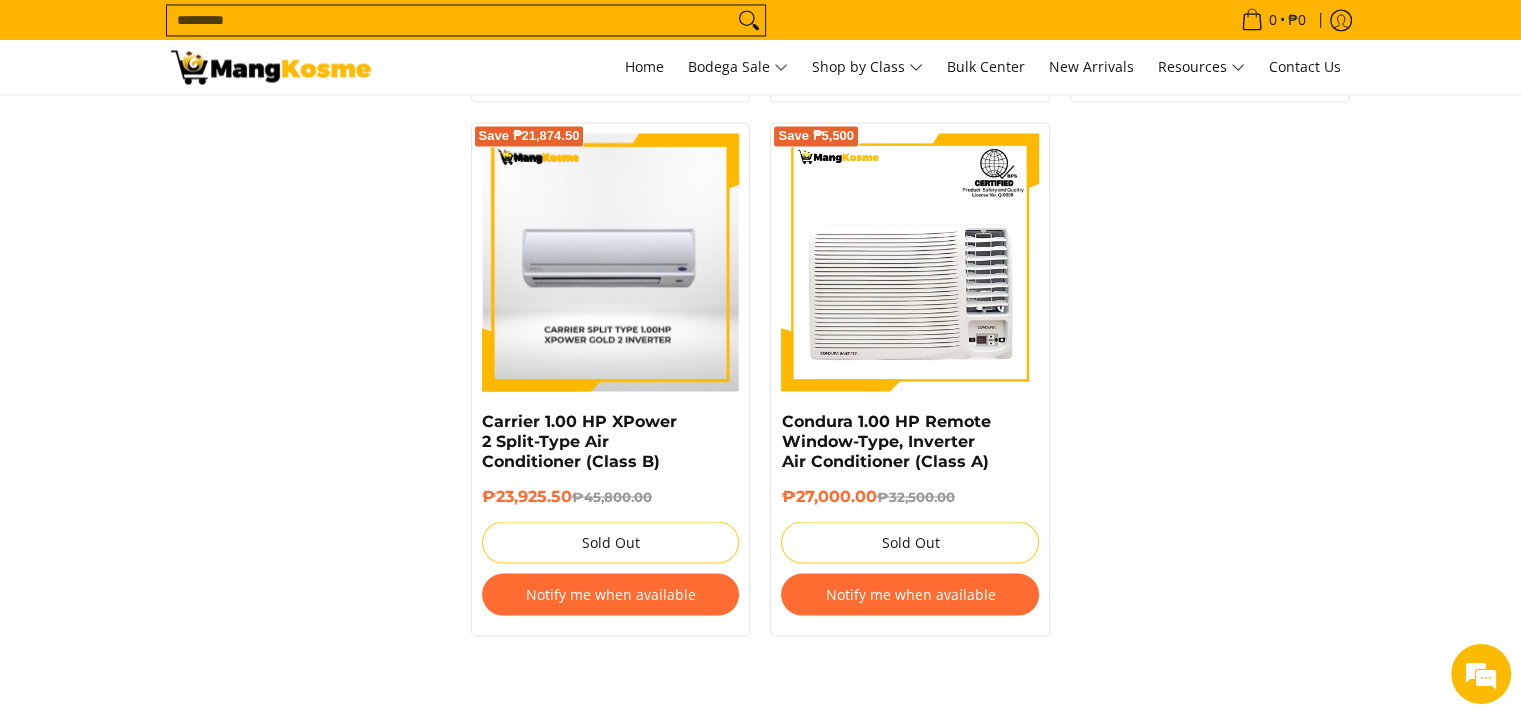 scroll, scrollTop: 3361, scrollLeft: 0, axis: vertical 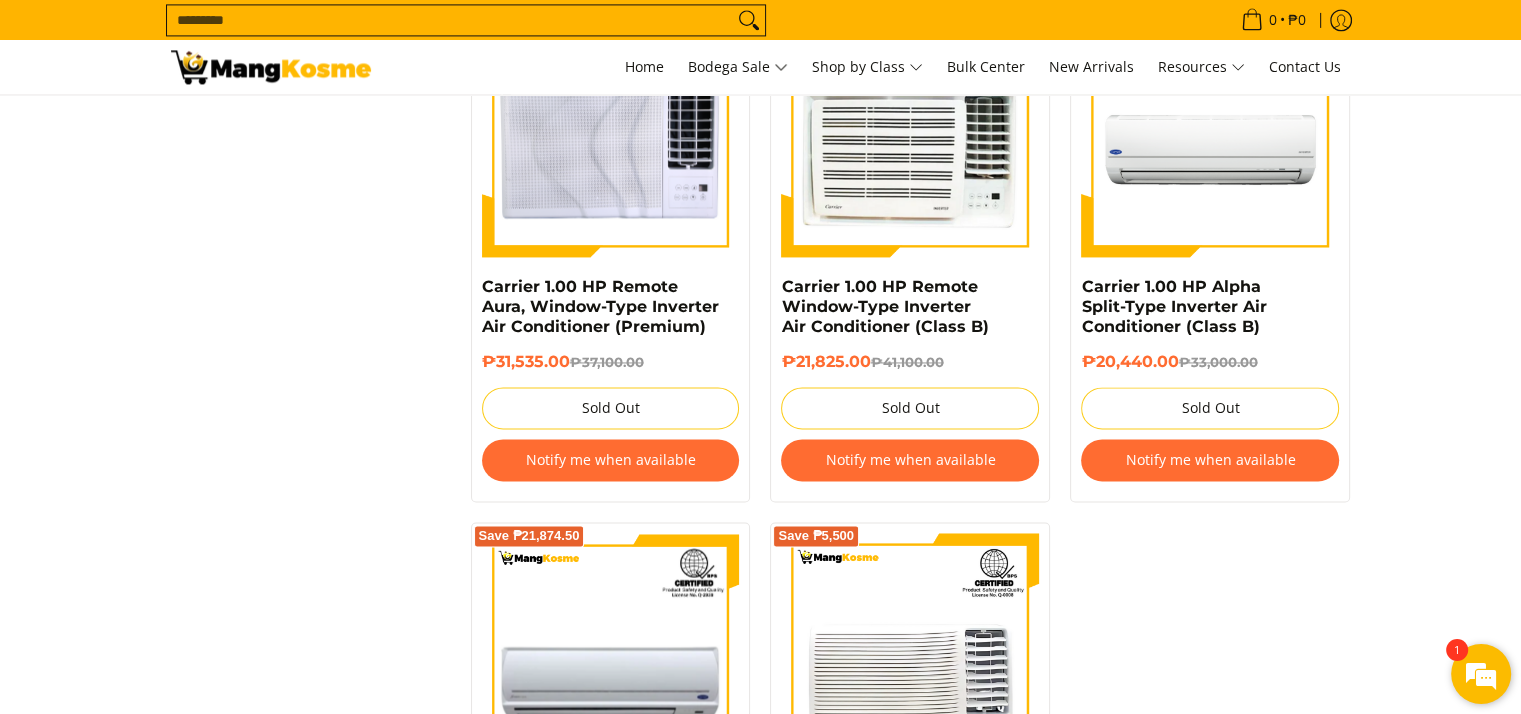 drag, startPoint x: 1488, startPoint y: 670, endPoint x: 320, endPoint y: 87, distance: 1305.4167 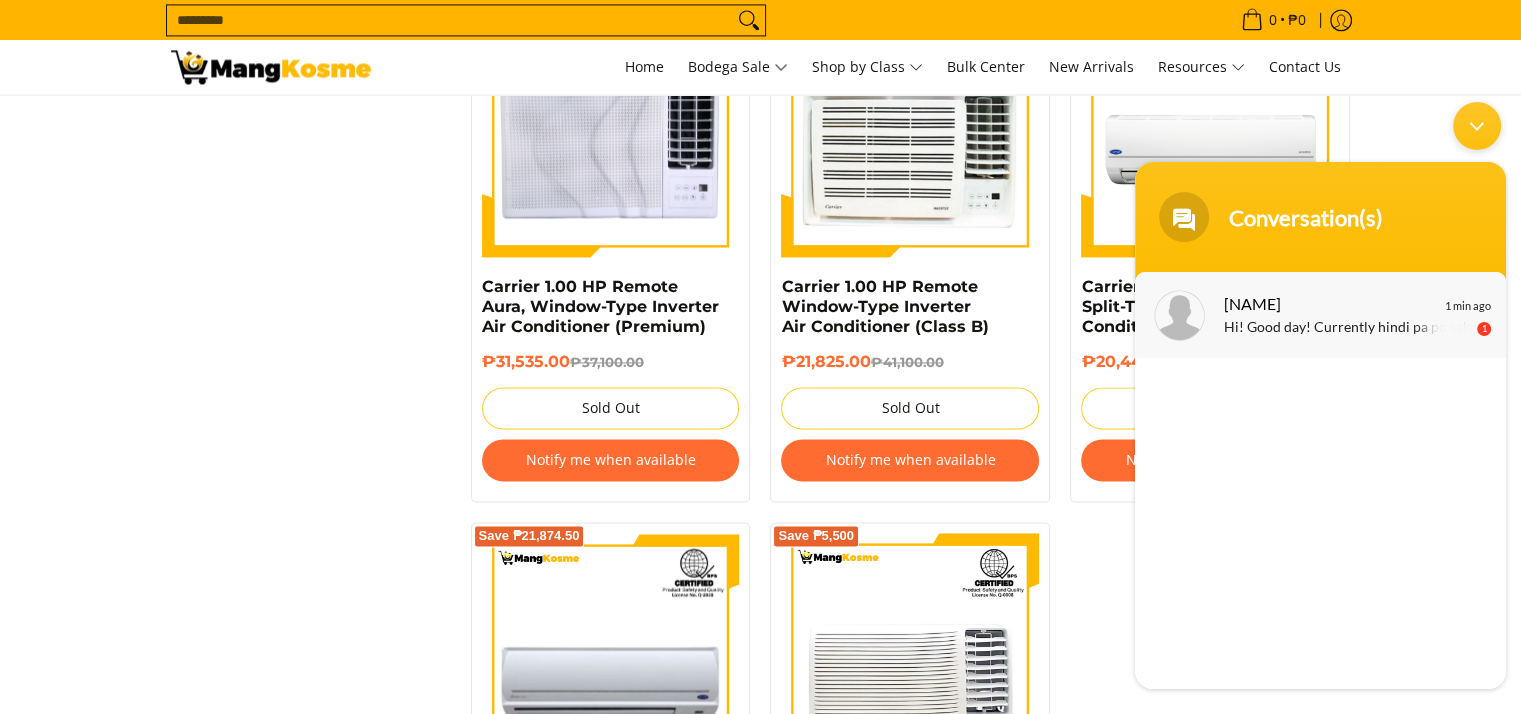 click on "Hi! Good day! Currently hindi pa po sakop ng aming serviceable areas ang [CITY]. However we are looking forward na makaabot sa inyong location." at bounding box center (1350, 328) 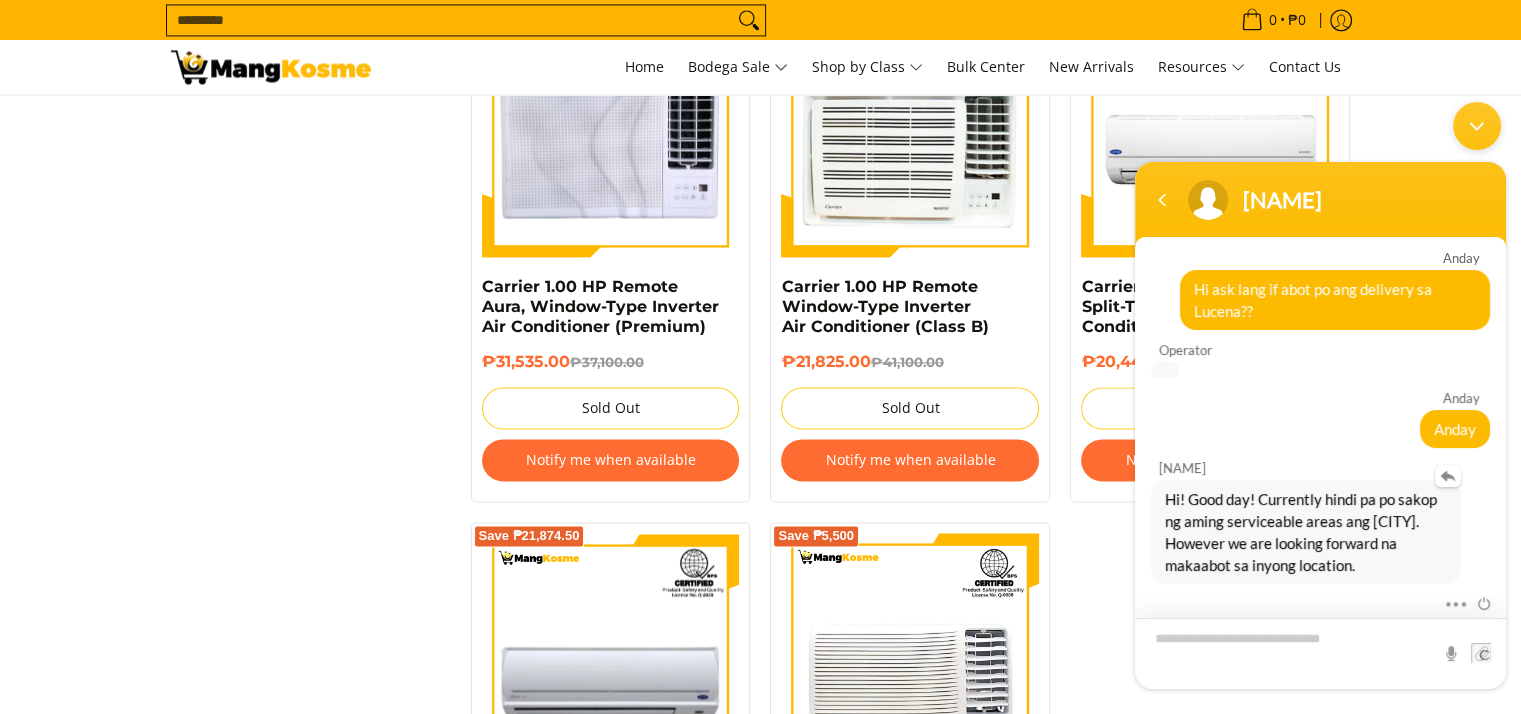 scroll, scrollTop: 16, scrollLeft: 0, axis: vertical 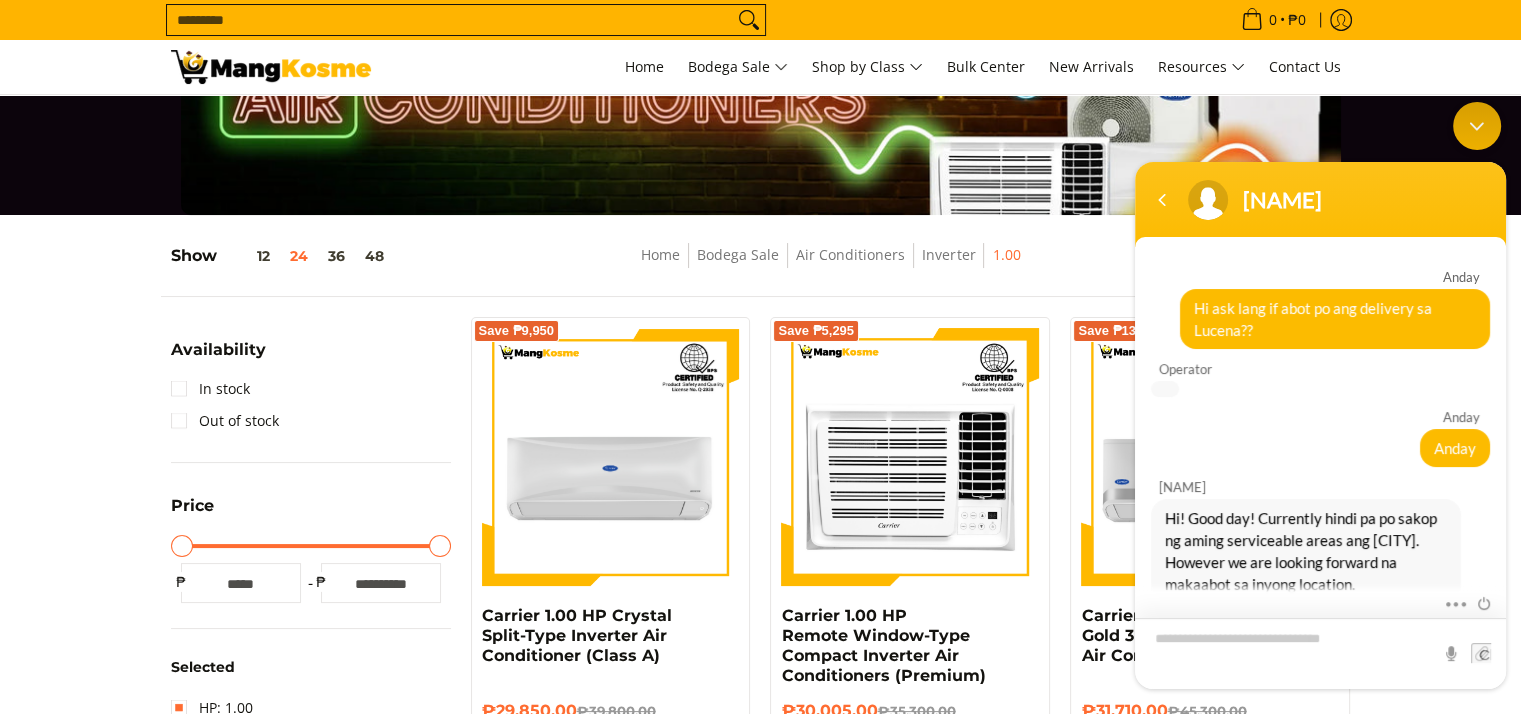 click at bounding box center [1320, 653] 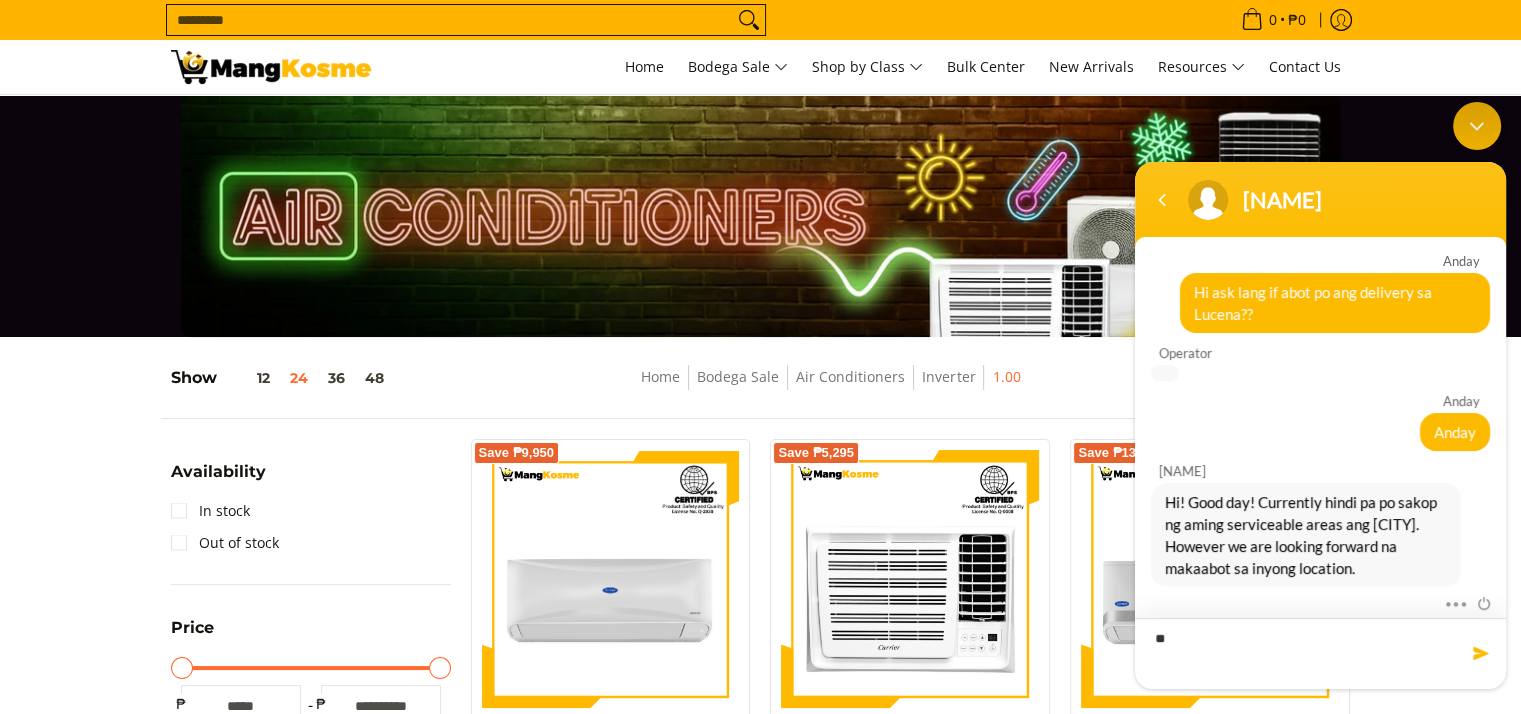 type on "*" 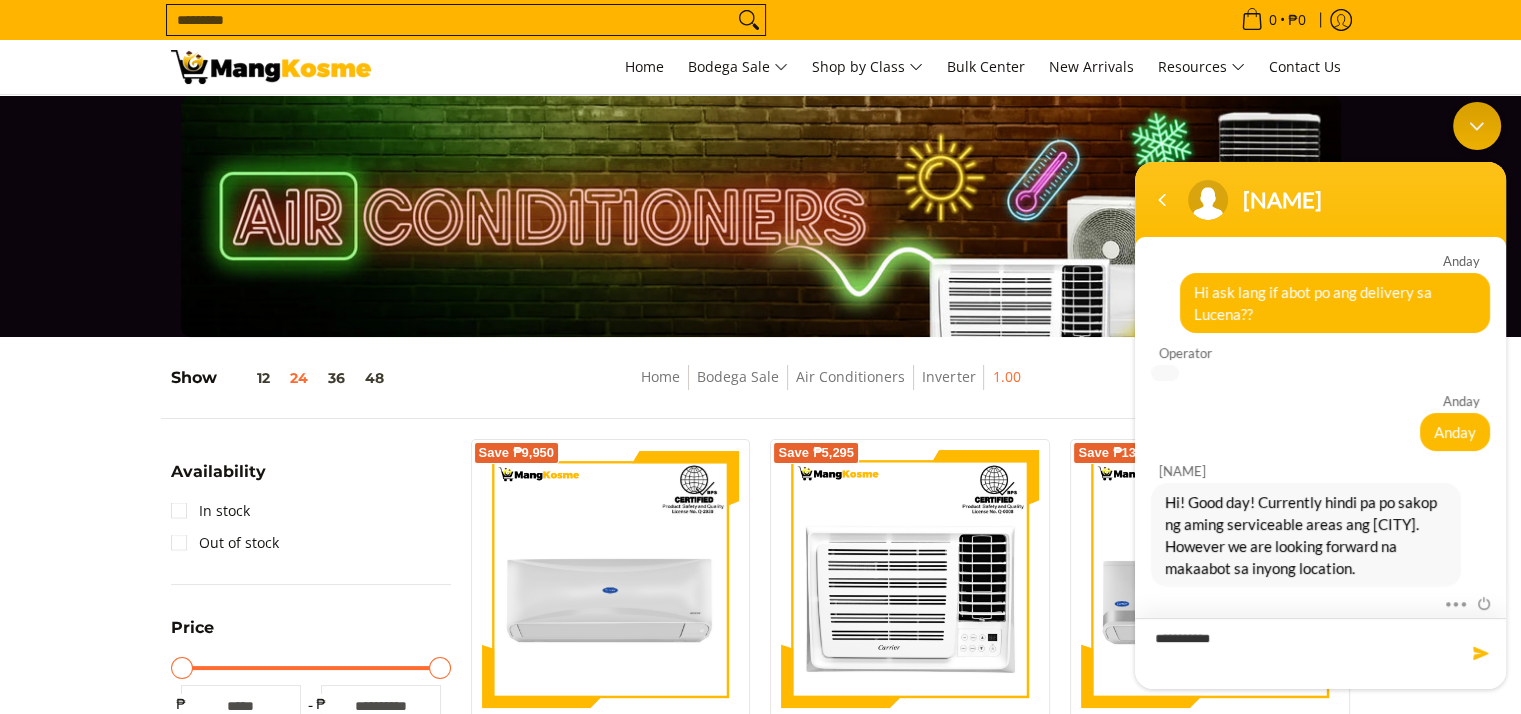 type on "**********" 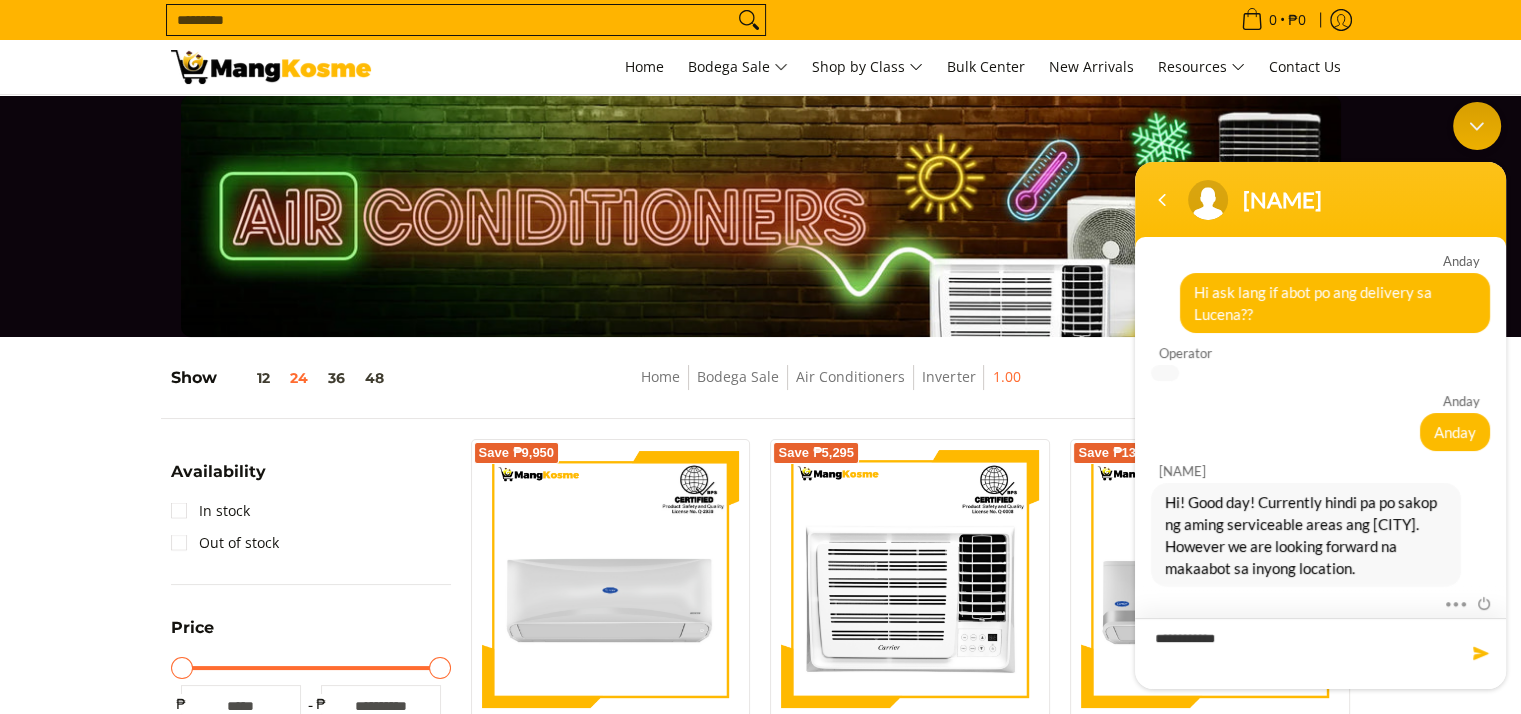 type 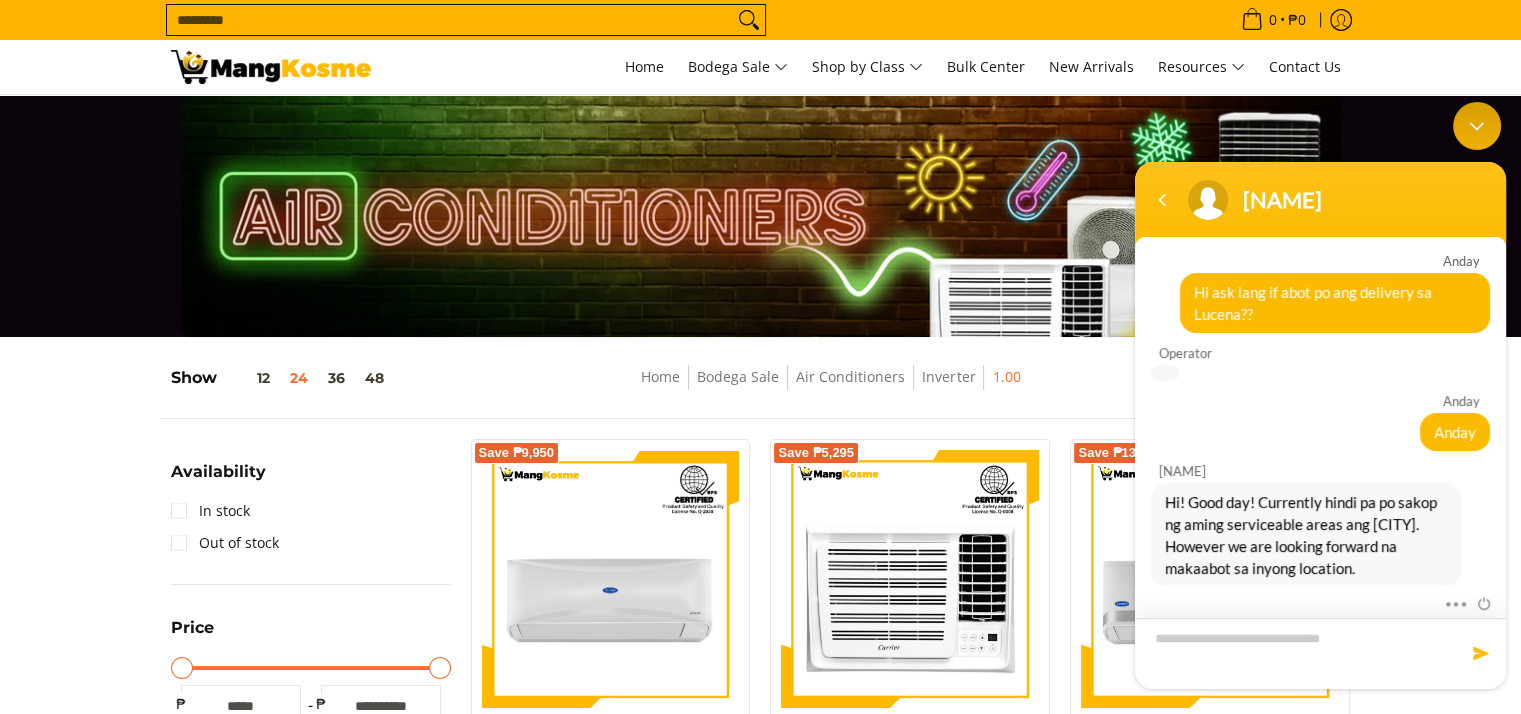 scroll, scrollTop: 85, scrollLeft: 0, axis: vertical 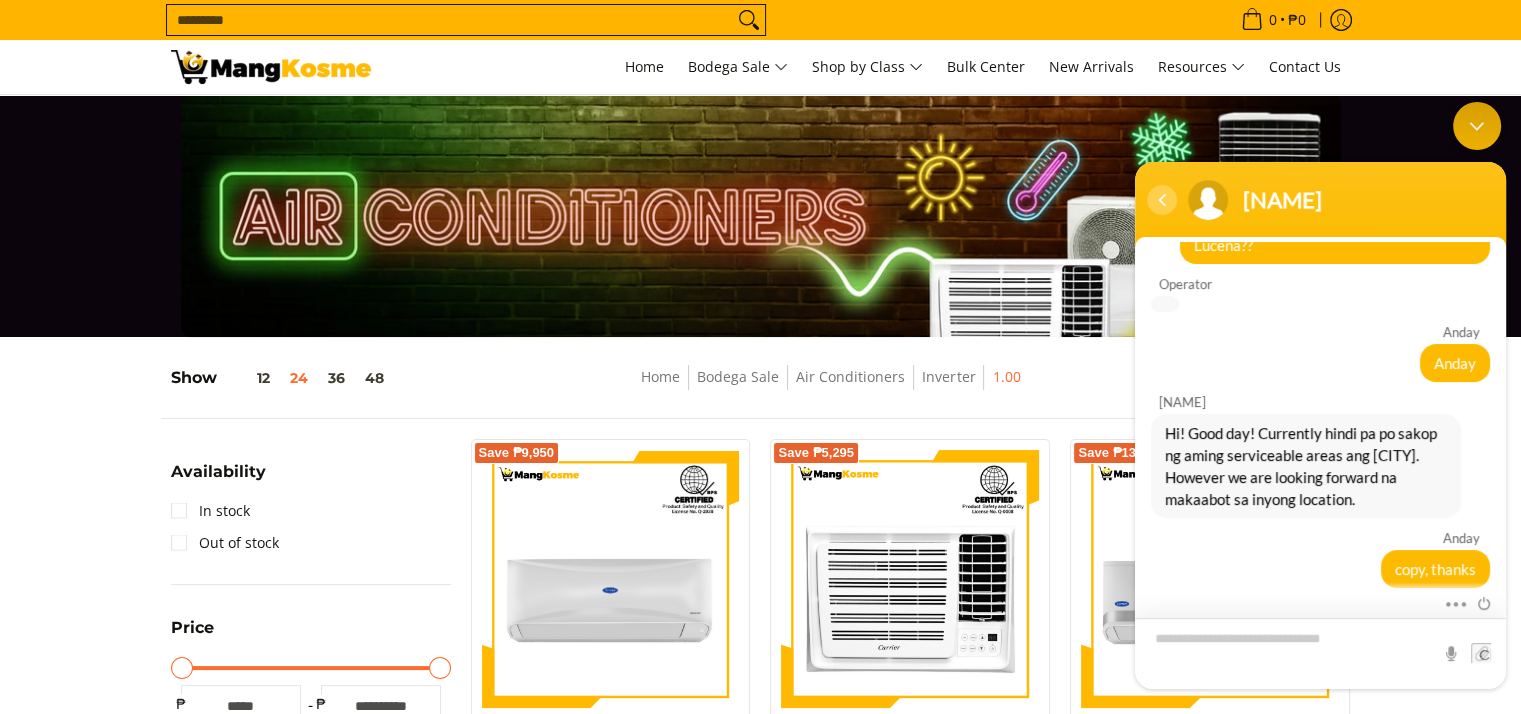 click at bounding box center [1162, 200] 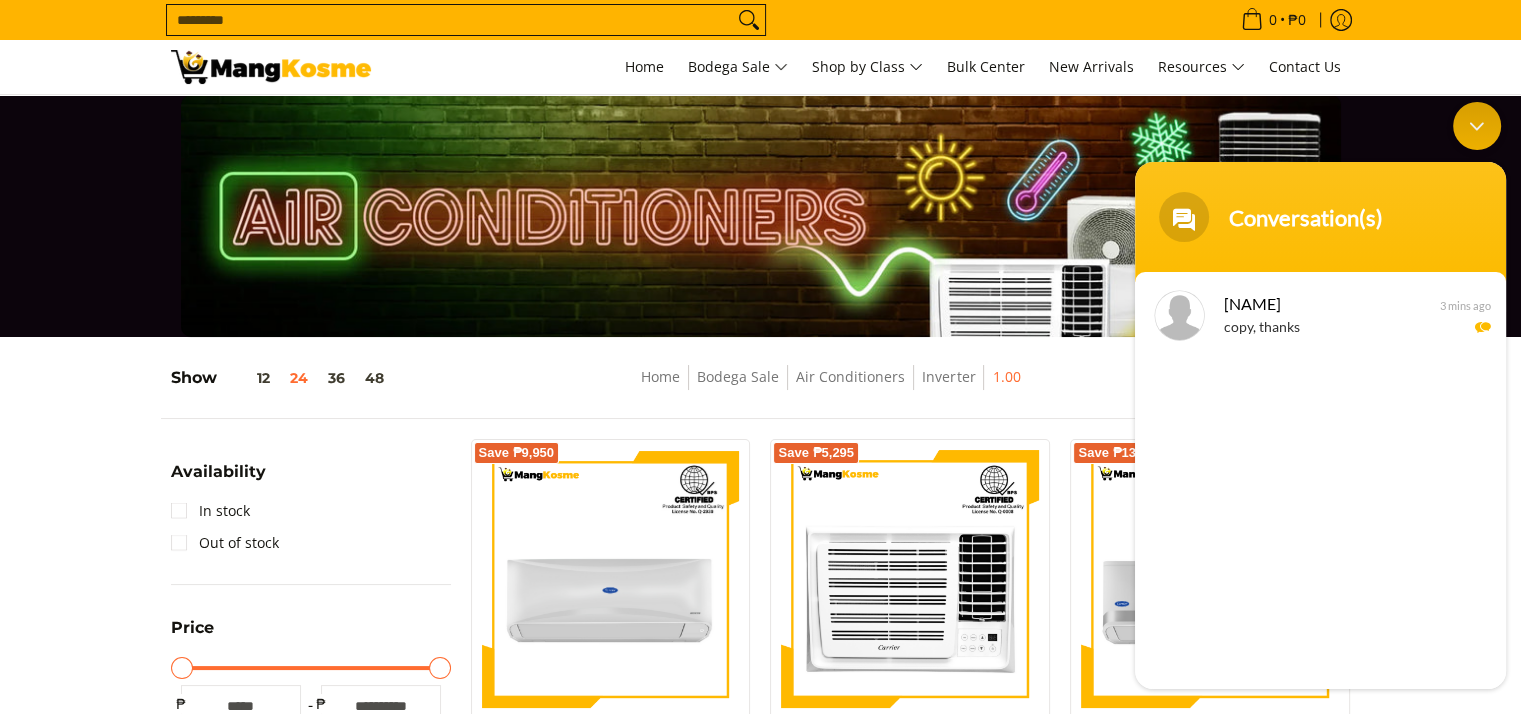click at bounding box center [1477, 126] 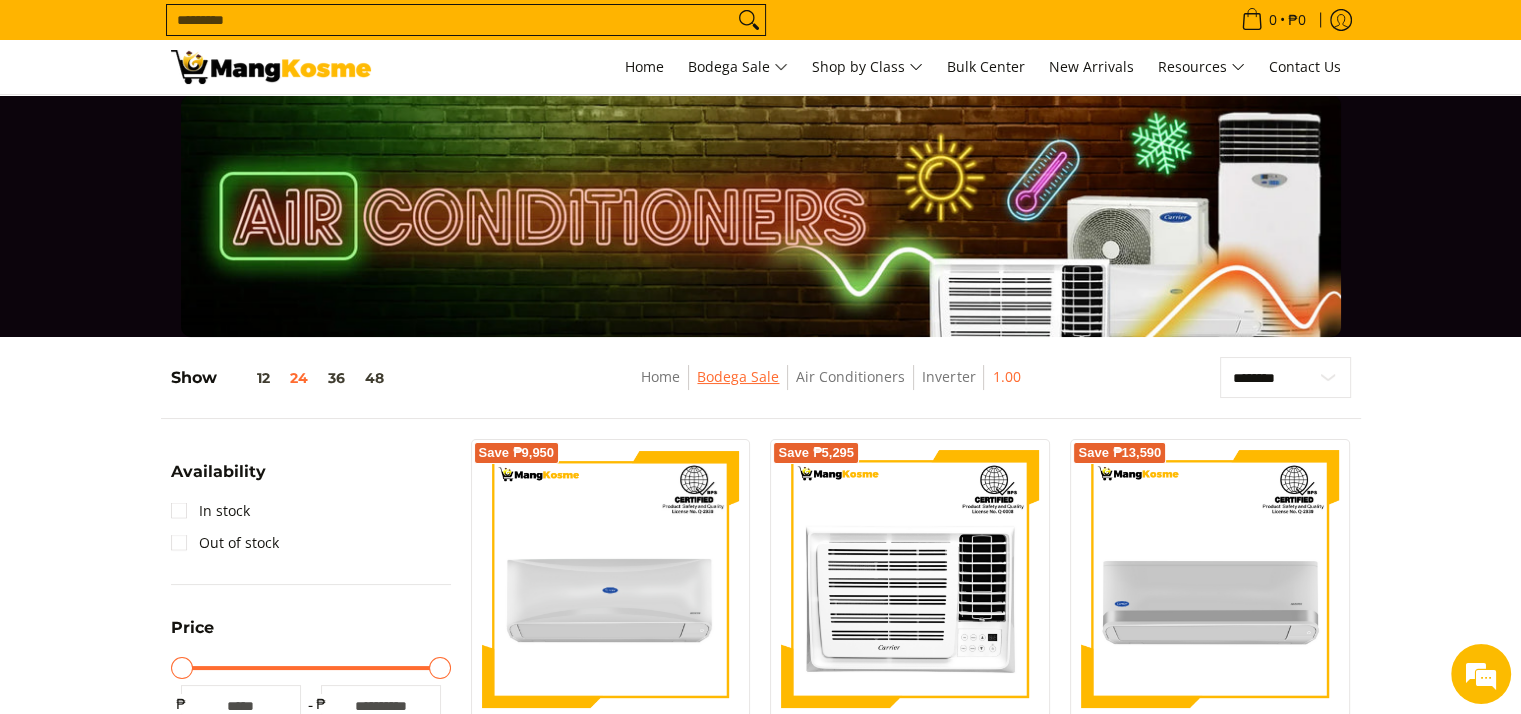 click on "Bodega Sale" at bounding box center [738, 376] 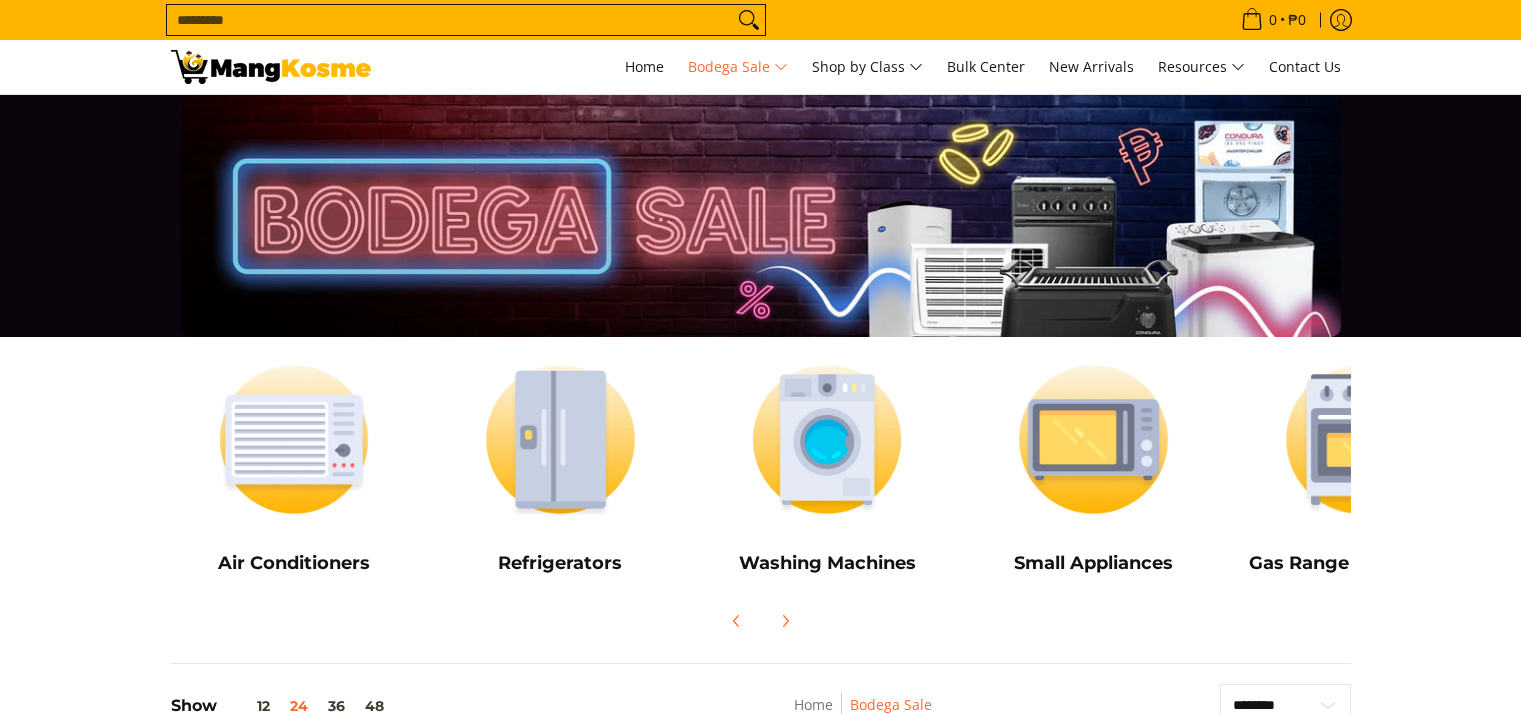 scroll, scrollTop: 600, scrollLeft: 0, axis: vertical 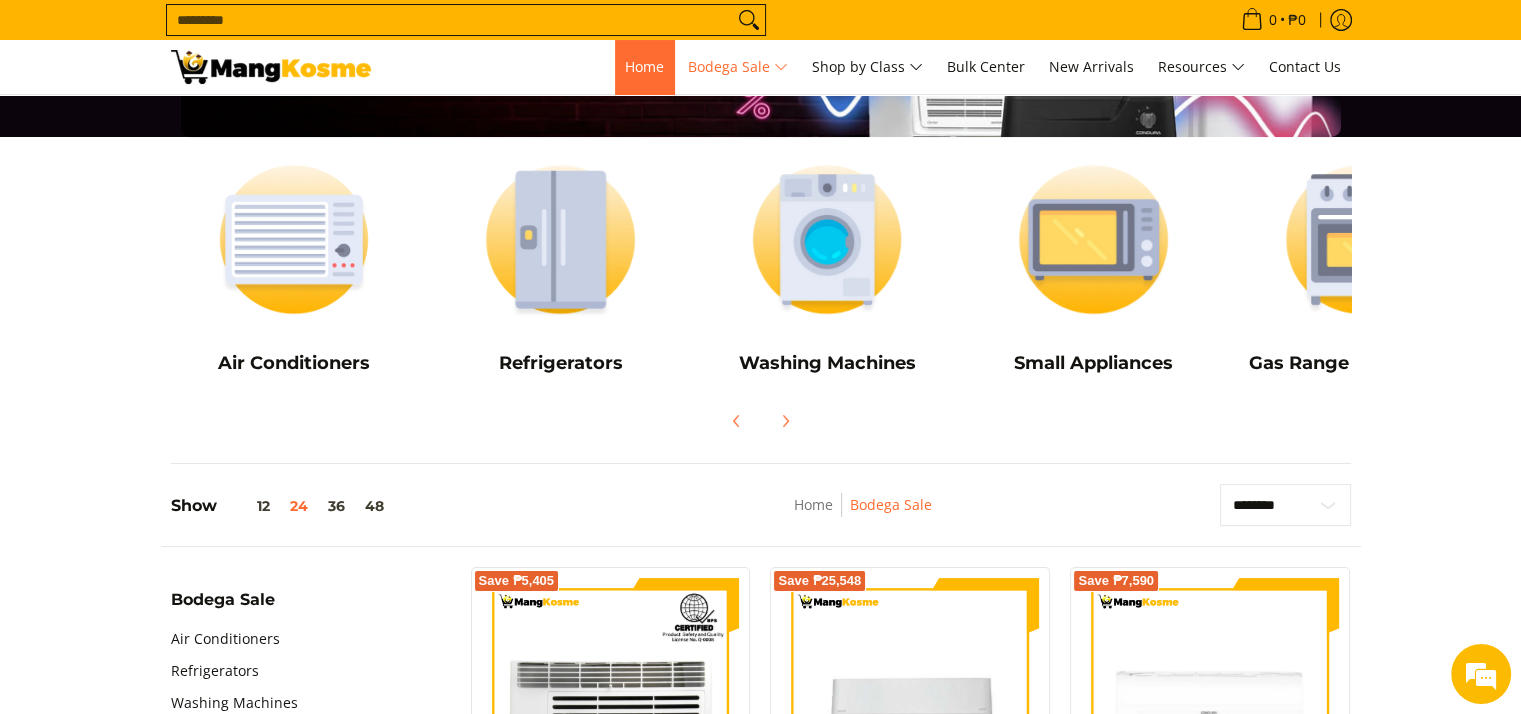 click on "Home" at bounding box center (644, 66) 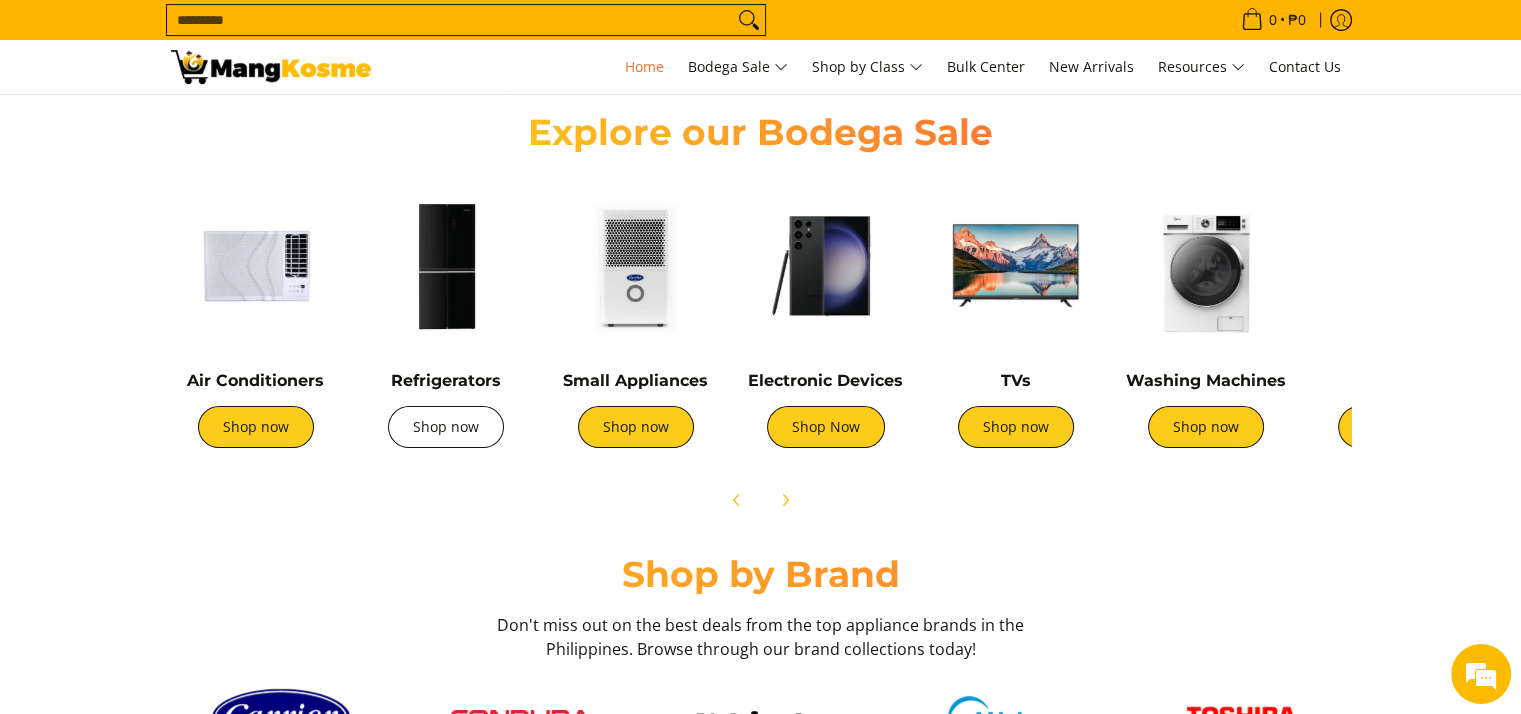 scroll, scrollTop: 700, scrollLeft: 0, axis: vertical 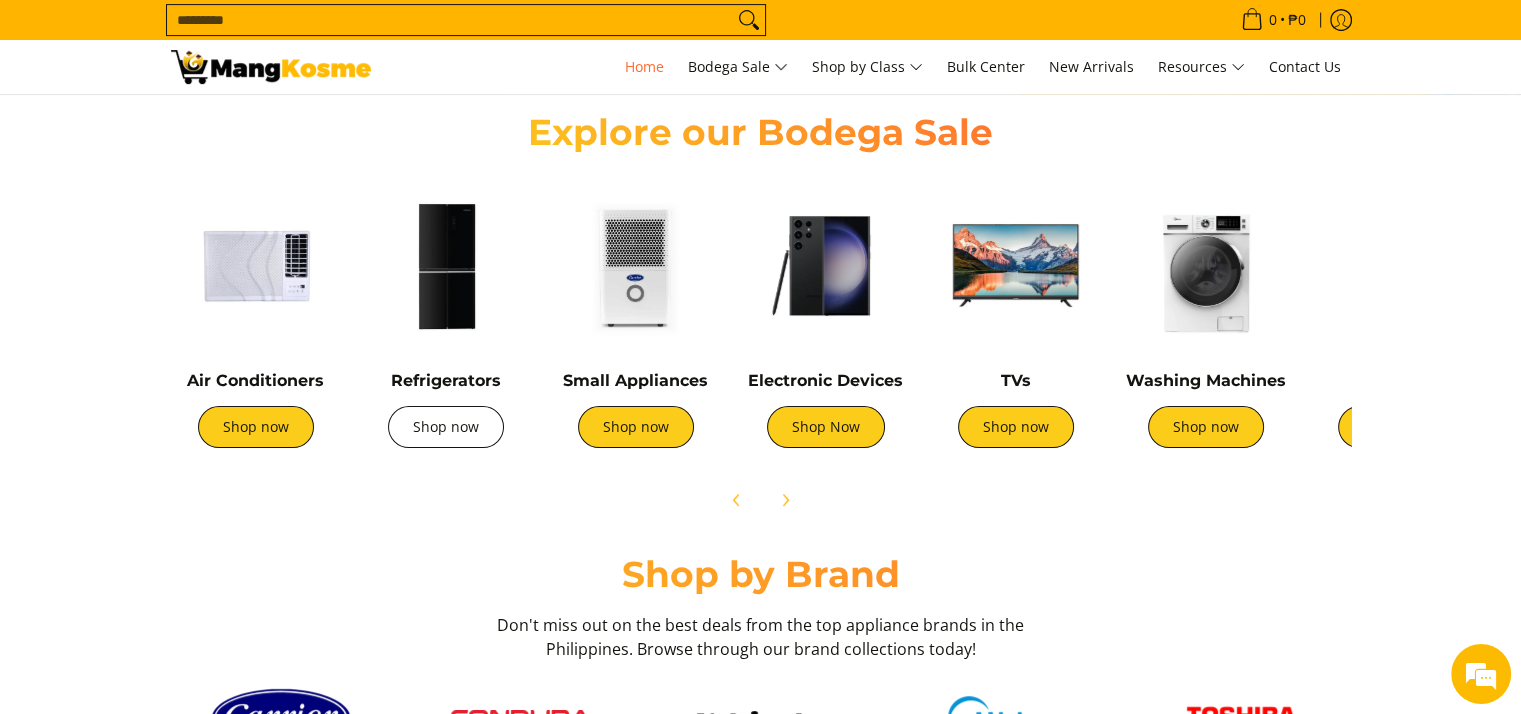 click on "Shop now" at bounding box center (446, 427) 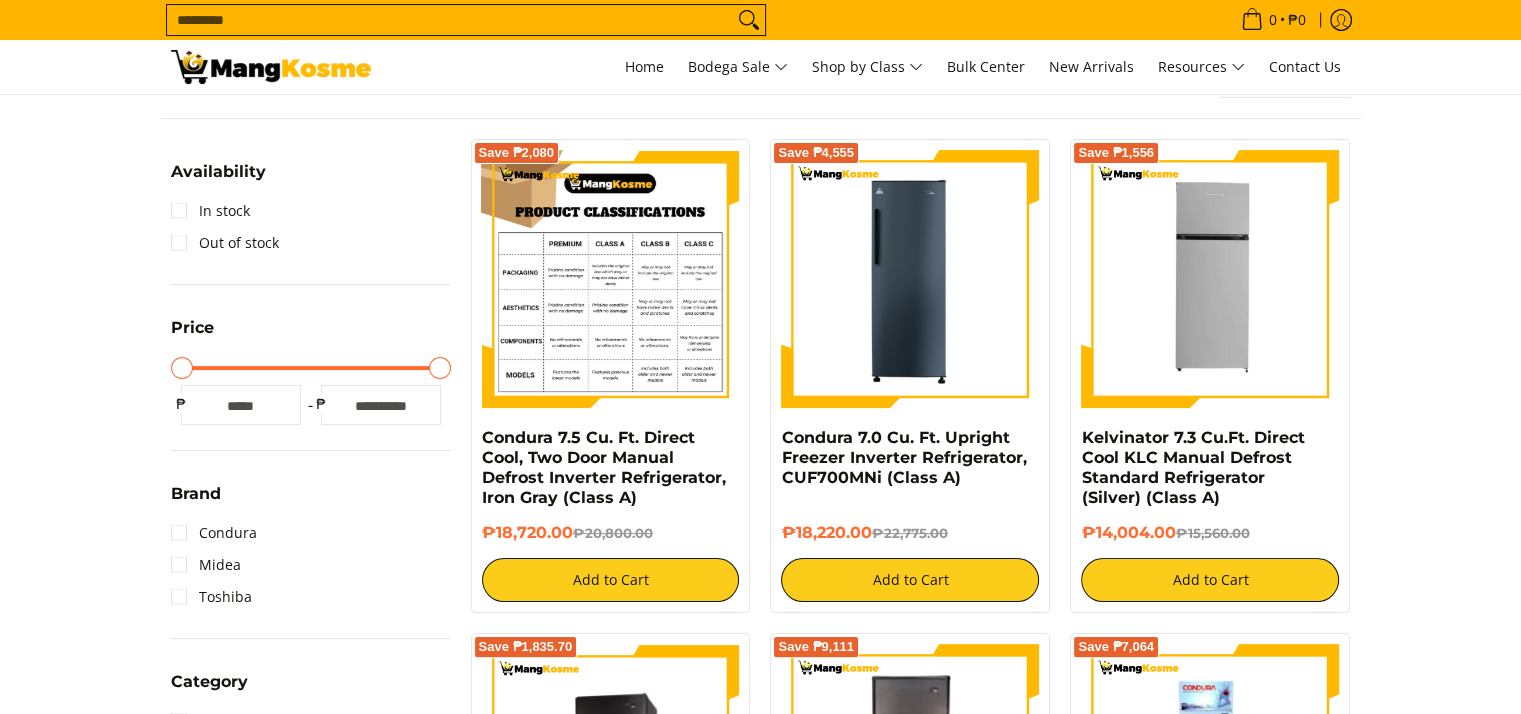 scroll, scrollTop: 0, scrollLeft: 0, axis: both 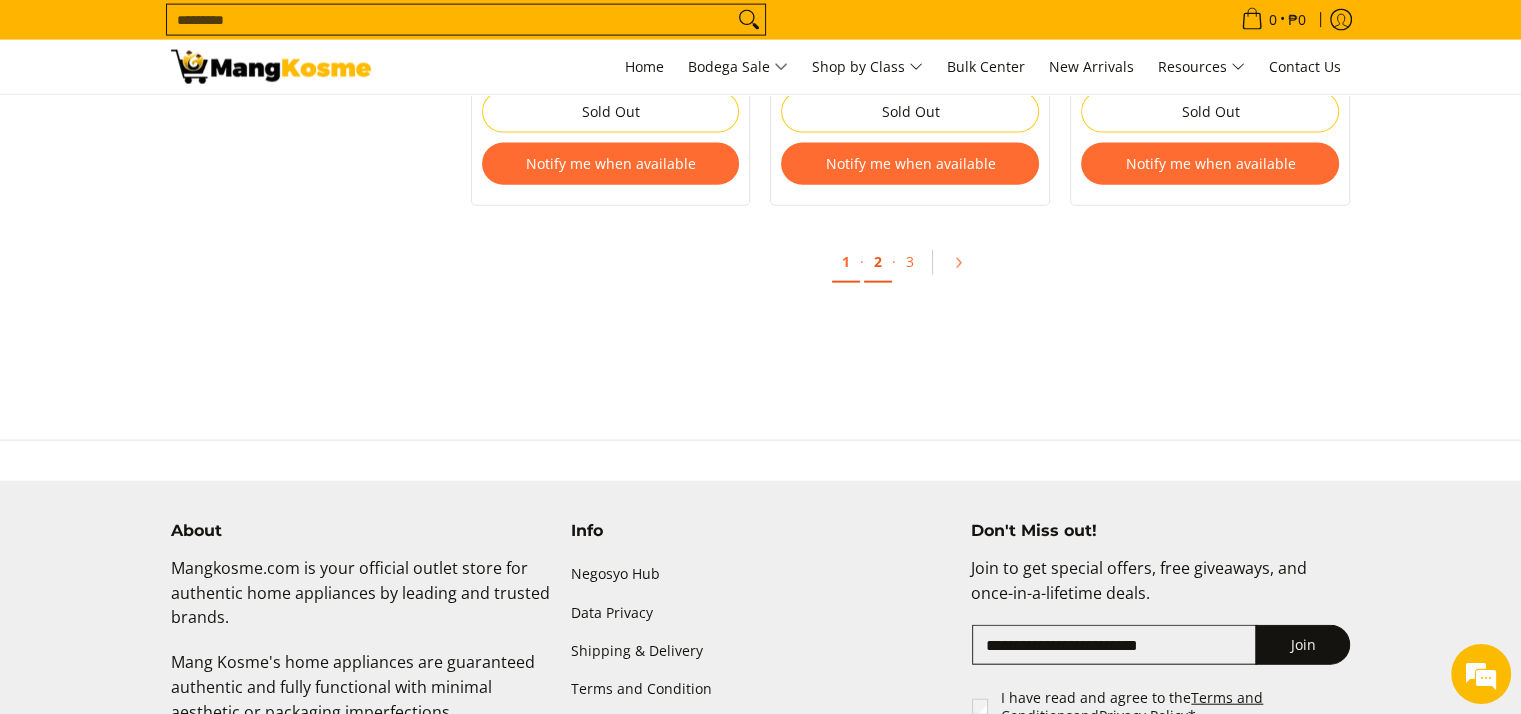 click on "2" at bounding box center [878, 262] 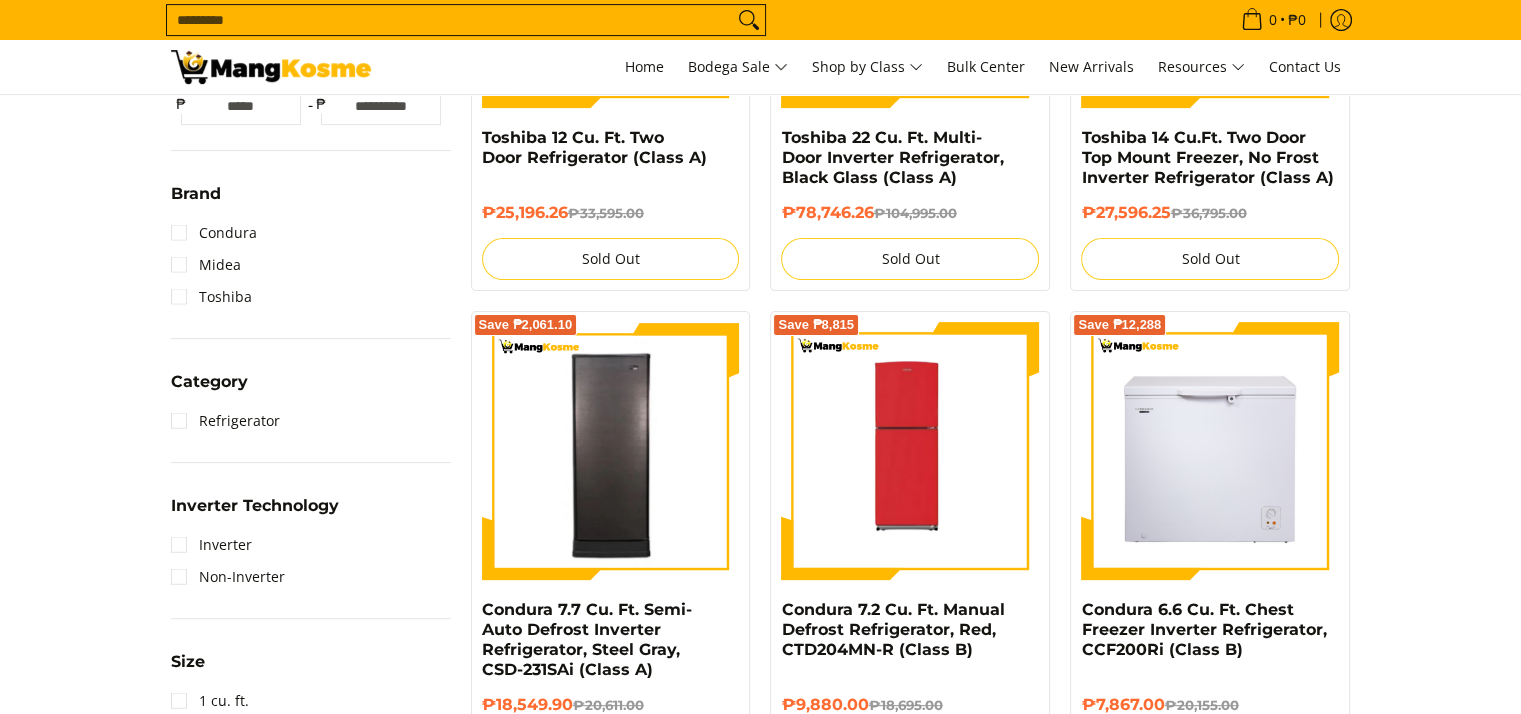 scroll, scrollTop: 600, scrollLeft: 0, axis: vertical 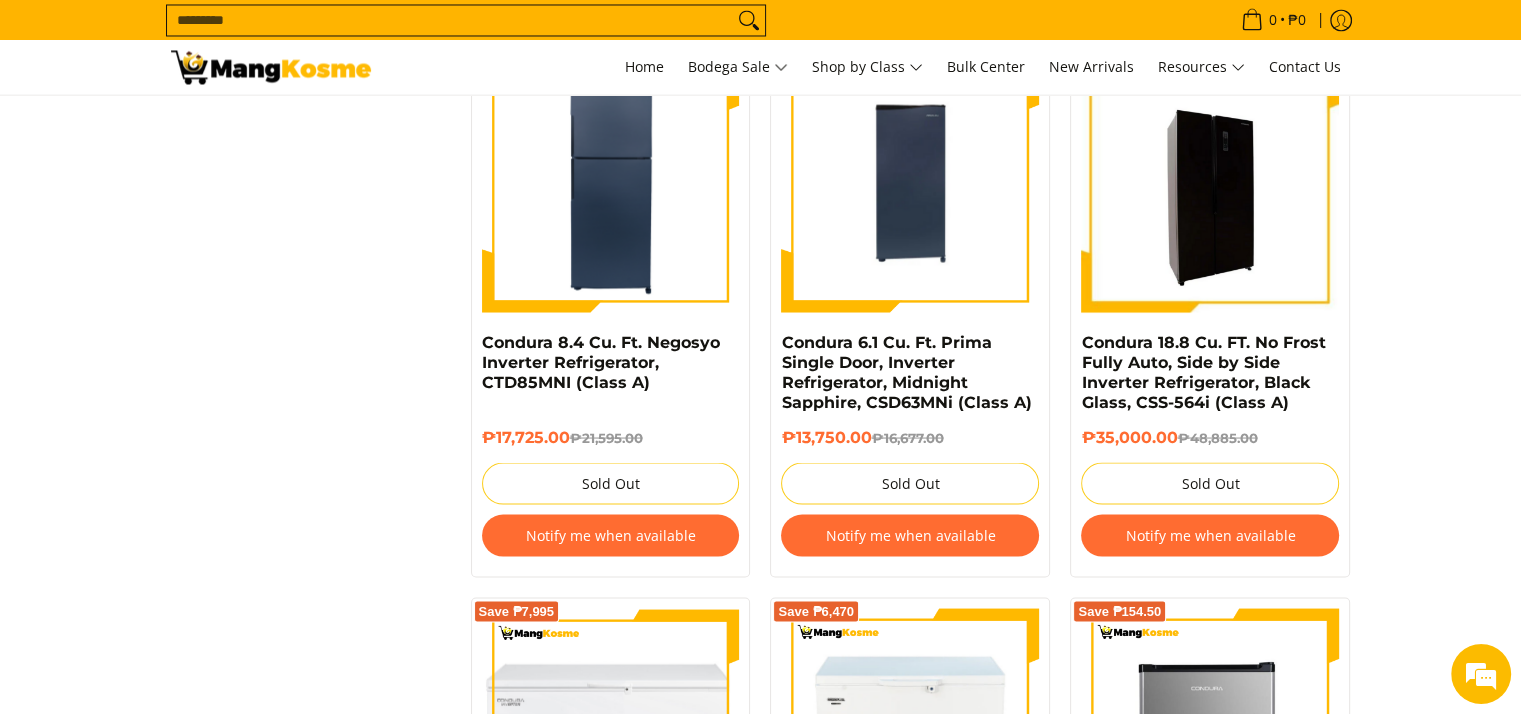 click at bounding box center [1210, 183] 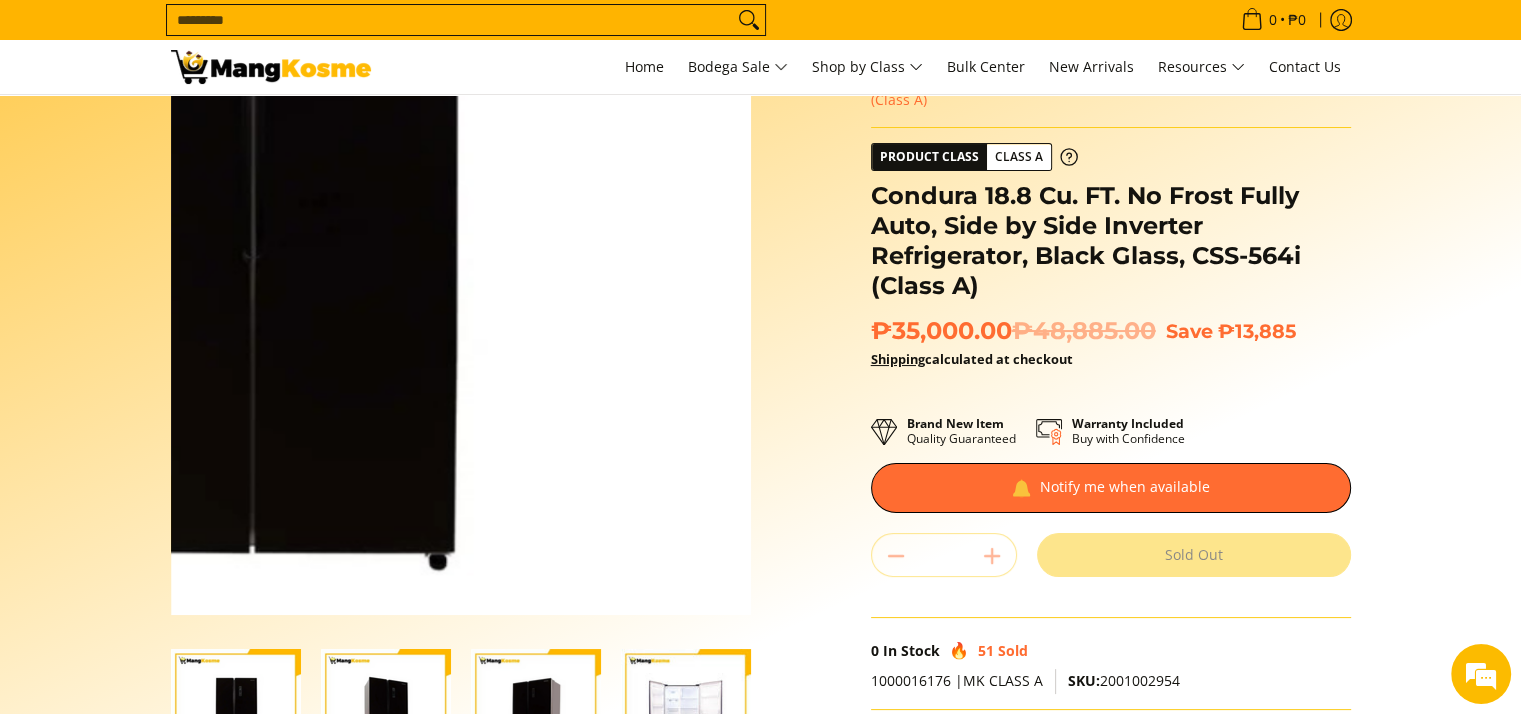 scroll, scrollTop: 400, scrollLeft: 0, axis: vertical 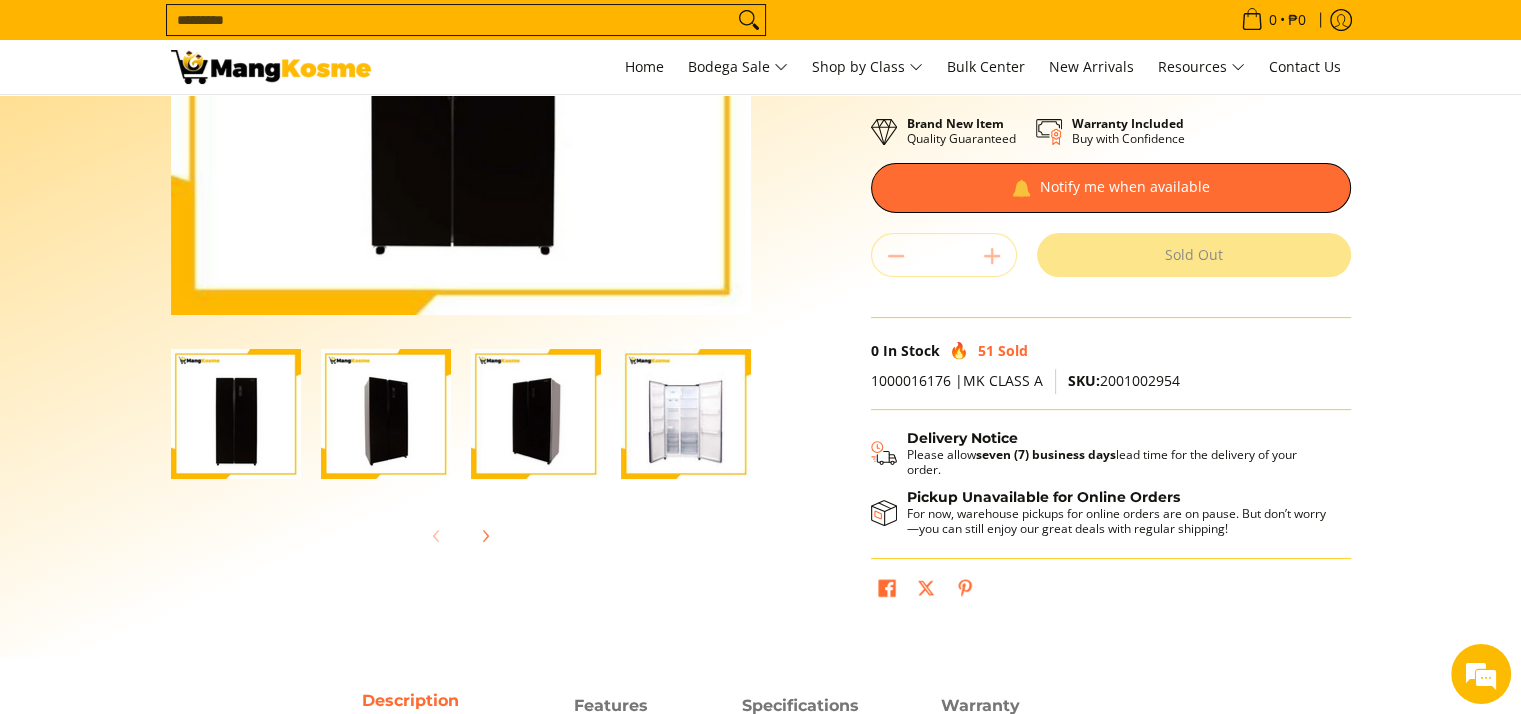click at bounding box center [686, 414] 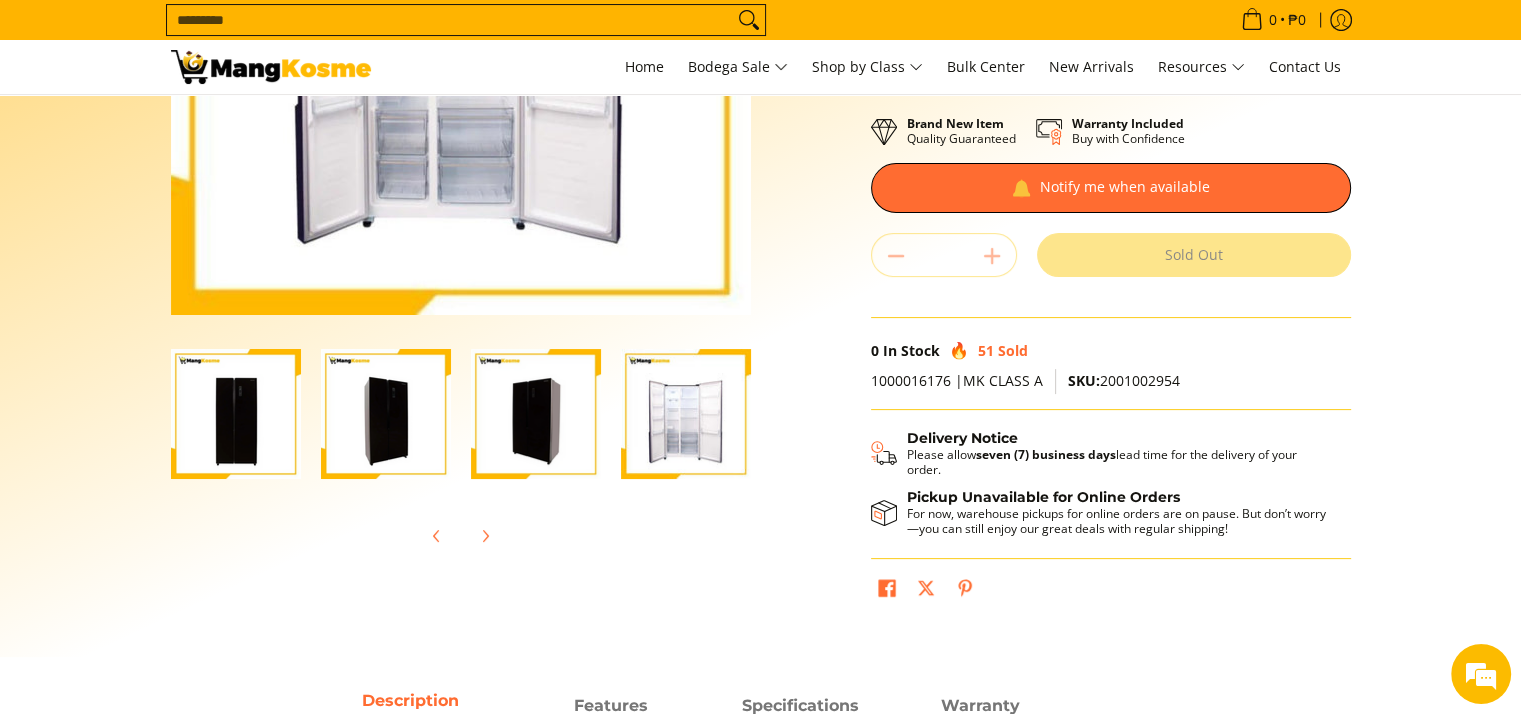 scroll, scrollTop: 0, scrollLeft: 2, axis: horizontal 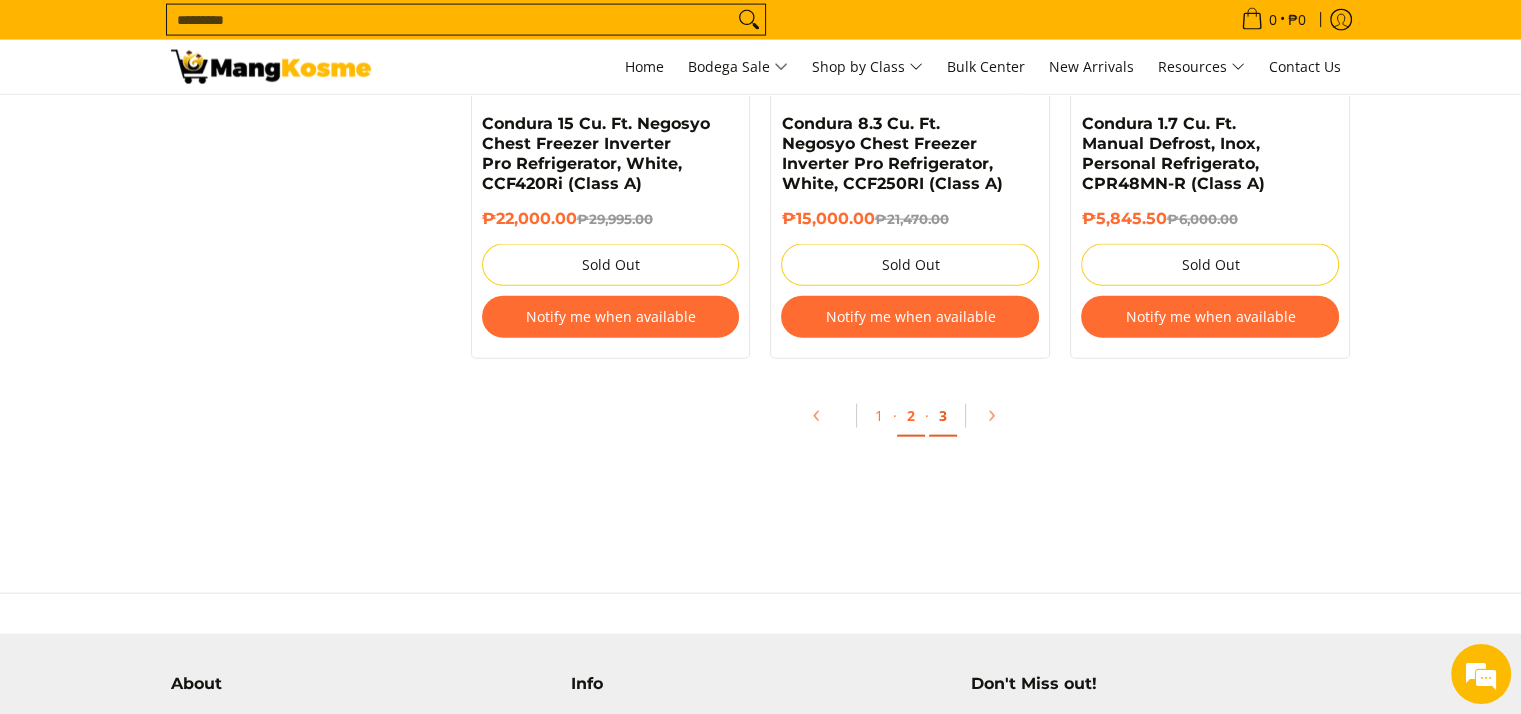 click on "3" at bounding box center (943, 416) 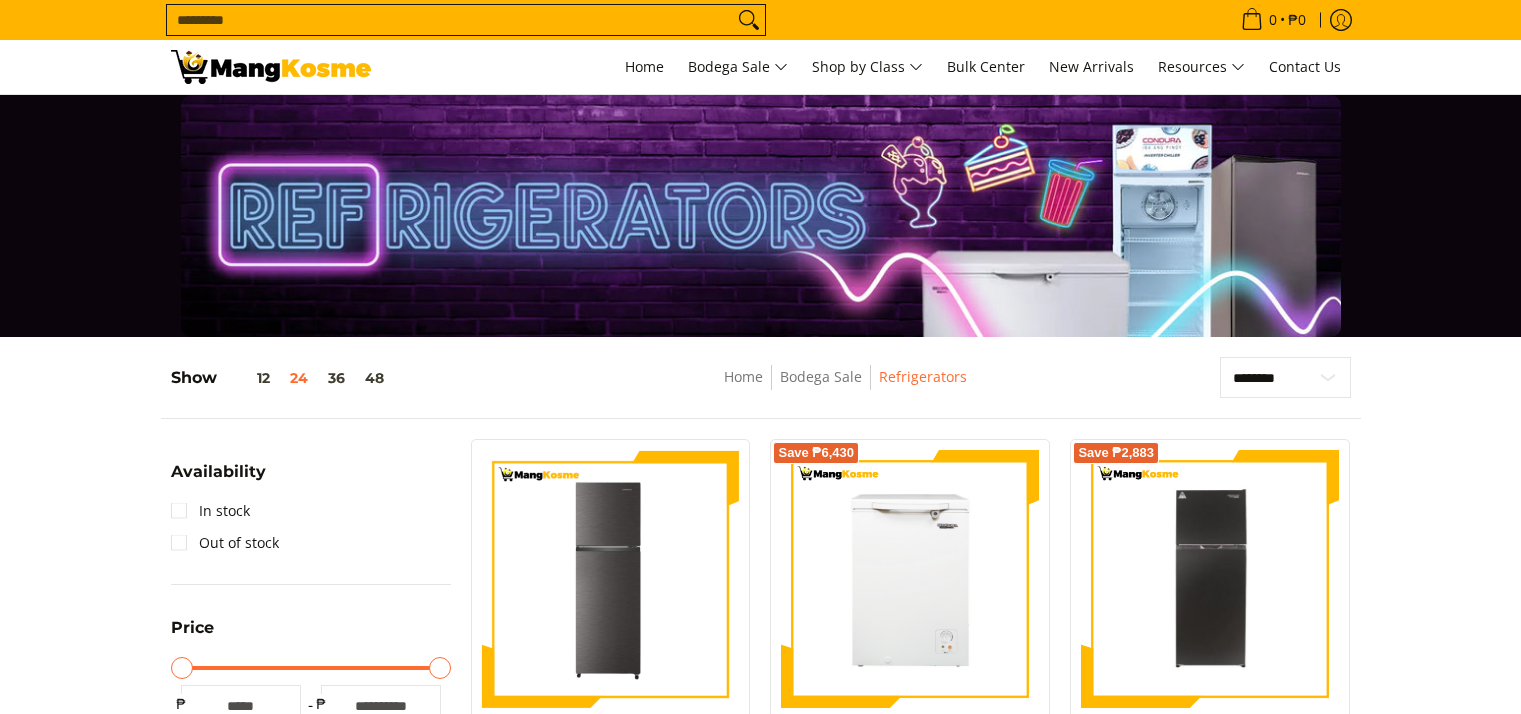 scroll, scrollTop: 500, scrollLeft: 0, axis: vertical 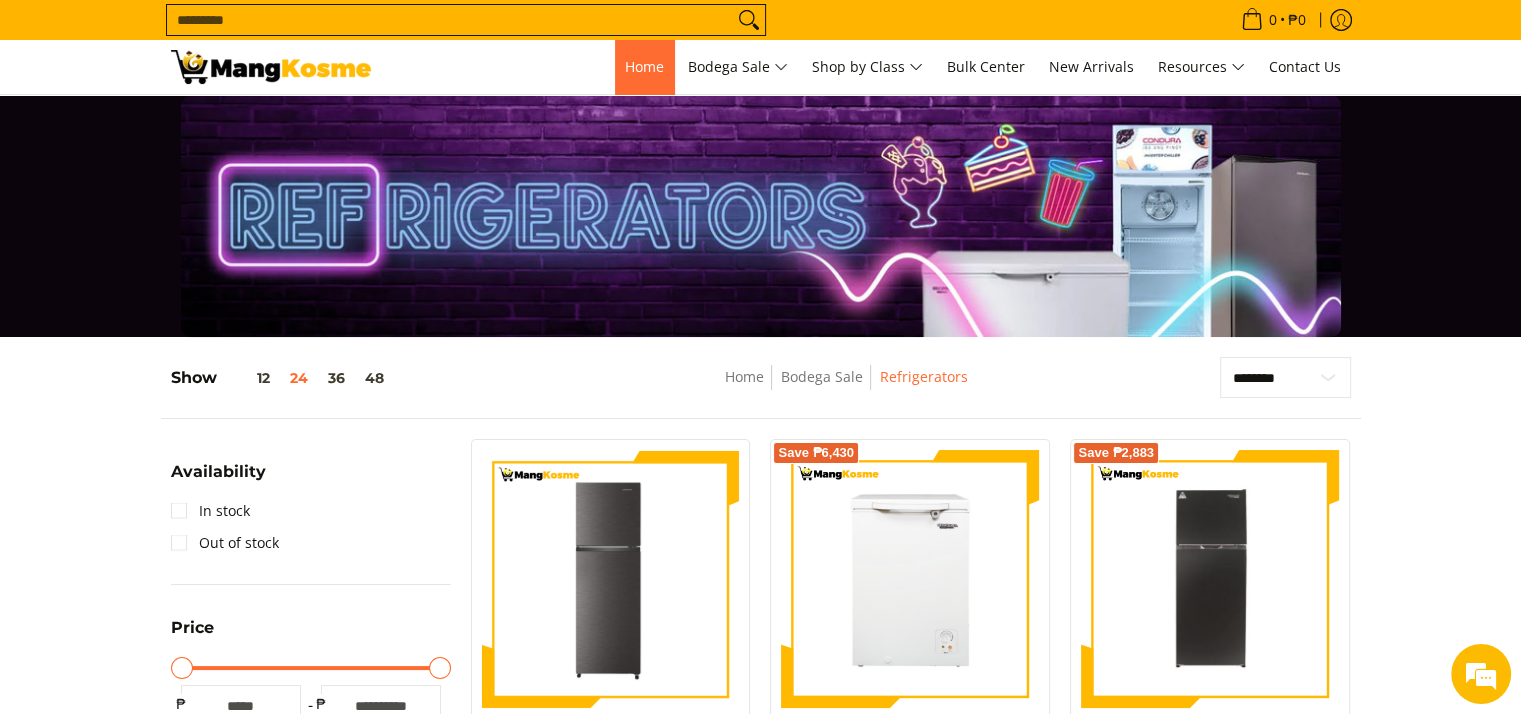 click on "Home" at bounding box center (644, 67) 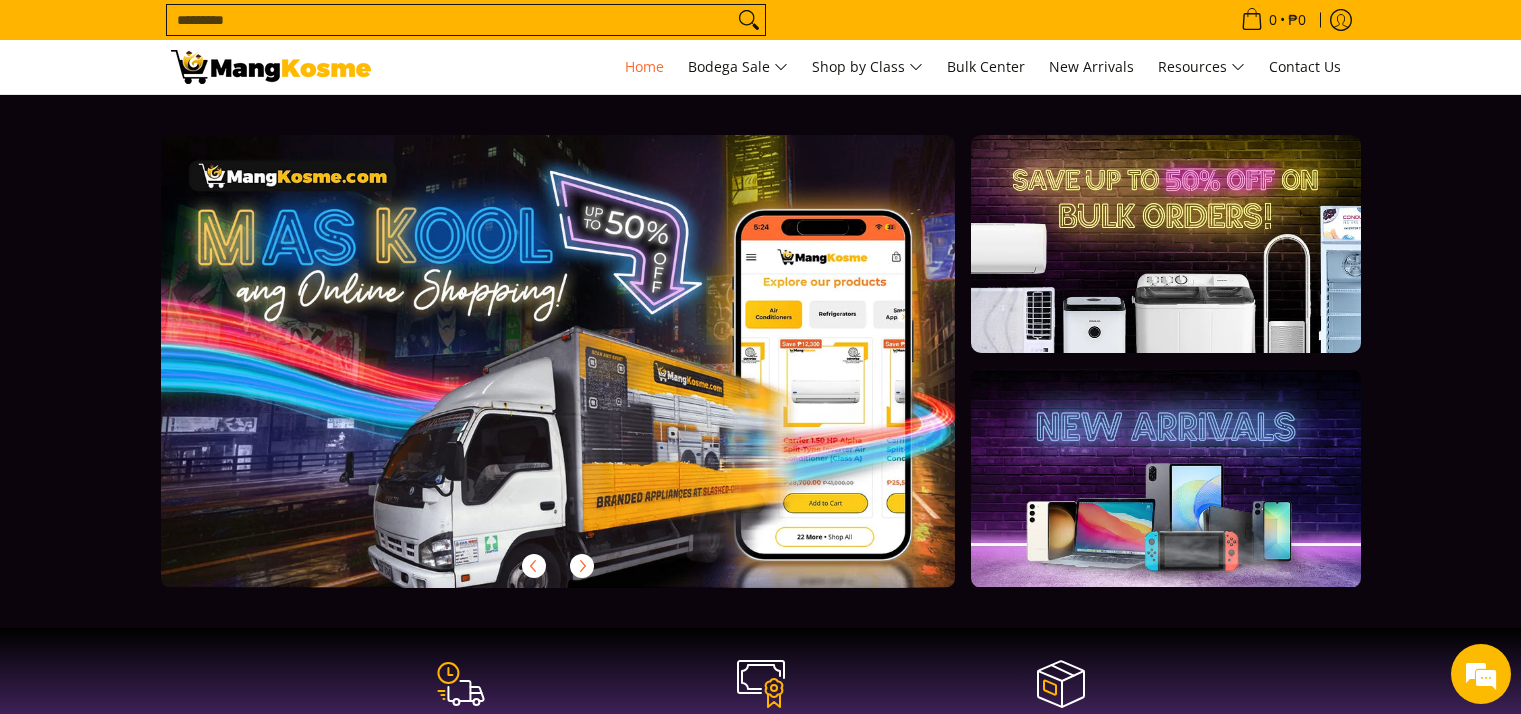 scroll, scrollTop: 600, scrollLeft: 0, axis: vertical 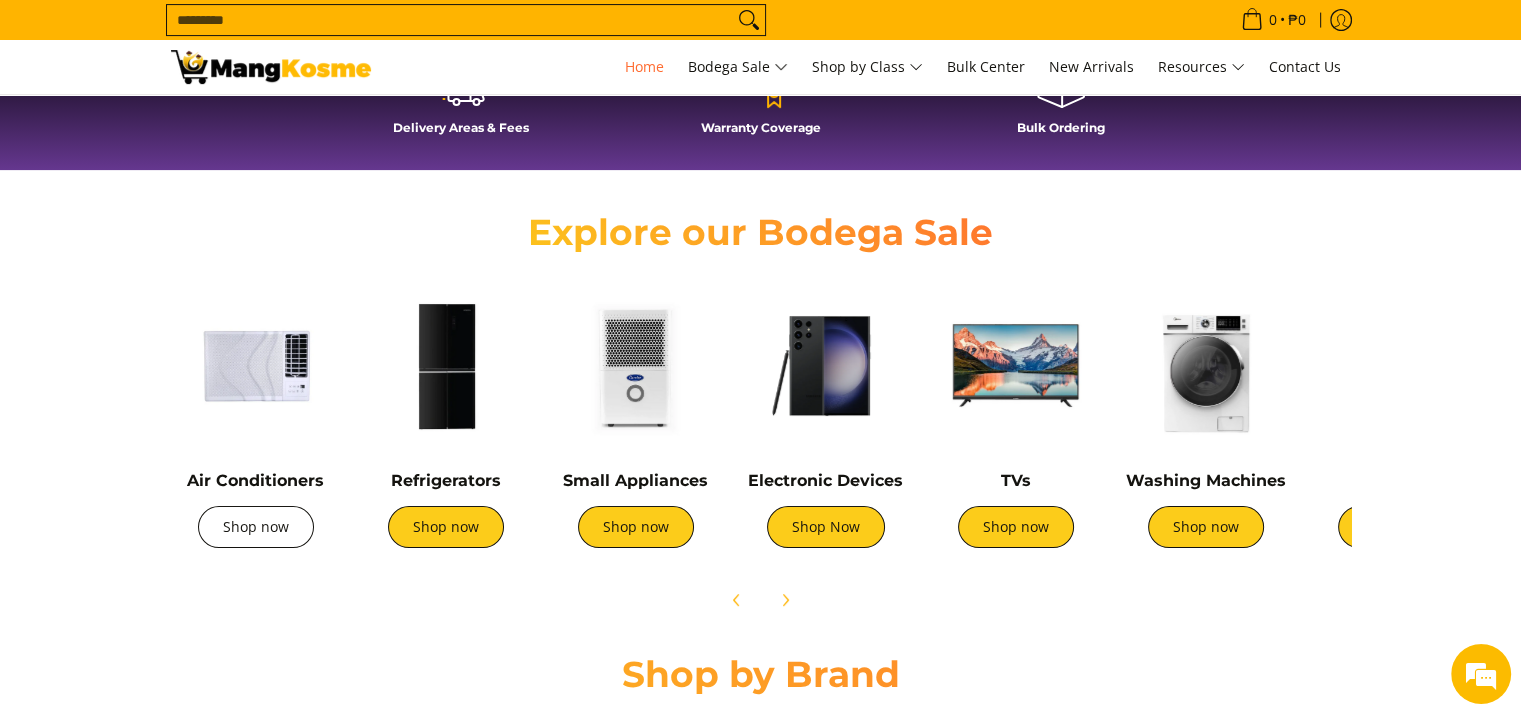click on "Shop now" at bounding box center [256, 527] 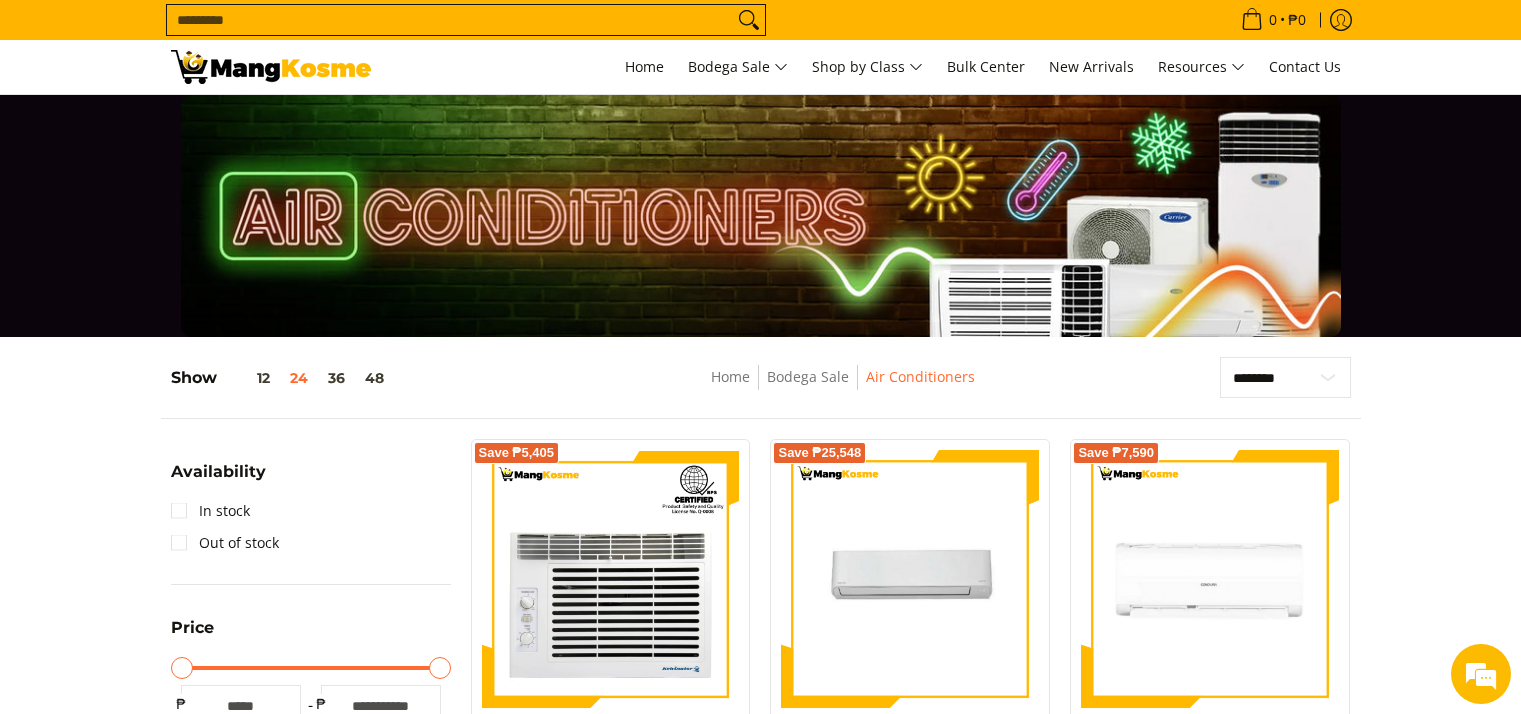 scroll, scrollTop: 0, scrollLeft: 0, axis: both 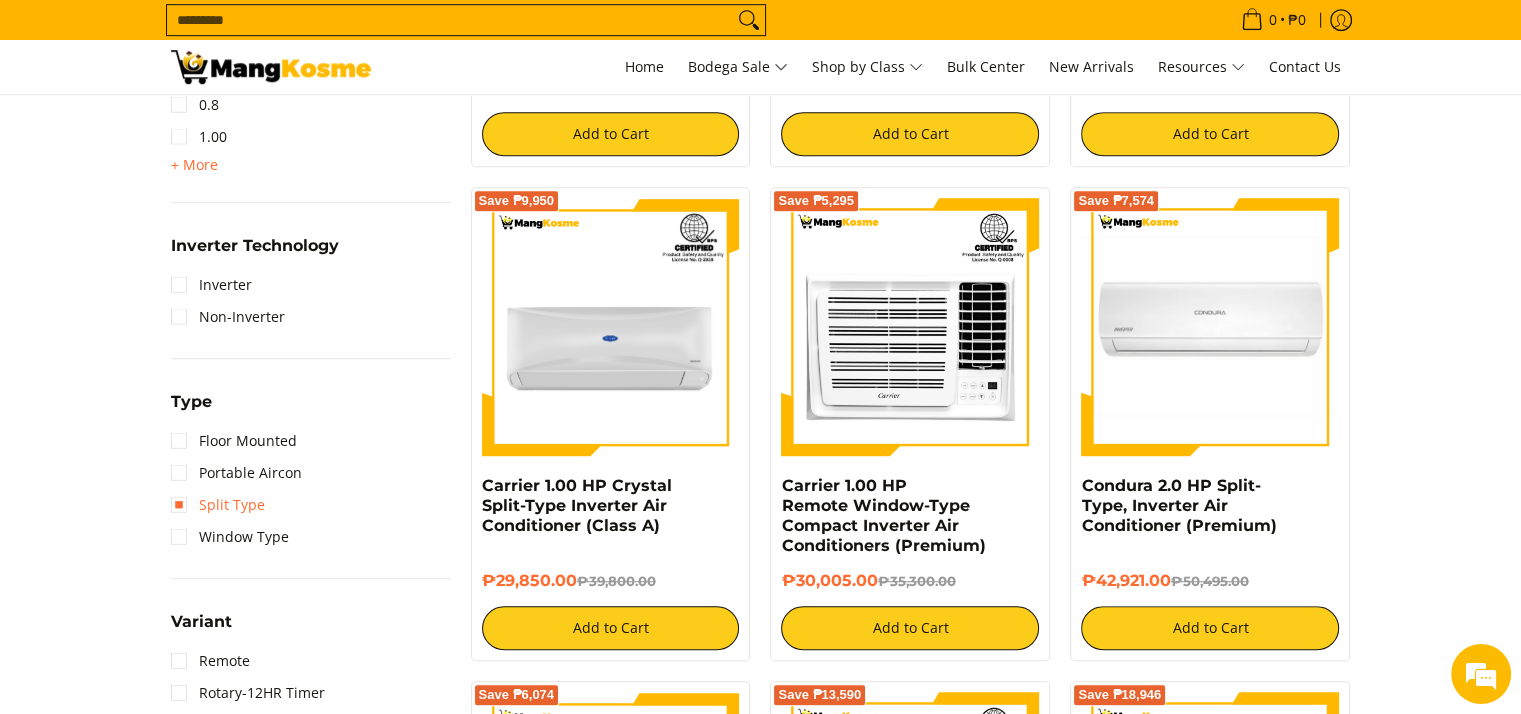 click on "Split Type" at bounding box center (218, 505) 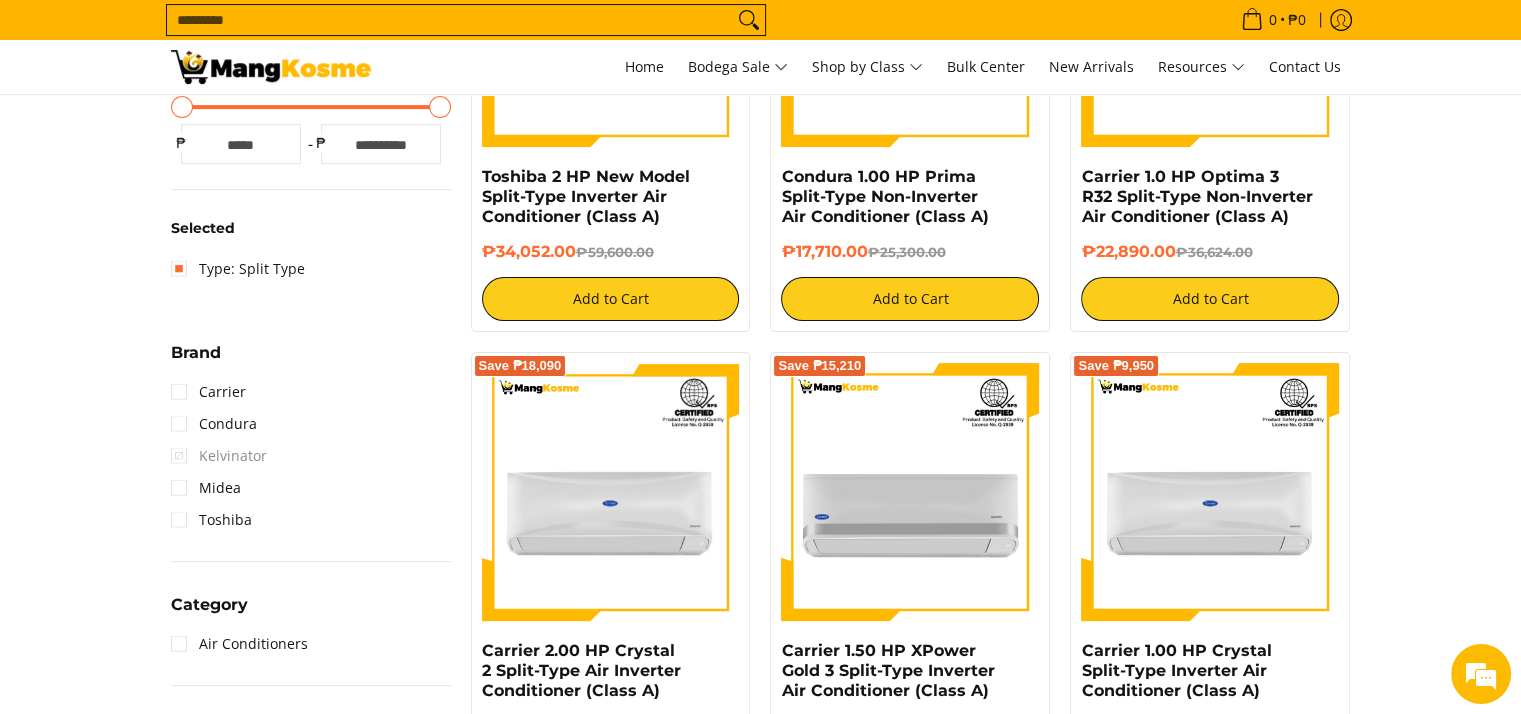 scroll, scrollTop: 861, scrollLeft: 0, axis: vertical 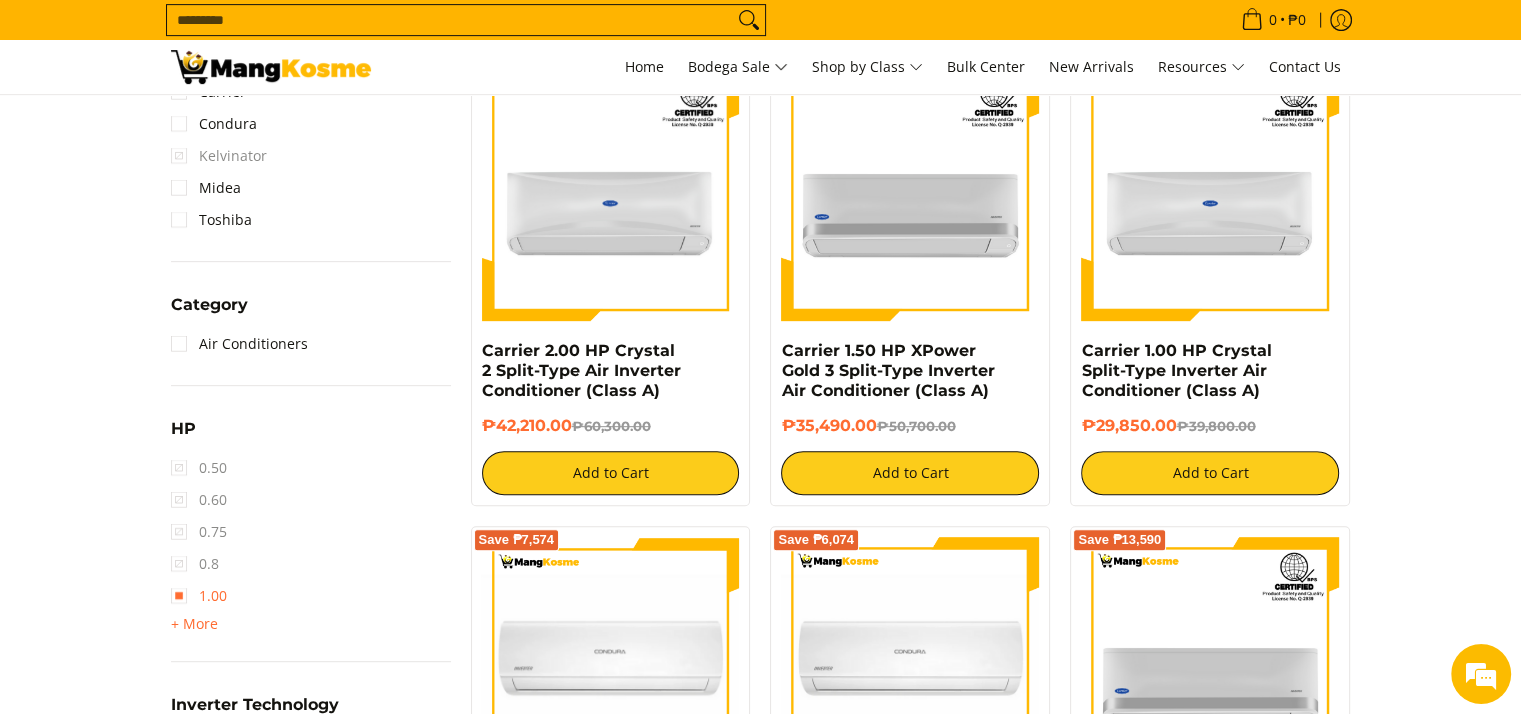 drag, startPoint x: 184, startPoint y: 597, endPoint x: 227, endPoint y: 577, distance: 47.423622 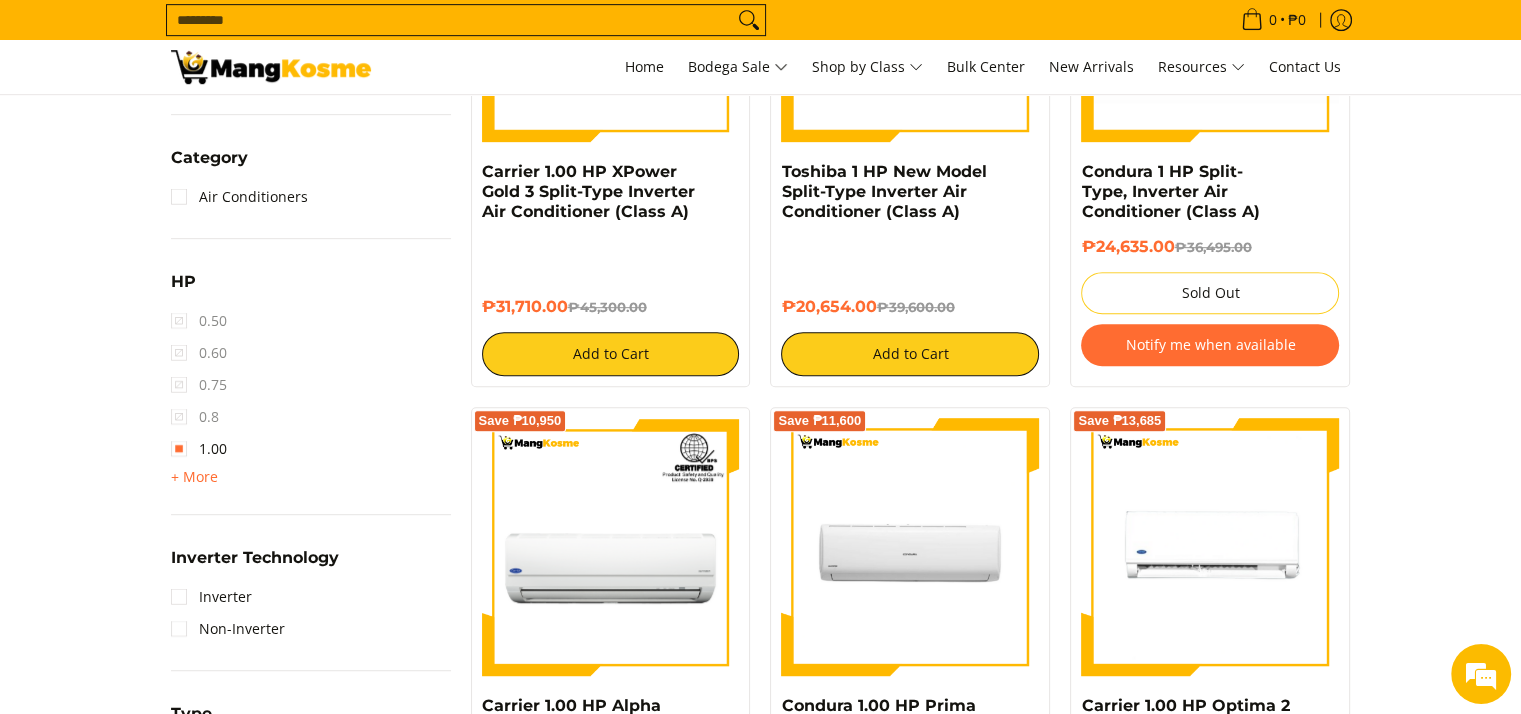 scroll, scrollTop: 1161, scrollLeft: 0, axis: vertical 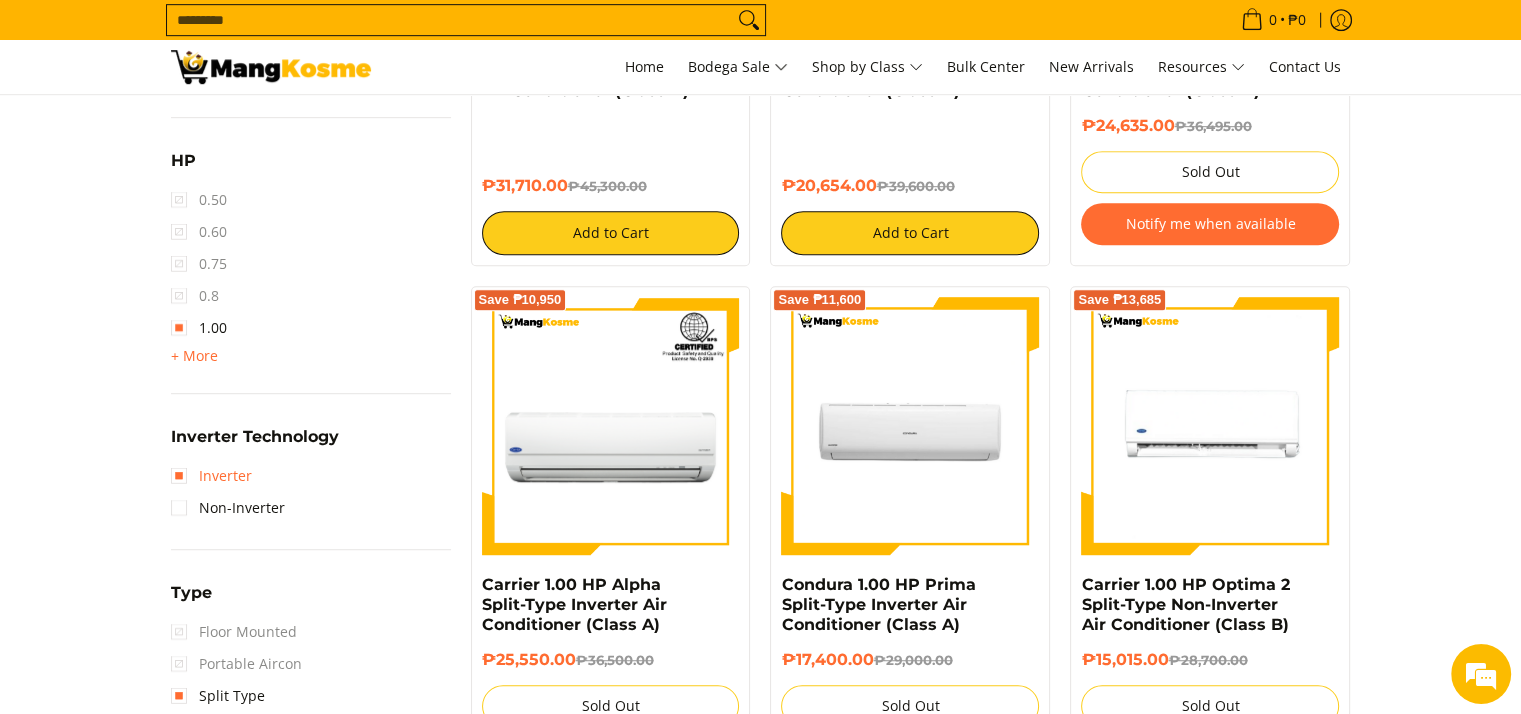 click on "Inverter" at bounding box center [211, 476] 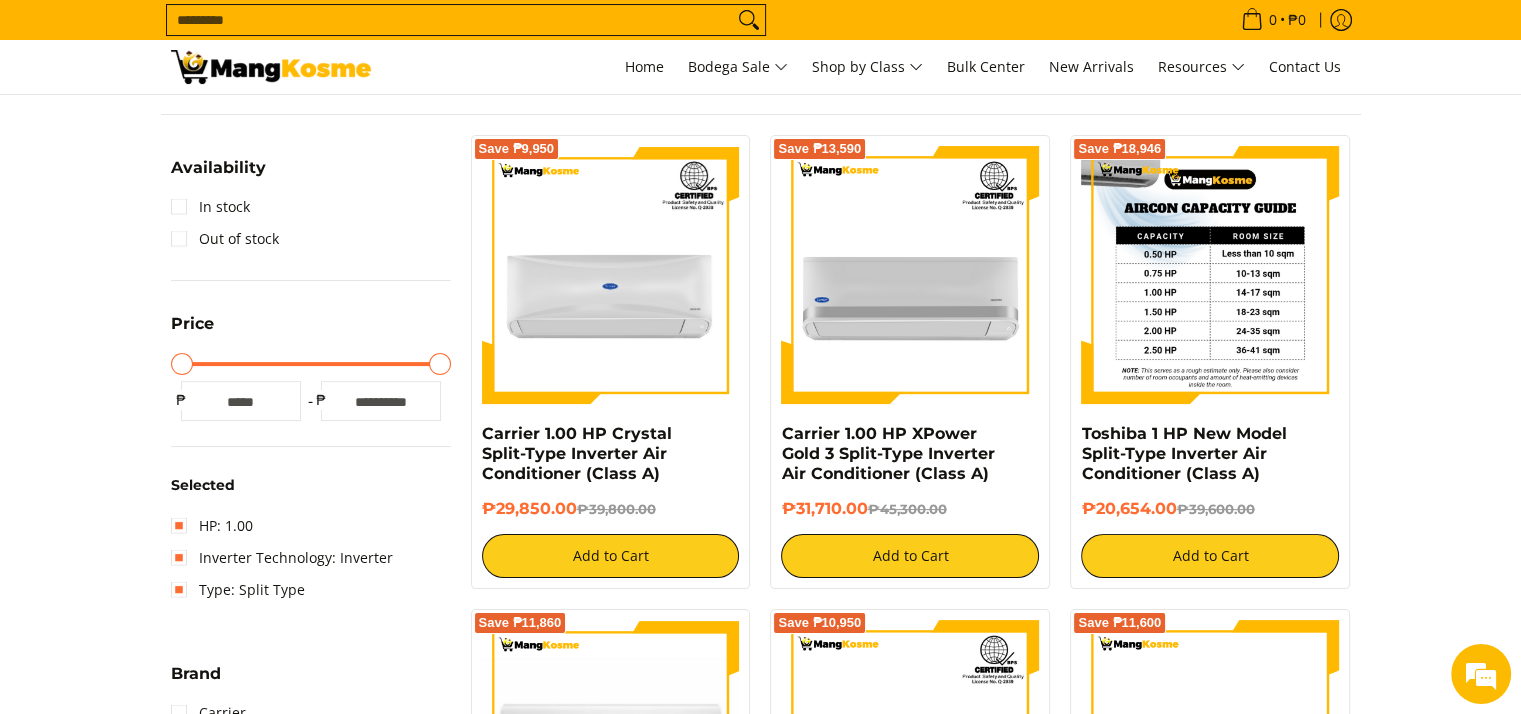 scroll, scrollTop: 300, scrollLeft: 0, axis: vertical 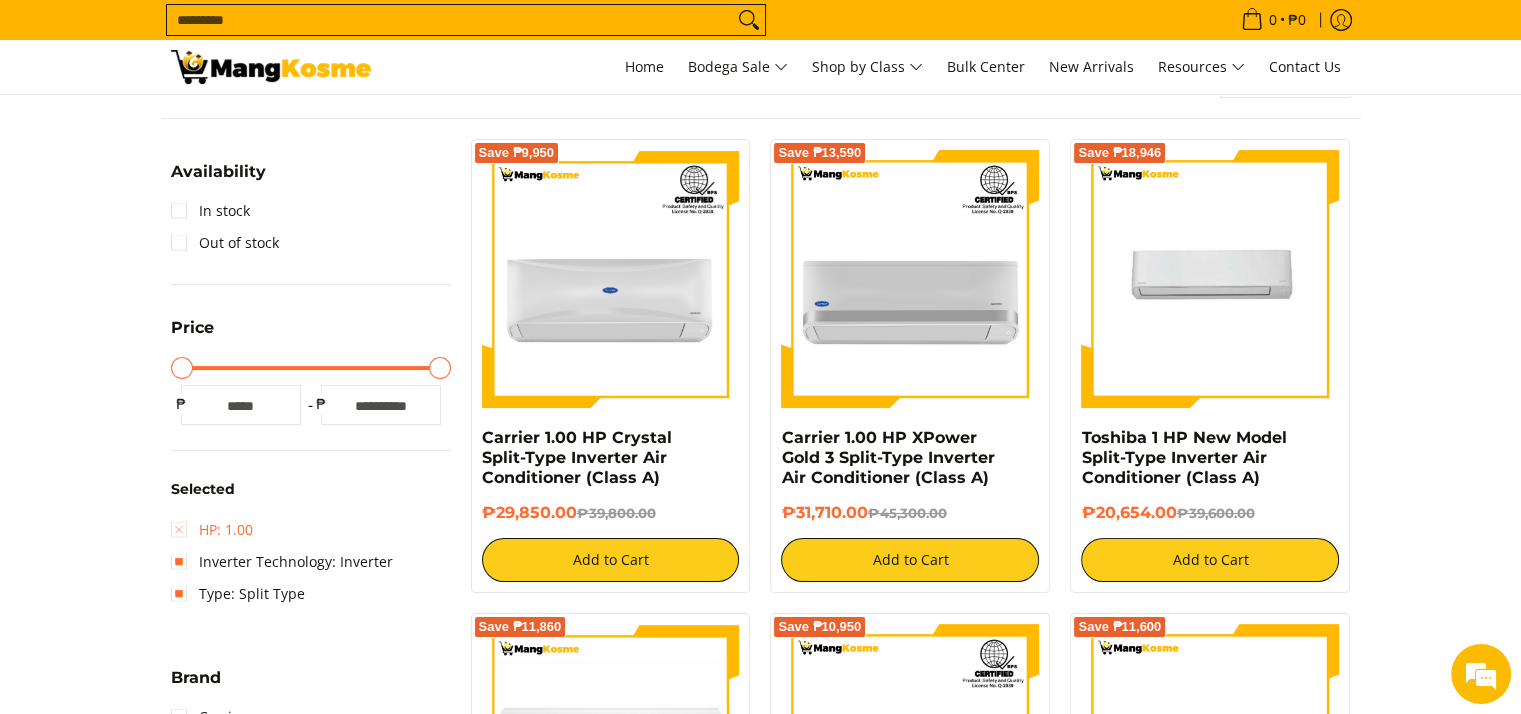 click on "HP: 1.00" at bounding box center [212, 530] 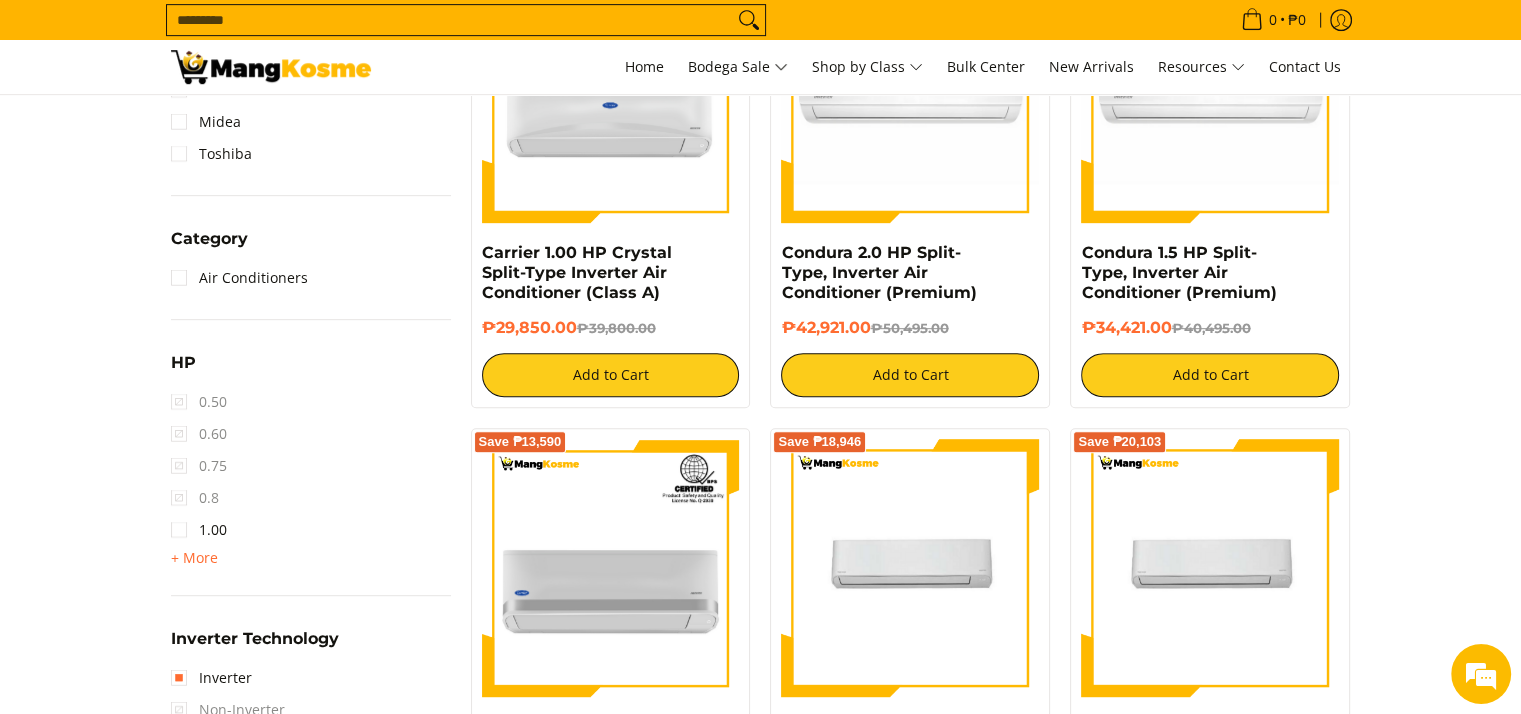 scroll, scrollTop: 961, scrollLeft: 0, axis: vertical 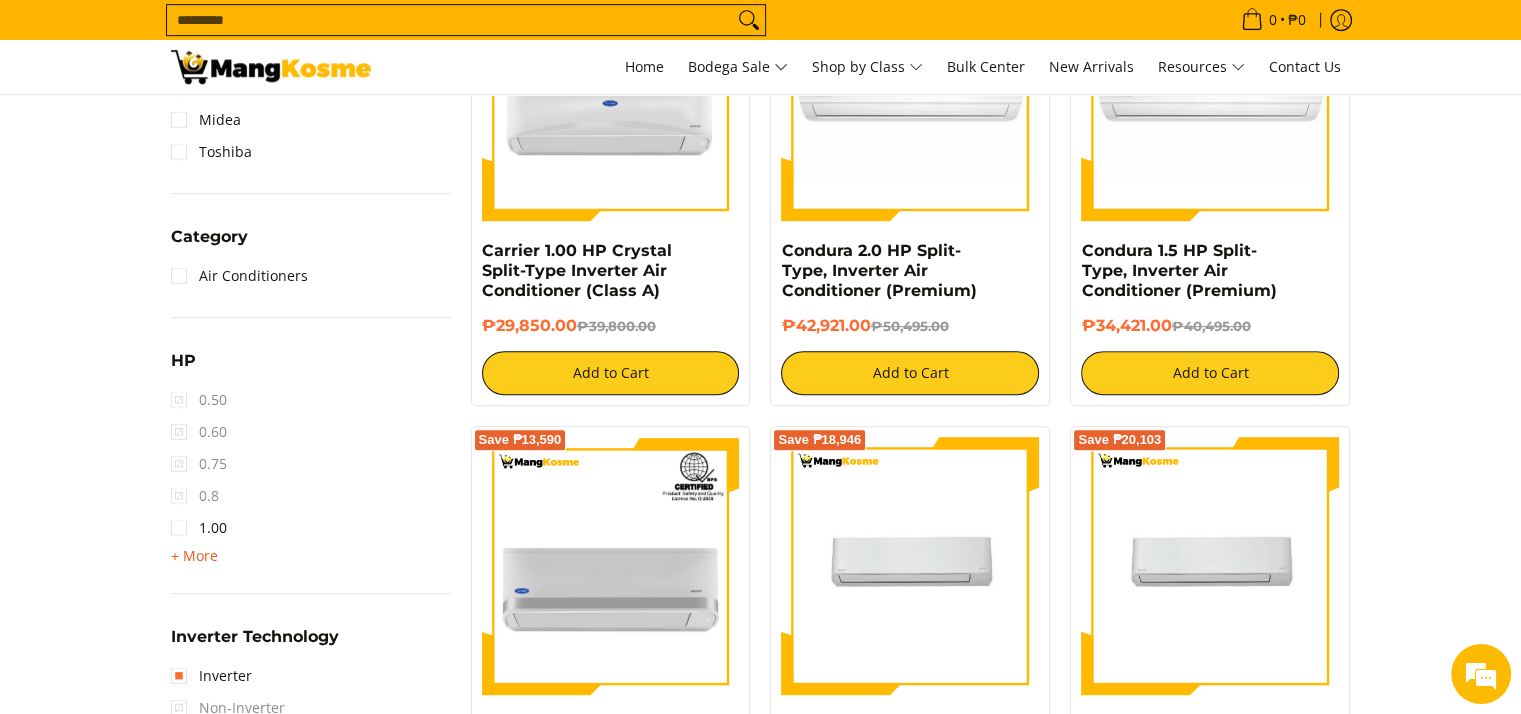 click on "+ More" at bounding box center (194, 556) 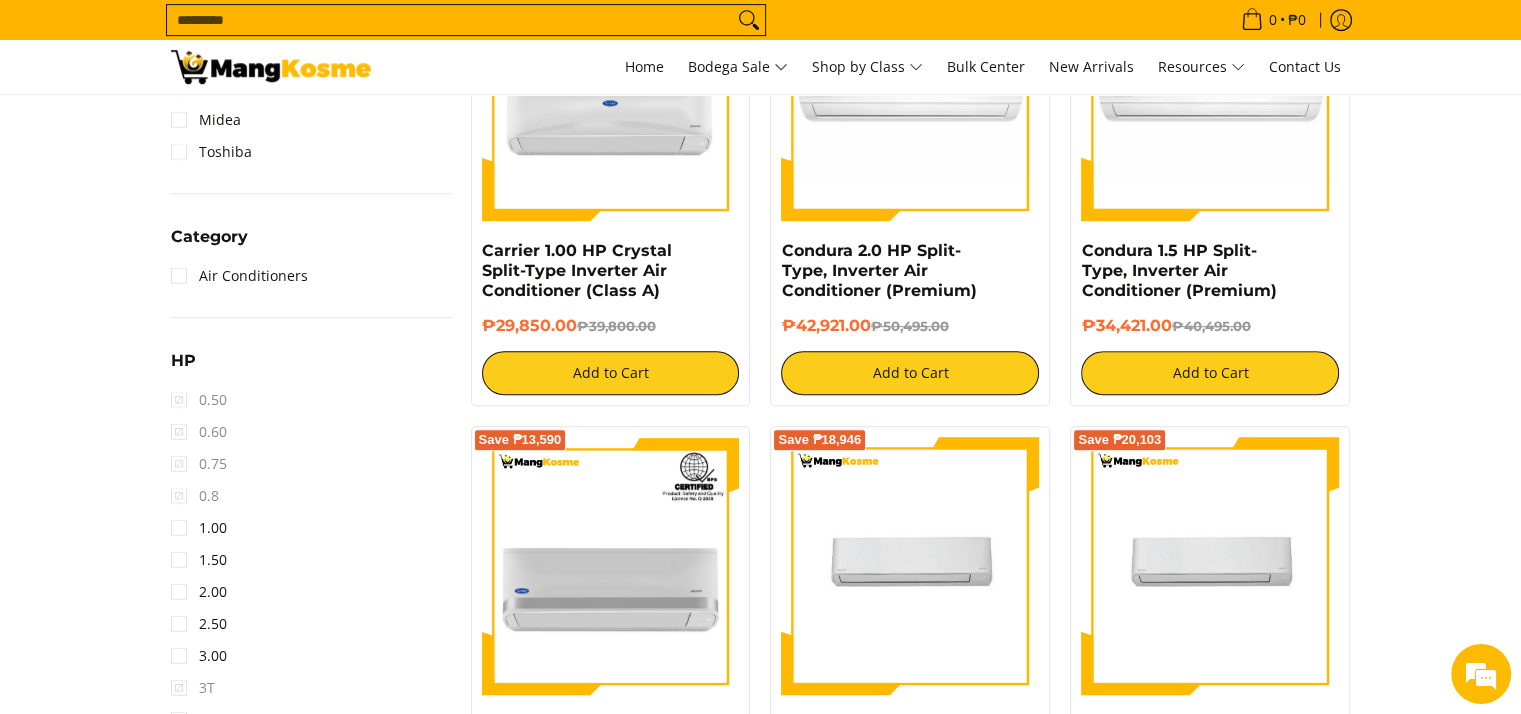 click on "0.75" at bounding box center (199, 464) 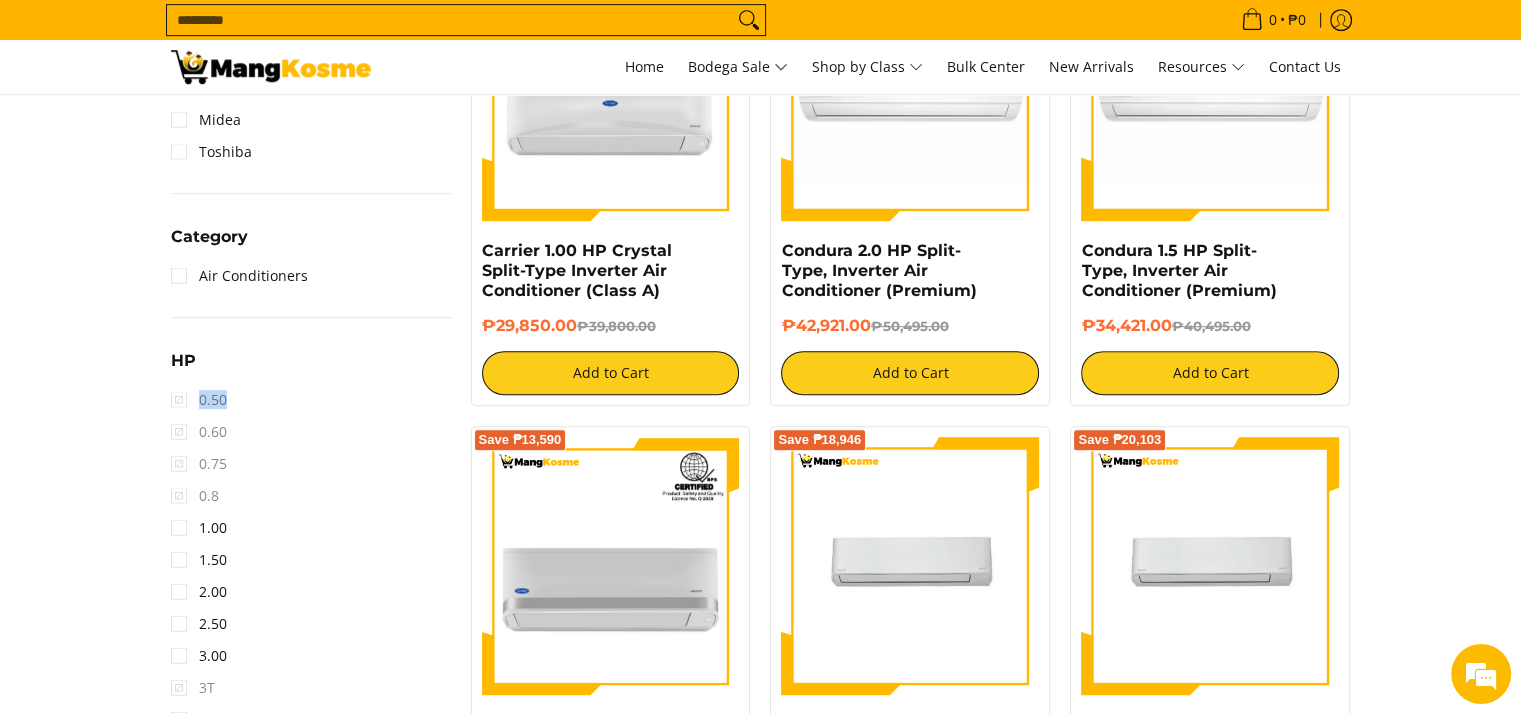 click on "0.50" at bounding box center [199, 400] 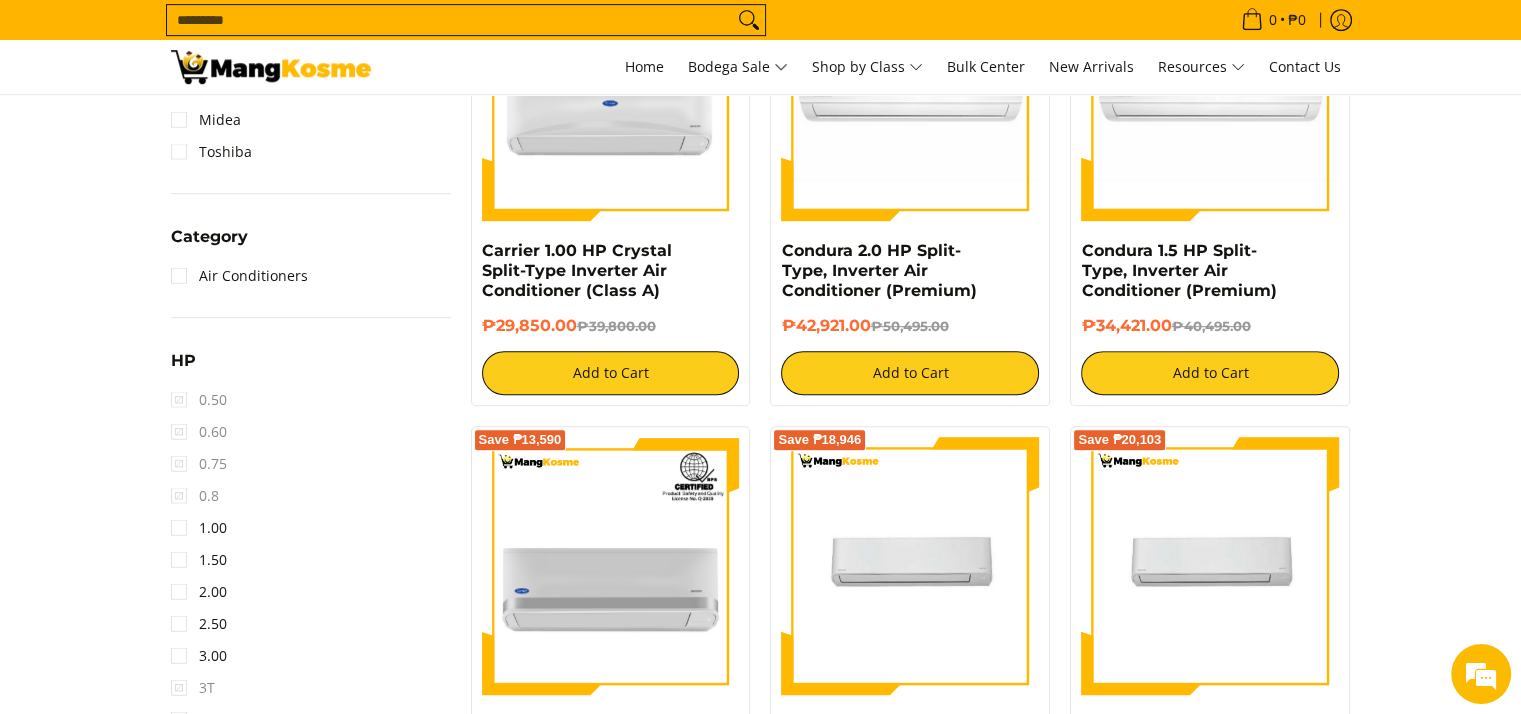 click on "0.60" at bounding box center [199, 432] 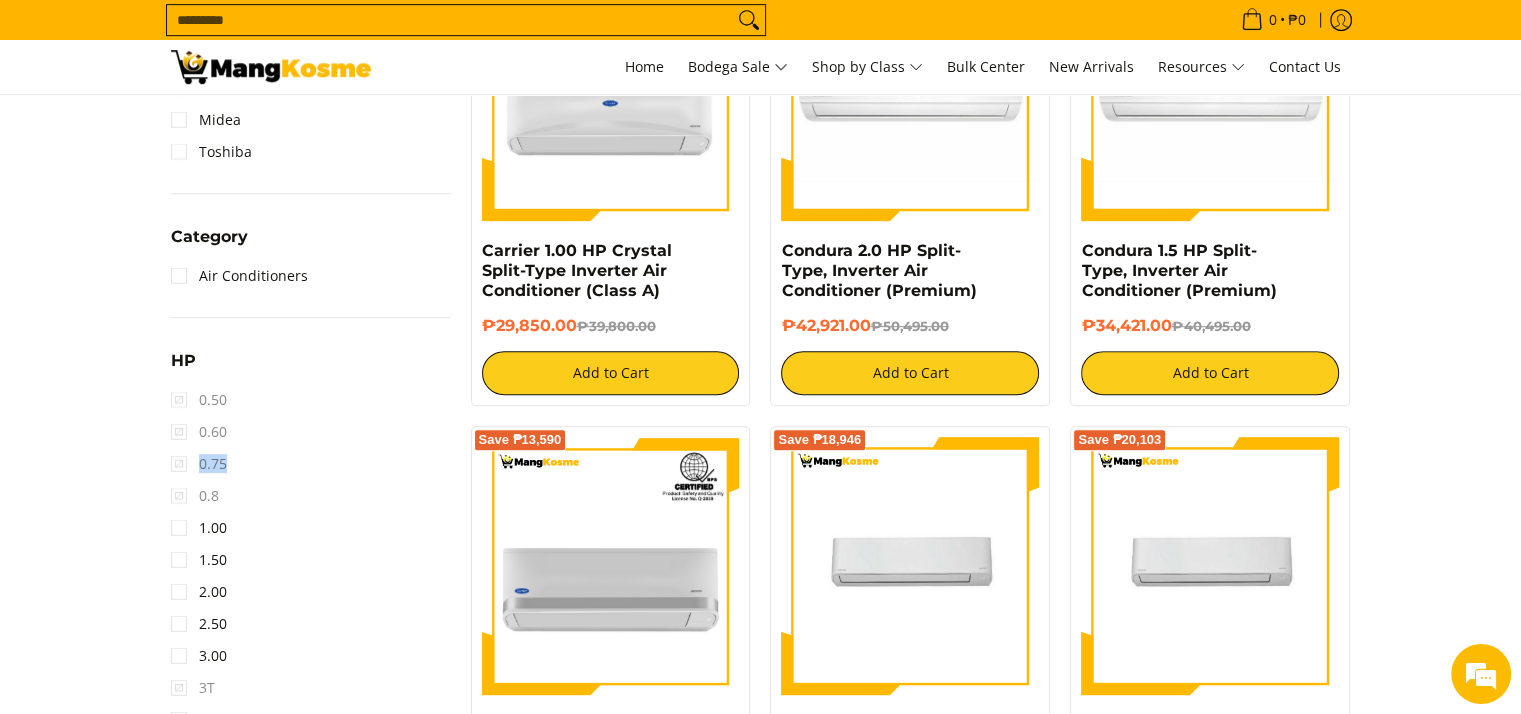 click on "0.75" at bounding box center (199, 464) 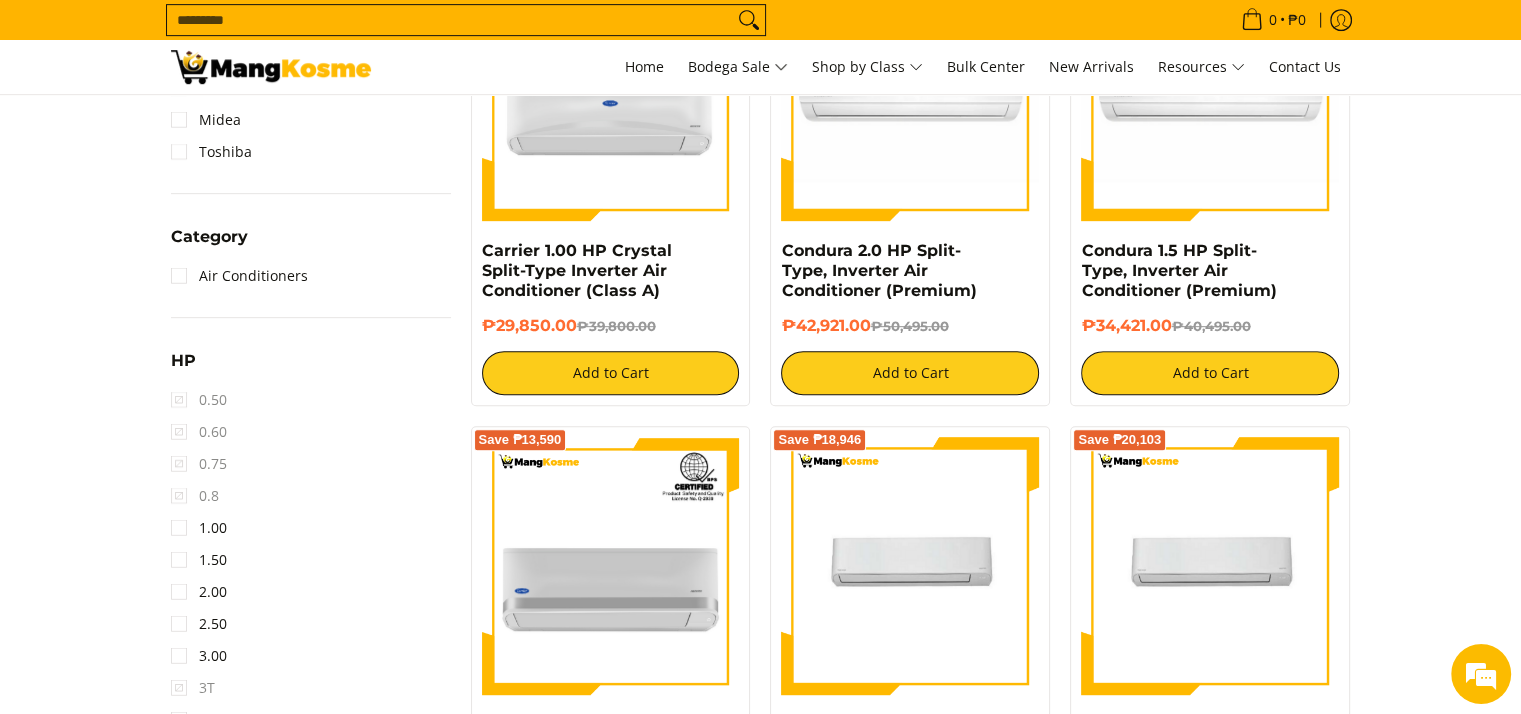 drag, startPoint x: 178, startPoint y: 470, endPoint x: 186, endPoint y: 504, distance: 34.928497 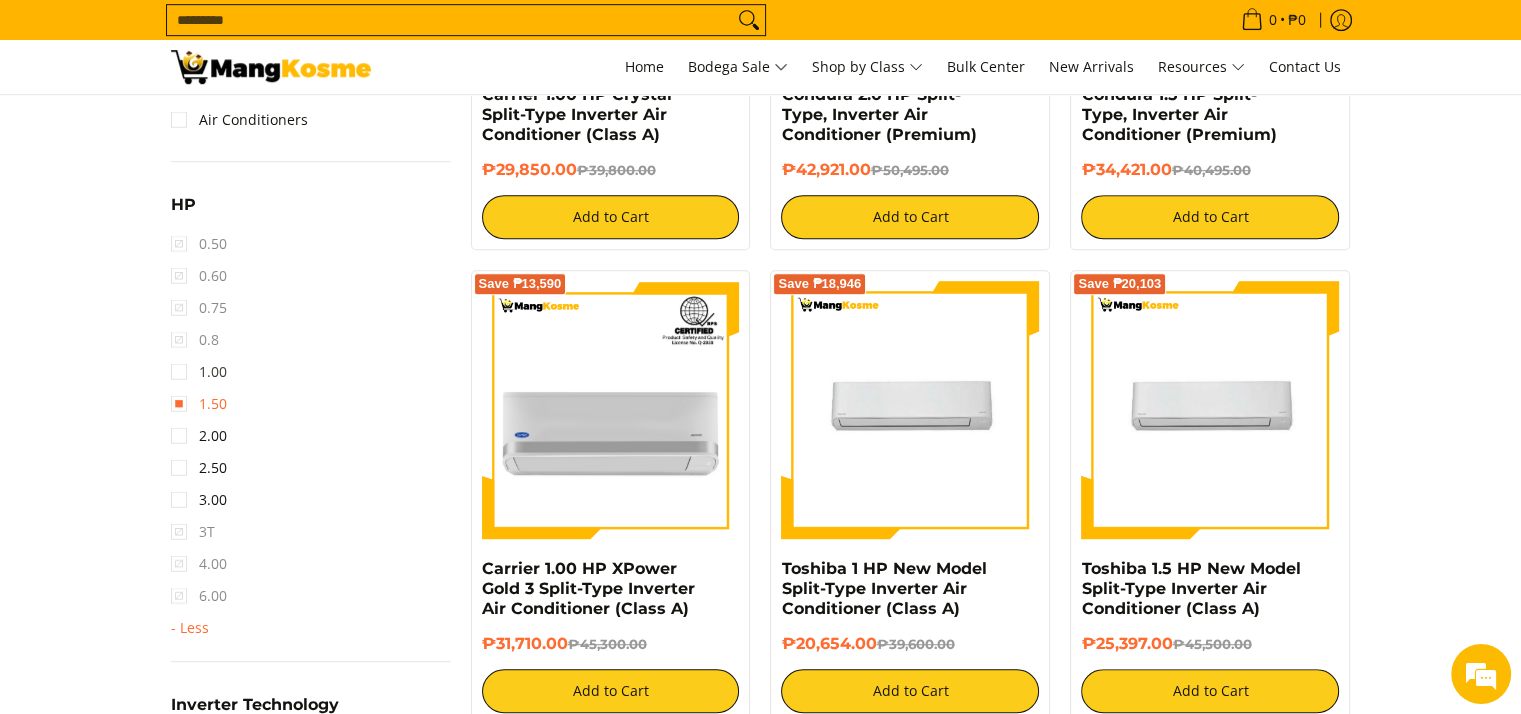 scroll, scrollTop: 1116, scrollLeft: 0, axis: vertical 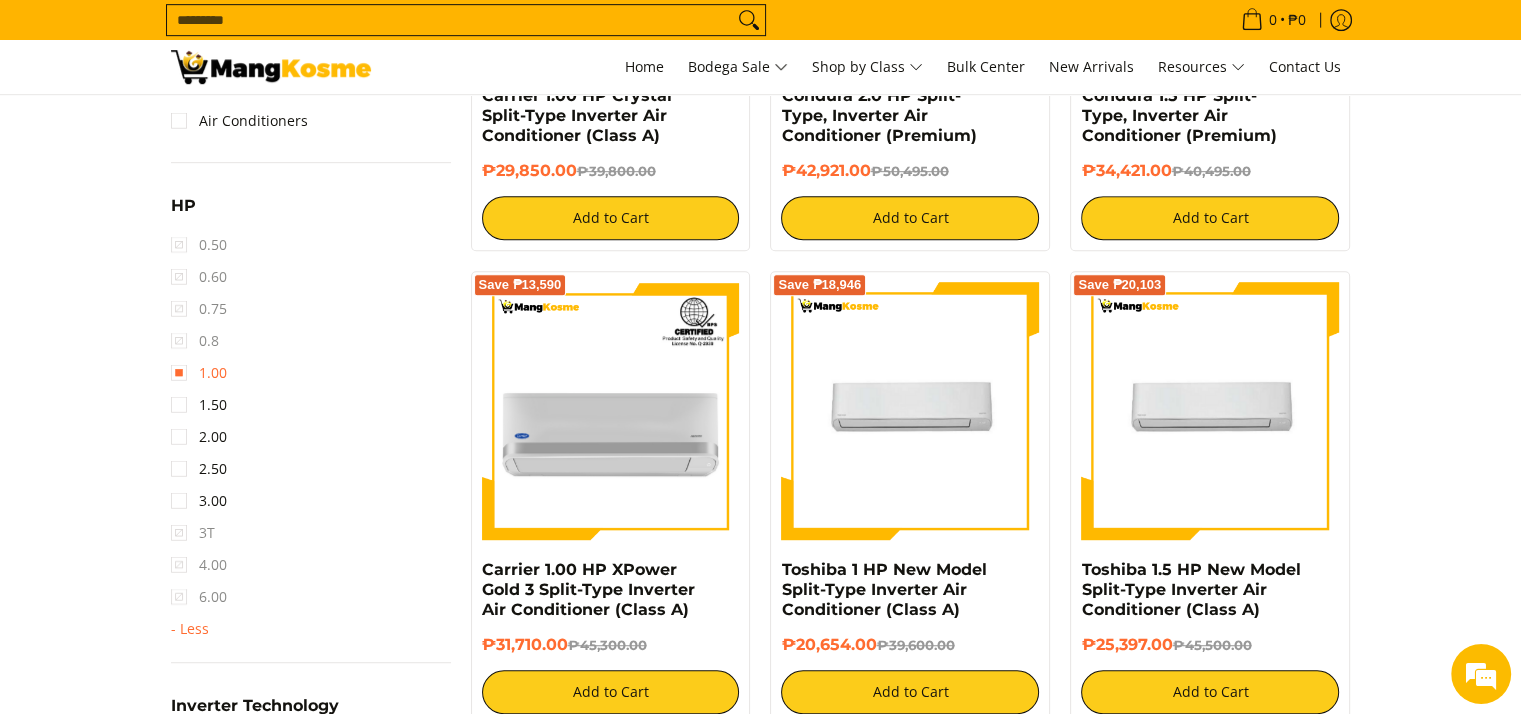 click on "1.00" at bounding box center (199, 373) 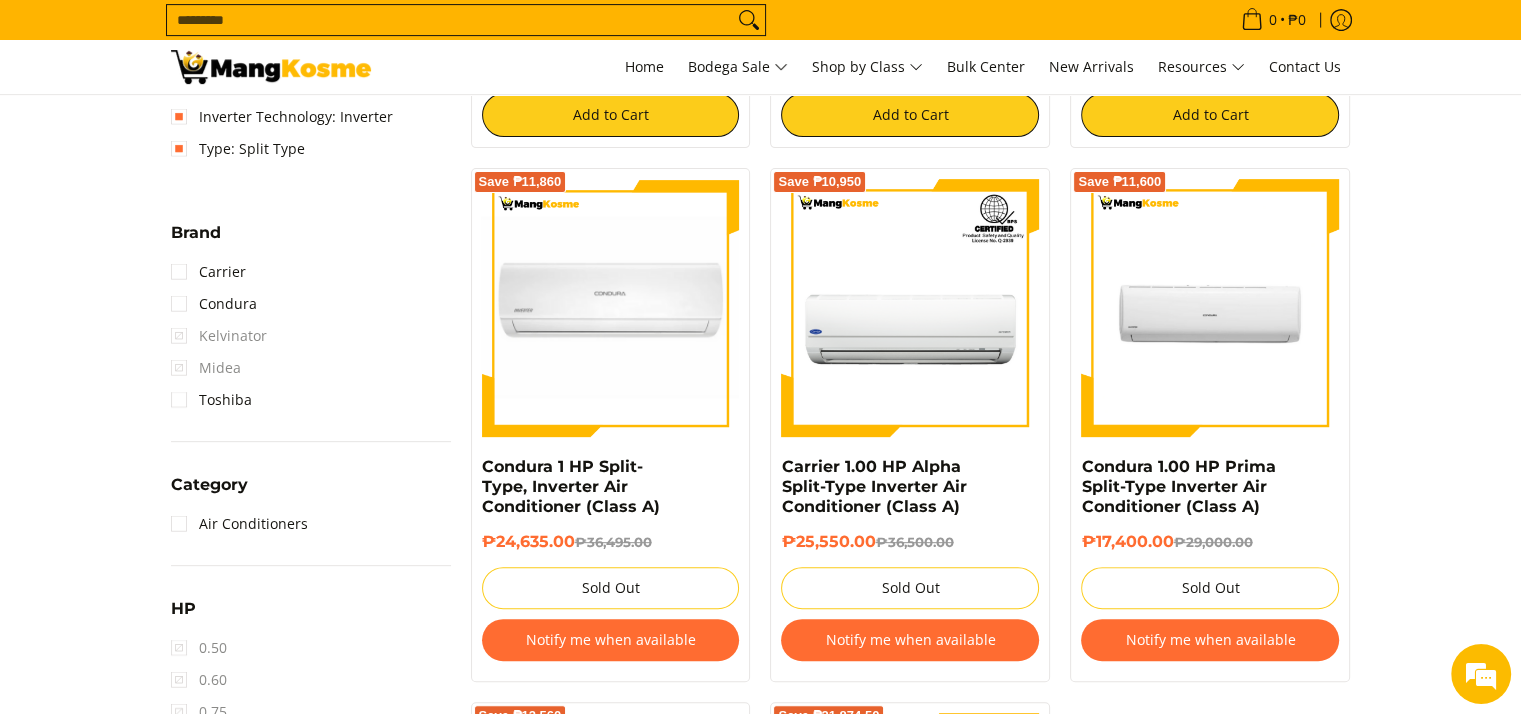 scroll, scrollTop: 761, scrollLeft: 0, axis: vertical 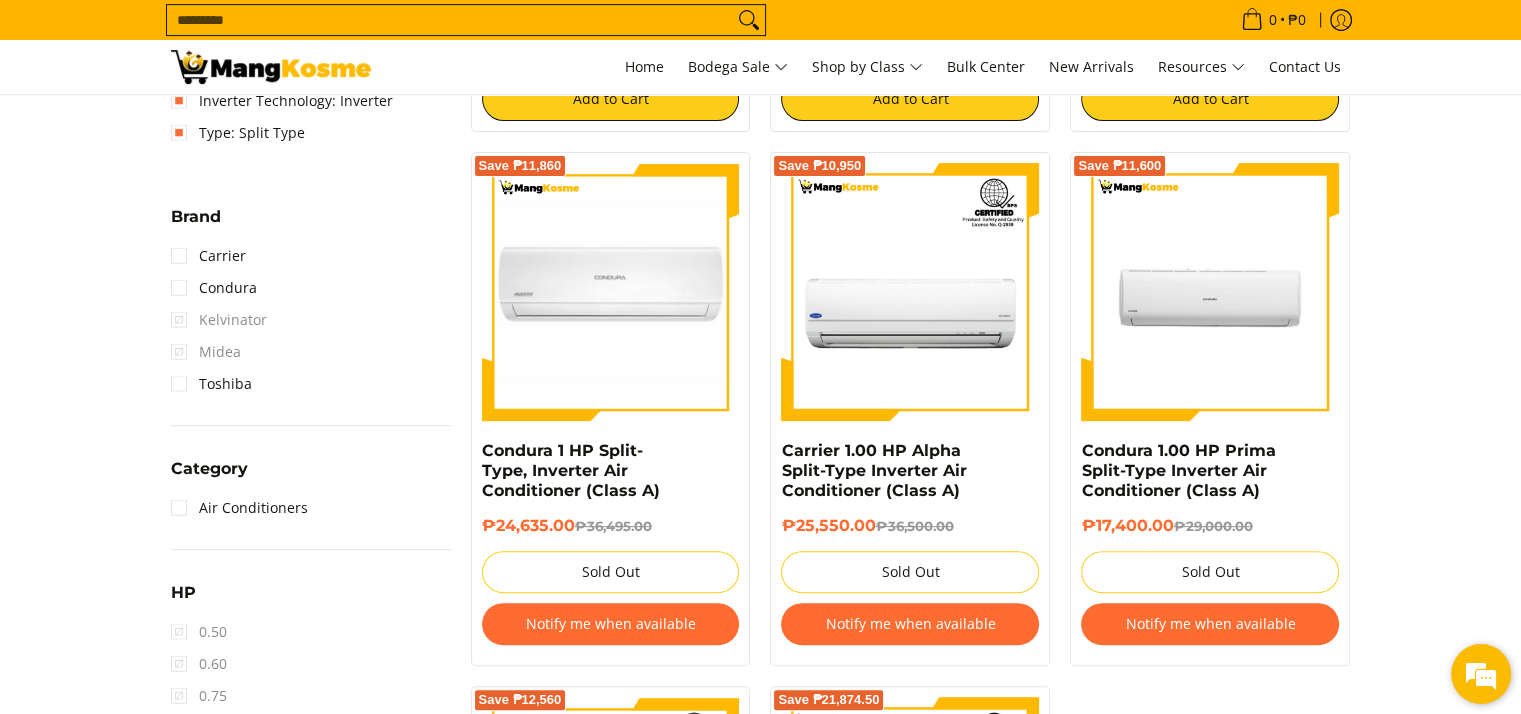 click at bounding box center (1481, 674) 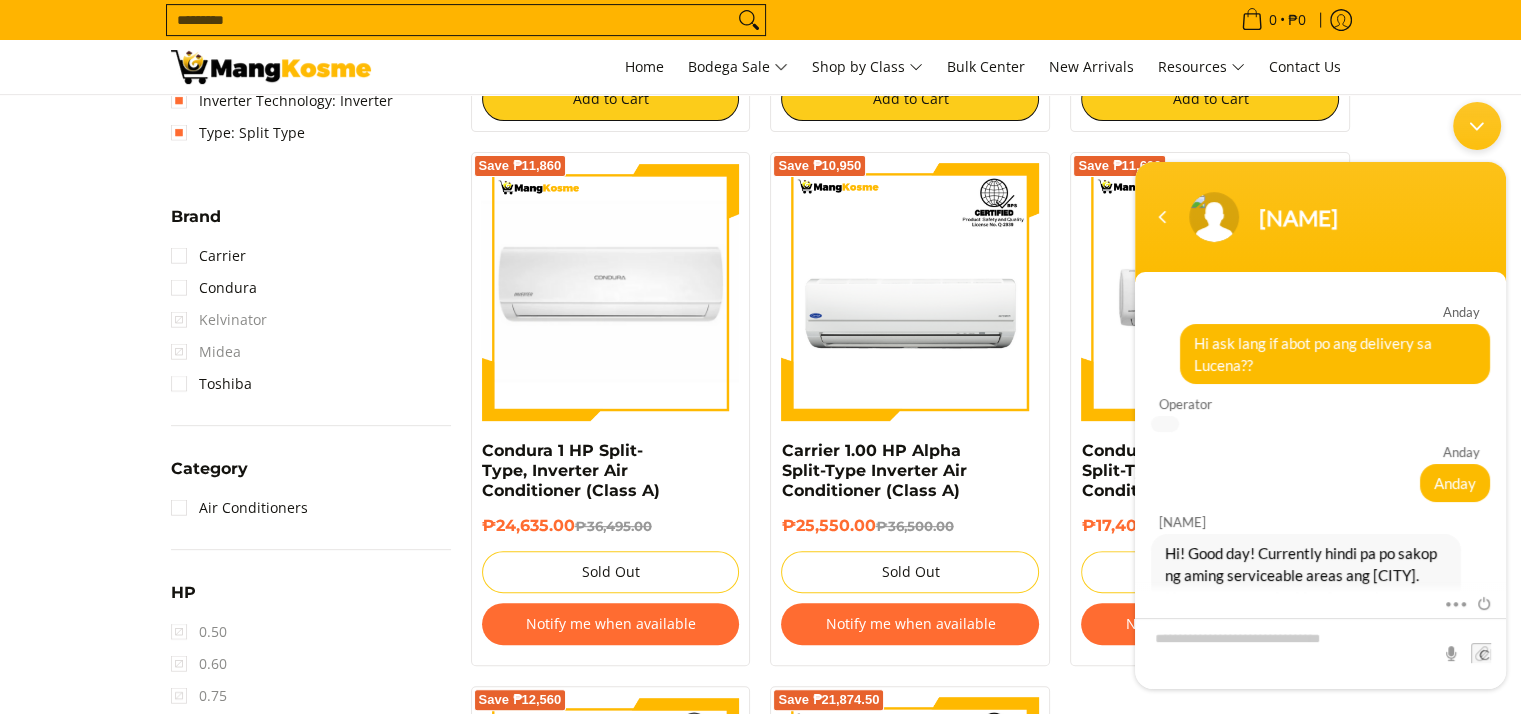 scroll, scrollTop: 120, scrollLeft: 0, axis: vertical 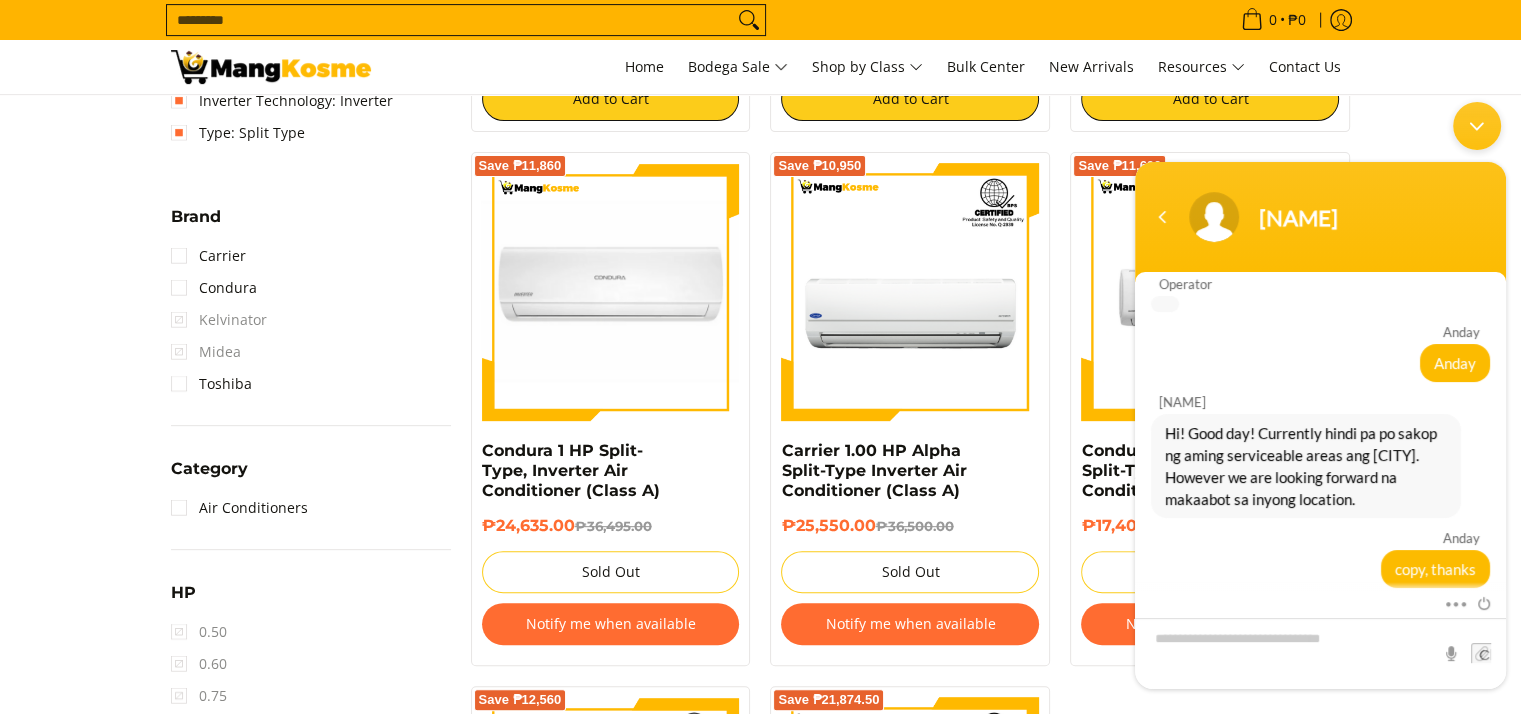 click at bounding box center [1477, 126] 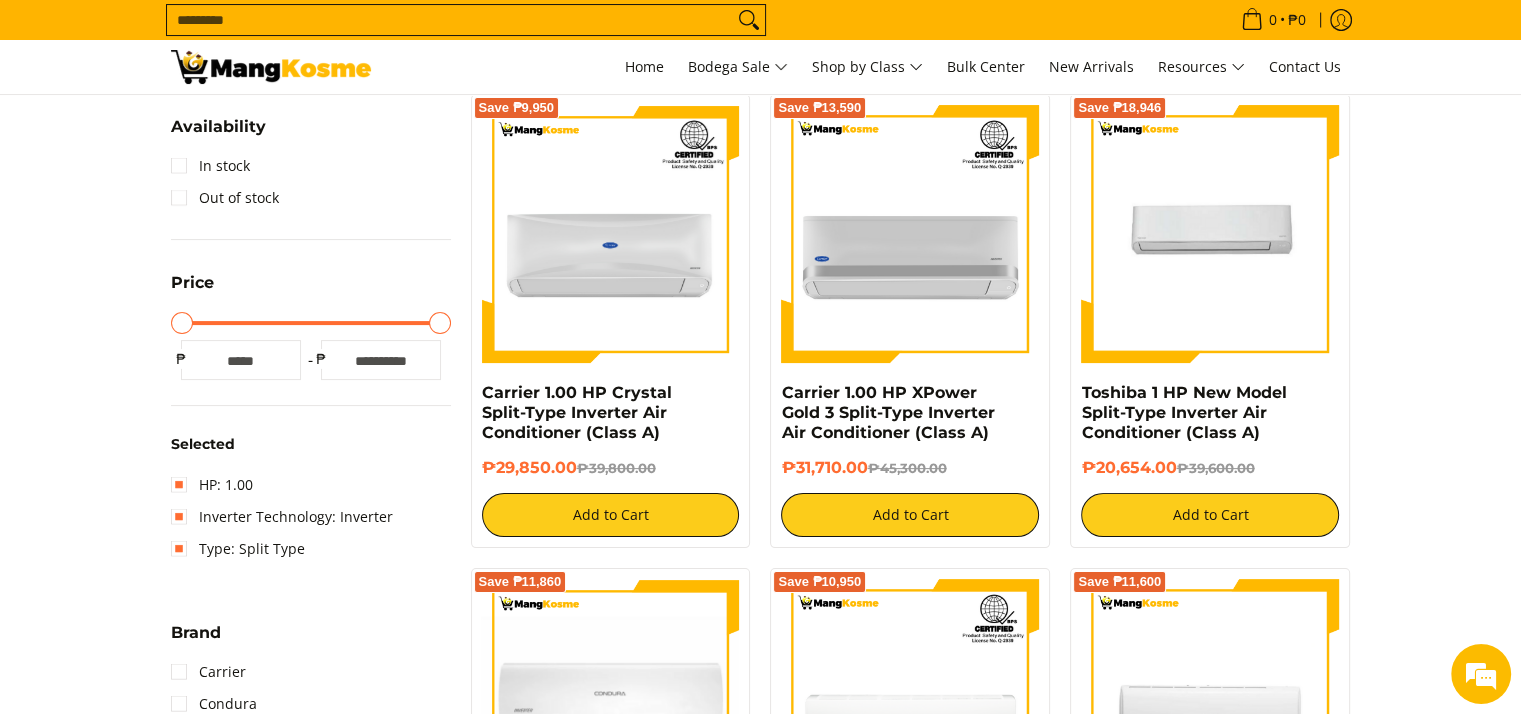 scroll, scrollTop: 400, scrollLeft: 0, axis: vertical 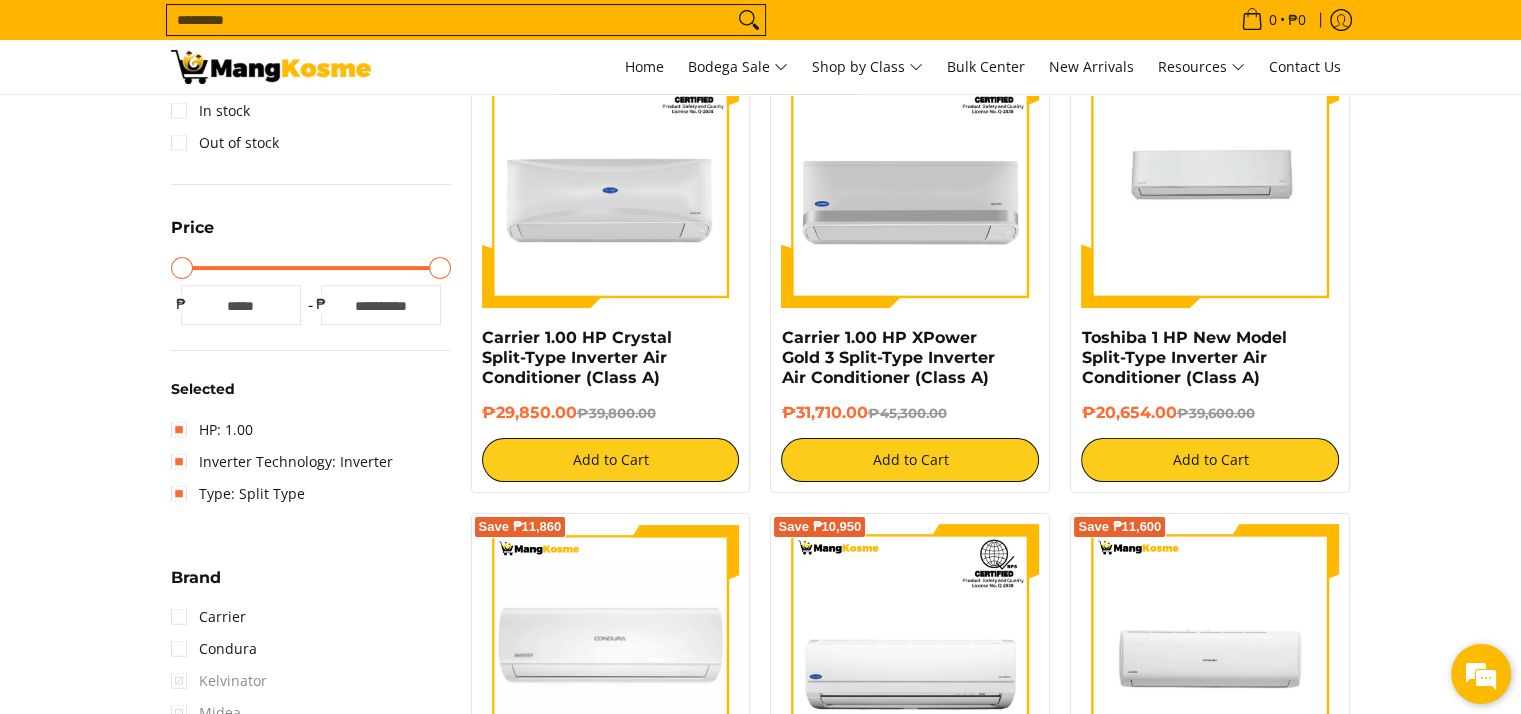click at bounding box center [1481, 674] 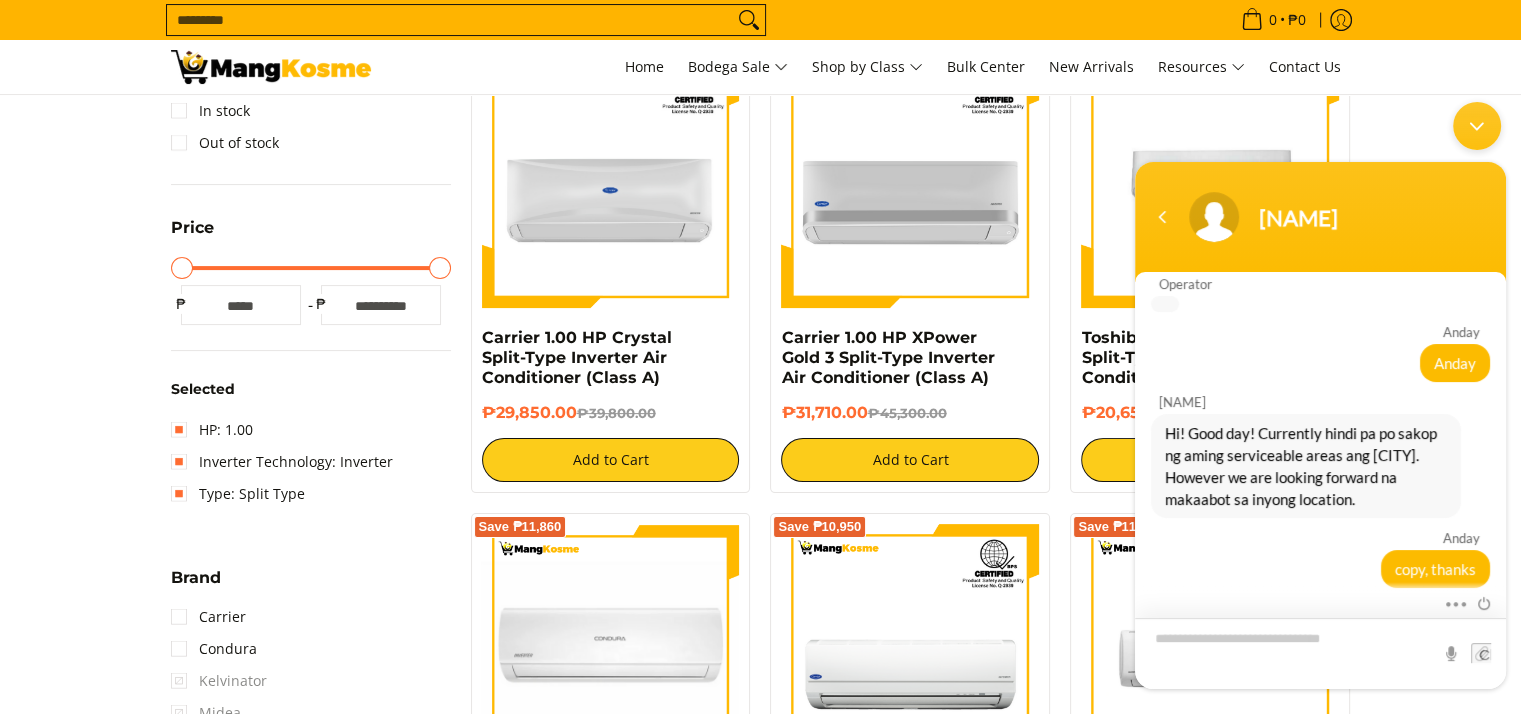 click at bounding box center [1320, 653] 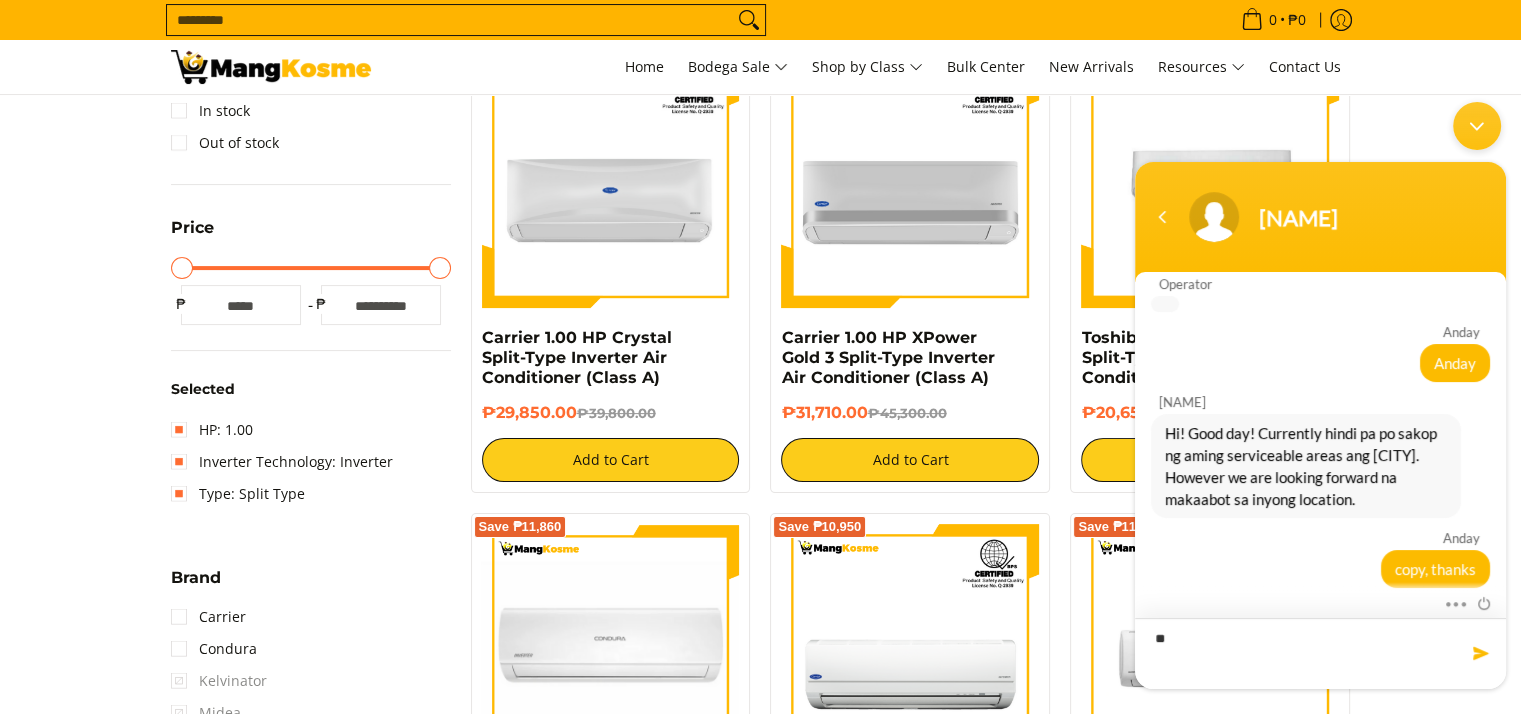 type on "*" 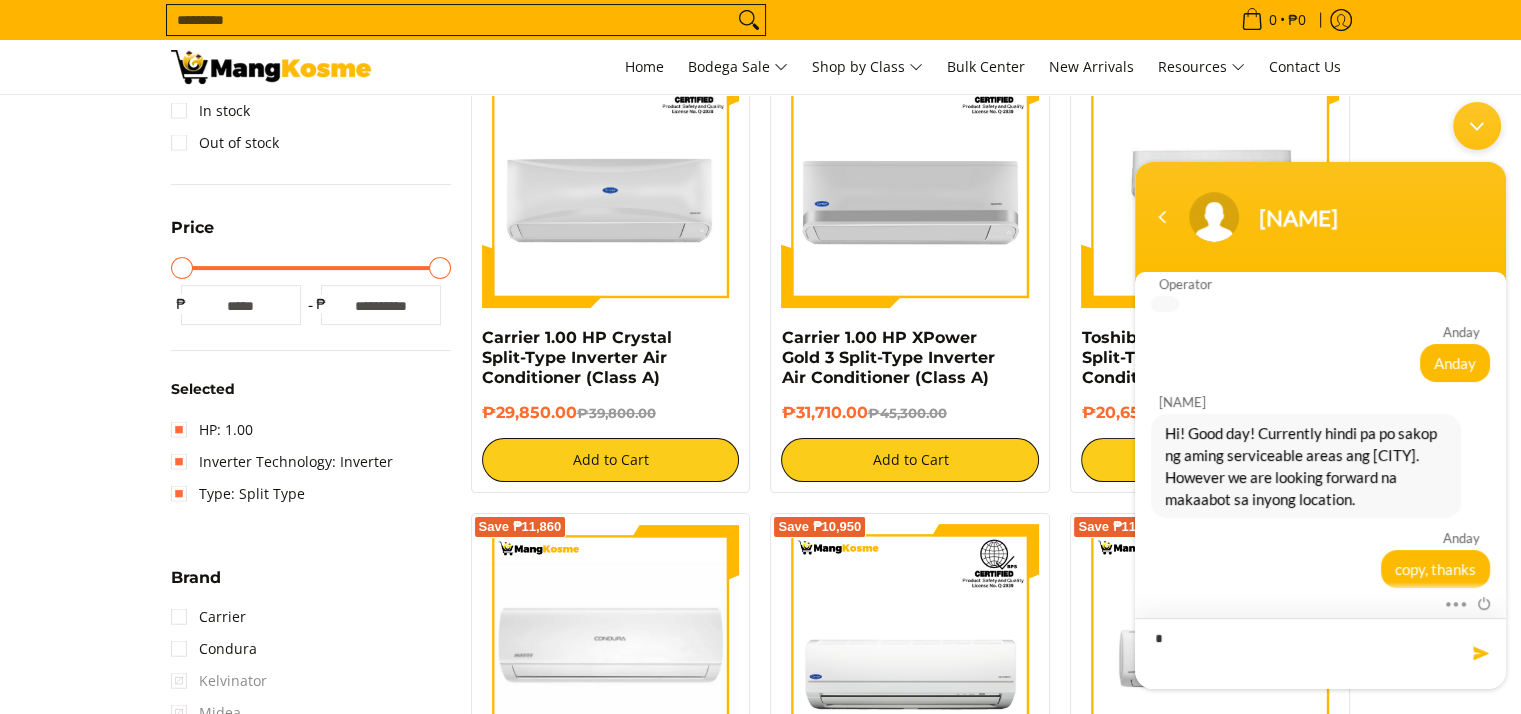type 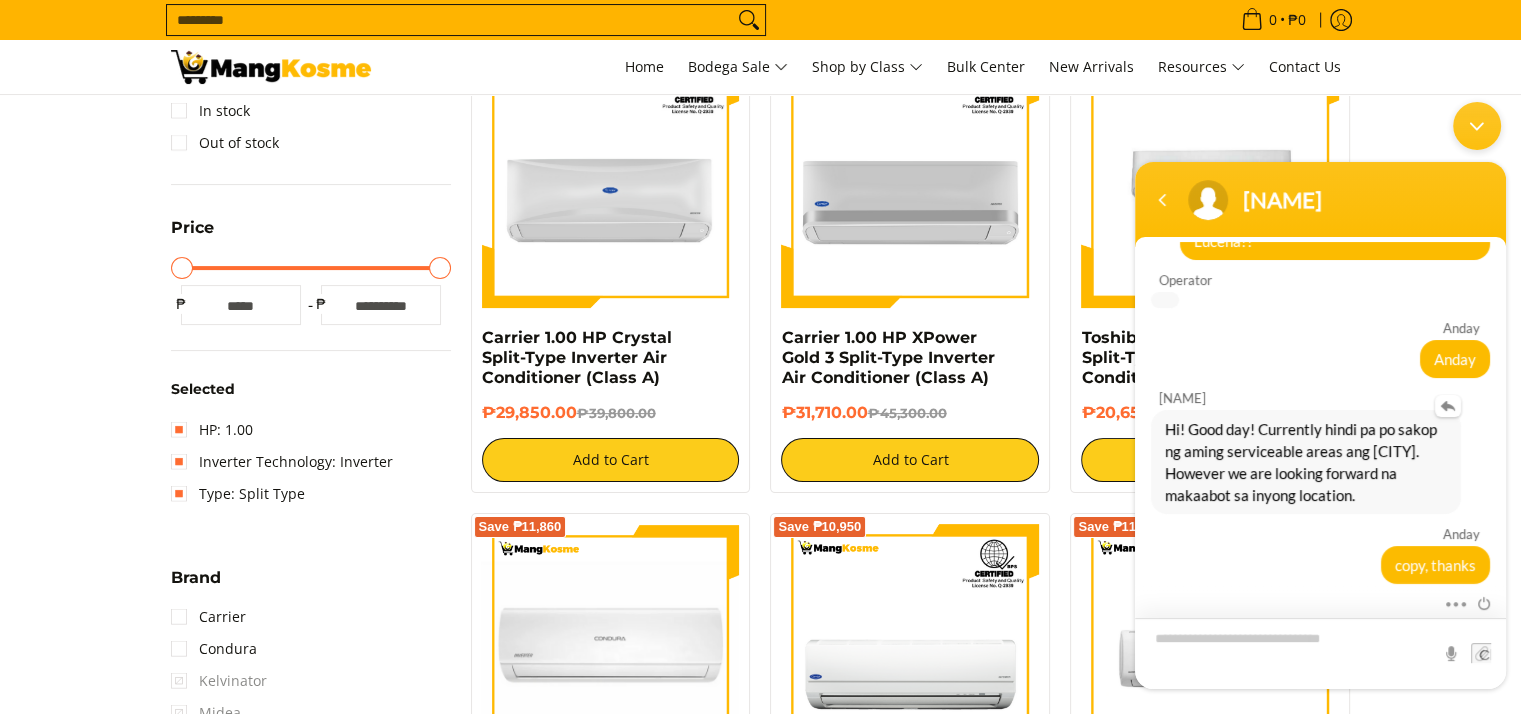 scroll, scrollTop: 85, scrollLeft: 0, axis: vertical 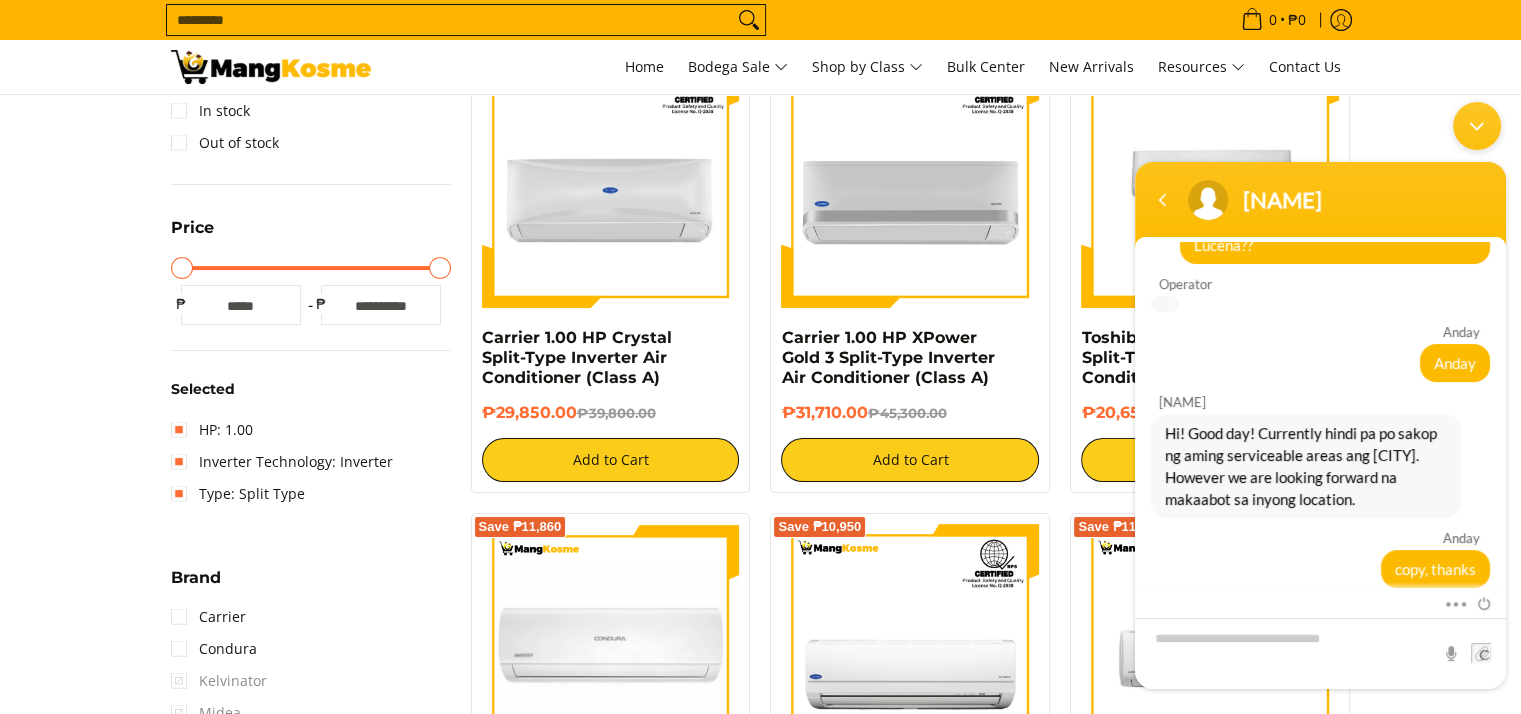 click at bounding box center [1477, 126] 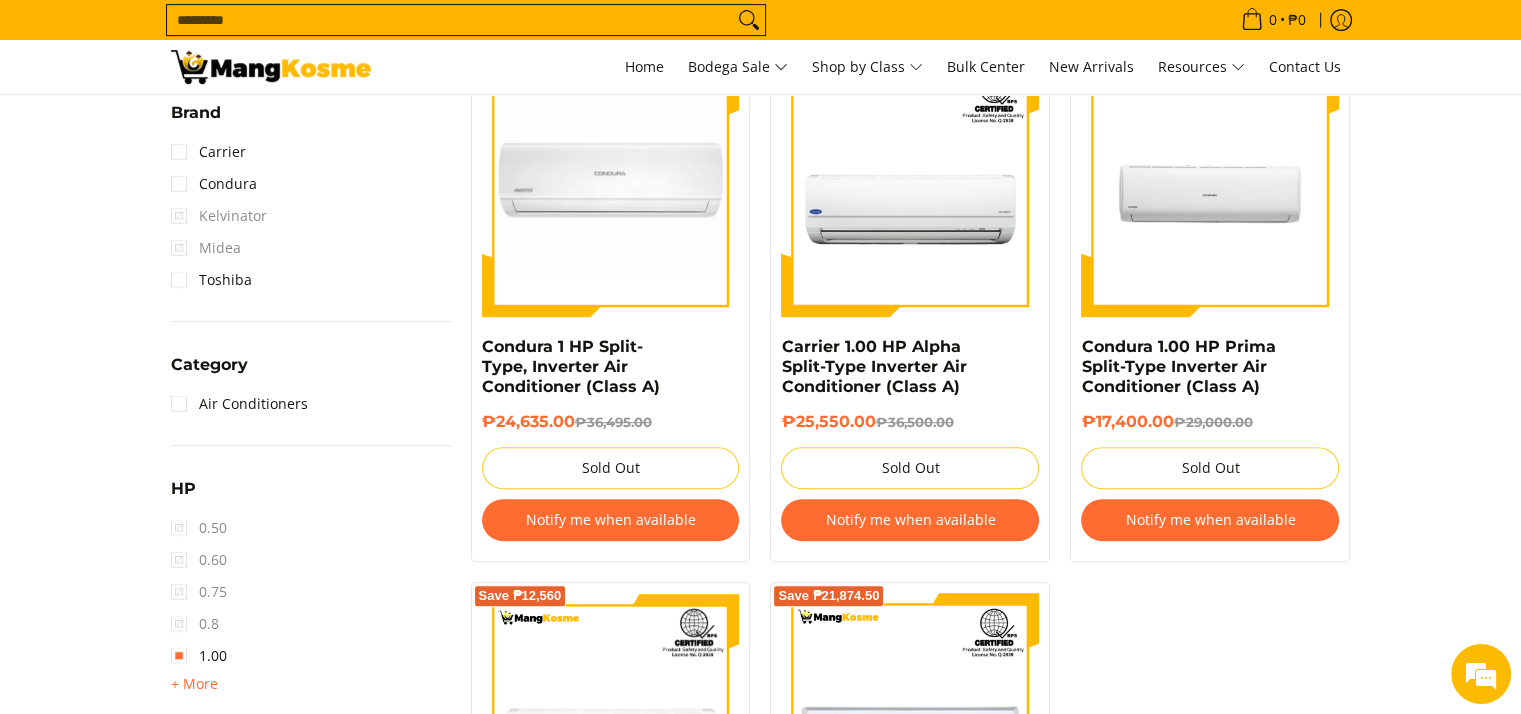 scroll, scrollTop: 900, scrollLeft: 0, axis: vertical 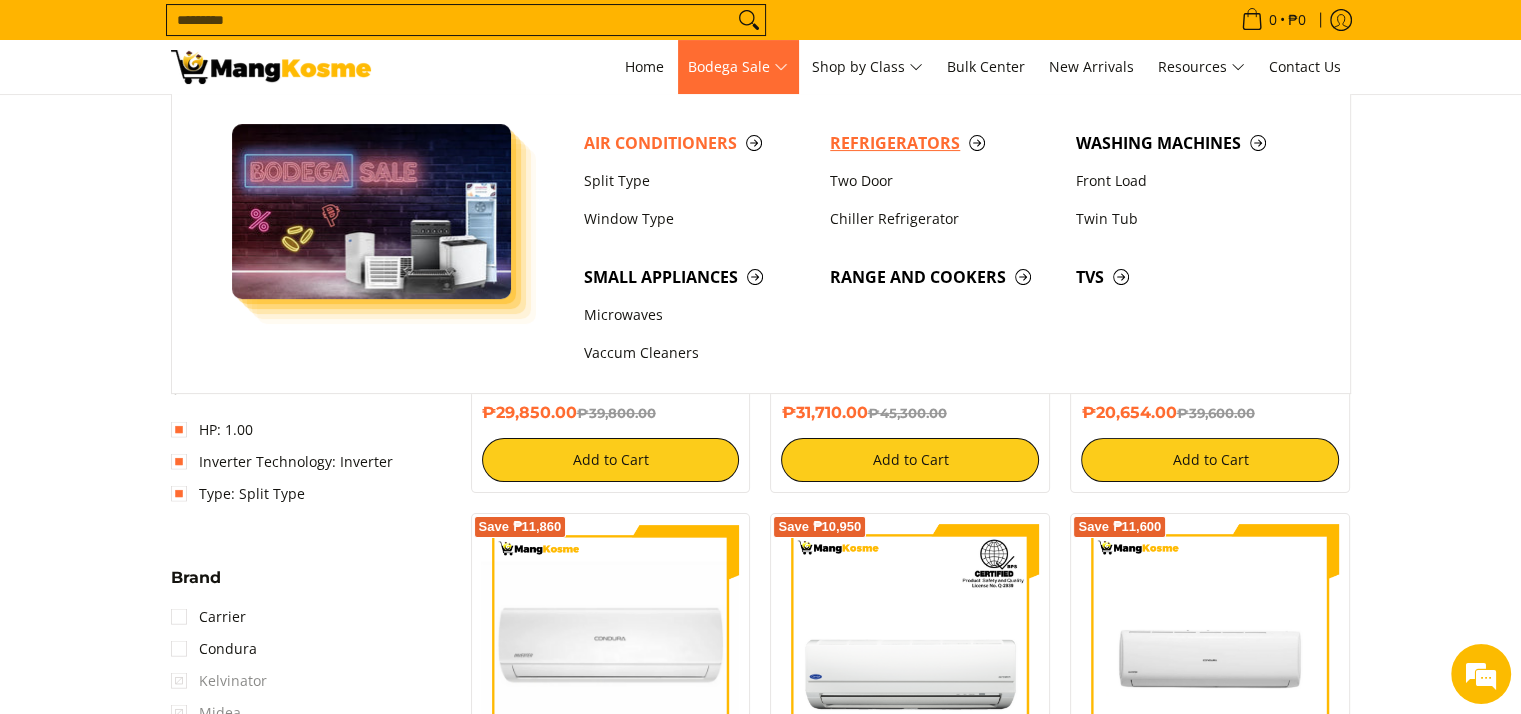 click on "Refrigerators" at bounding box center (943, 143) 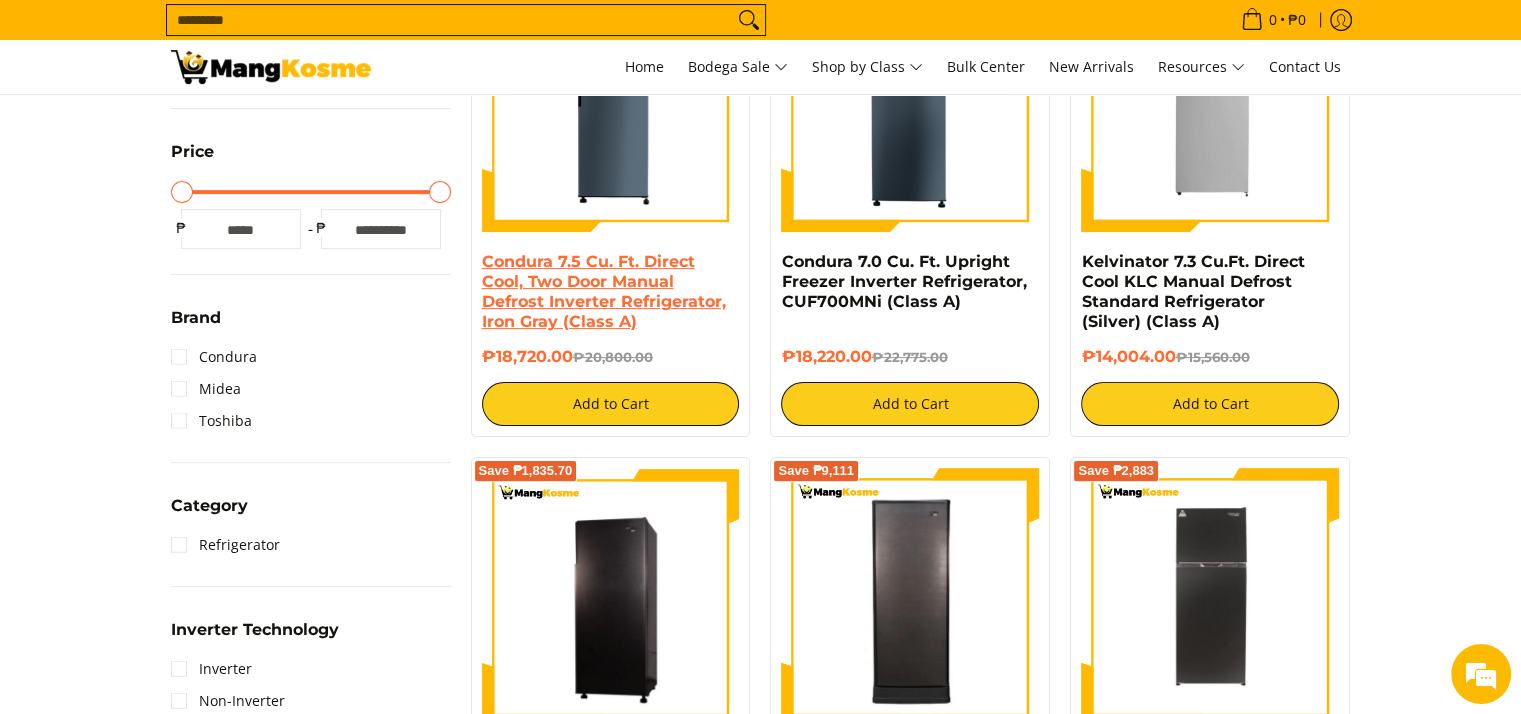 scroll, scrollTop: 322, scrollLeft: 0, axis: vertical 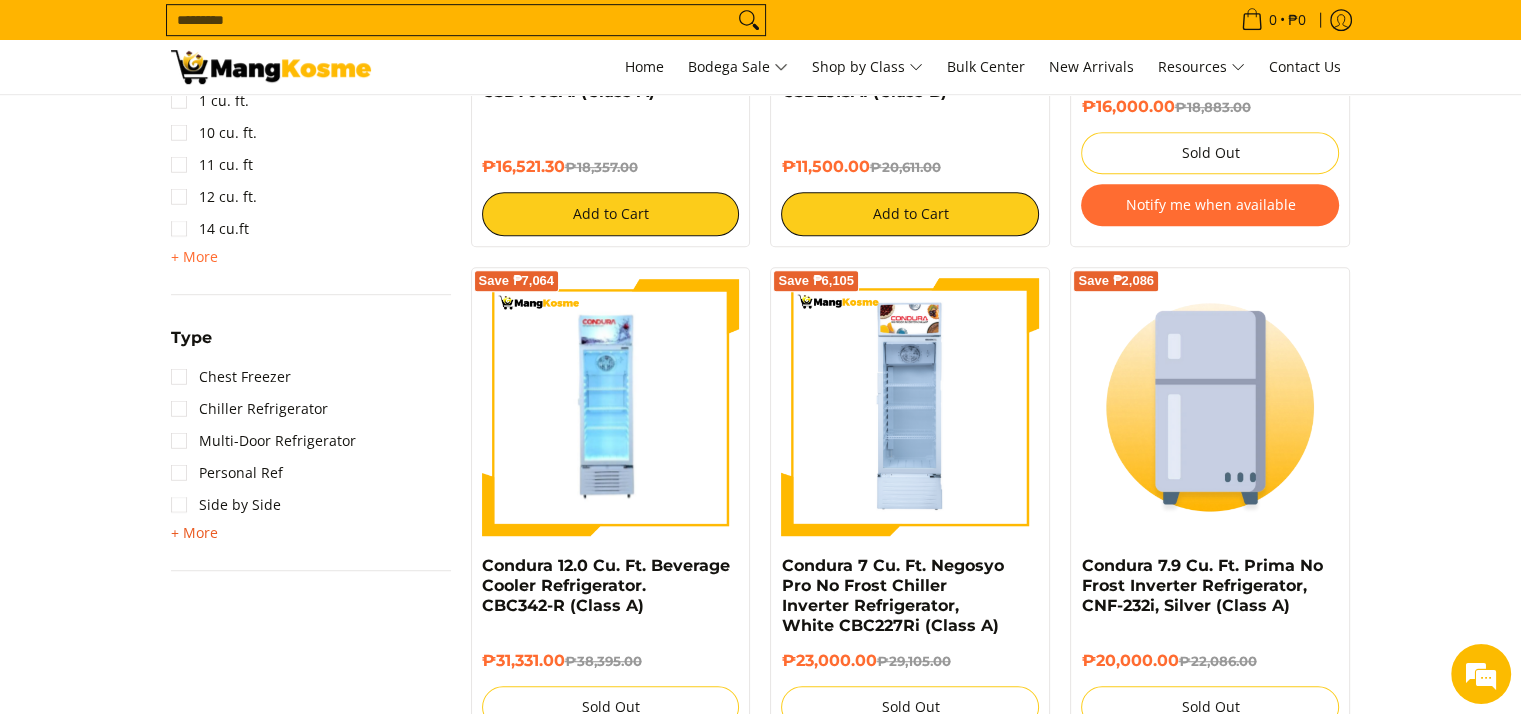 click on "+ More - Less" at bounding box center (194, 533) 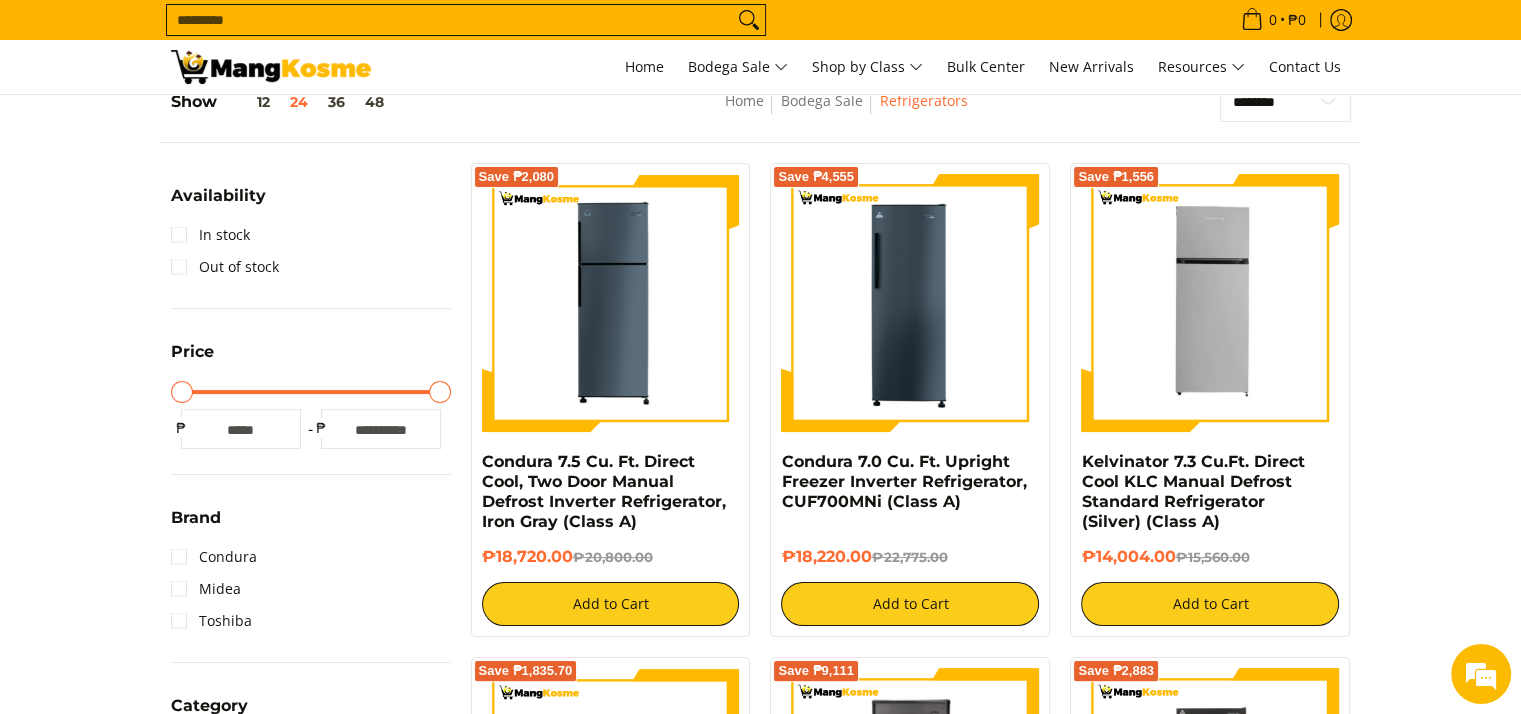 scroll, scrollTop: 400, scrollLeft: 0, axis: vertical 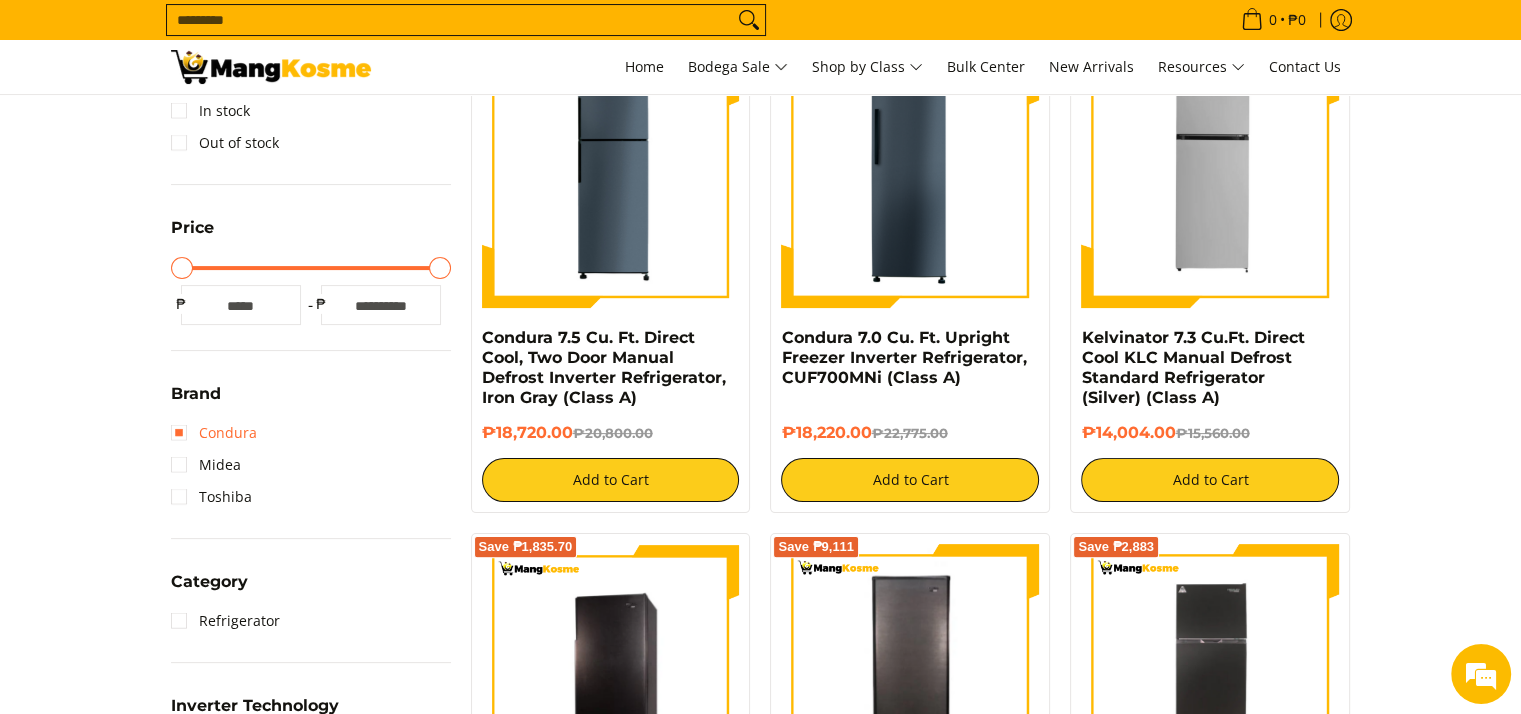 click on "Condura" at bounding box center [214, 433] 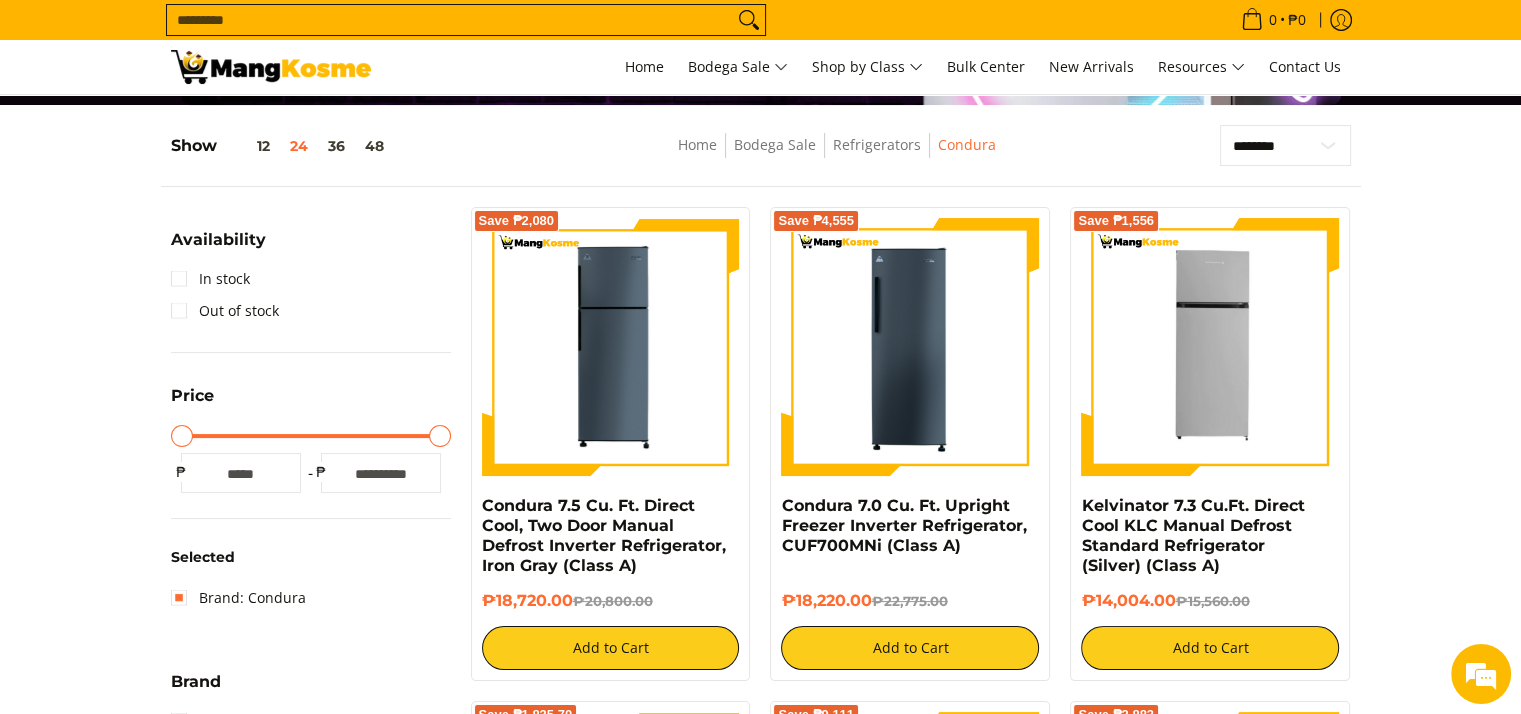 scroll, scrollTop: 0, scrollLeft: 0, axis: both 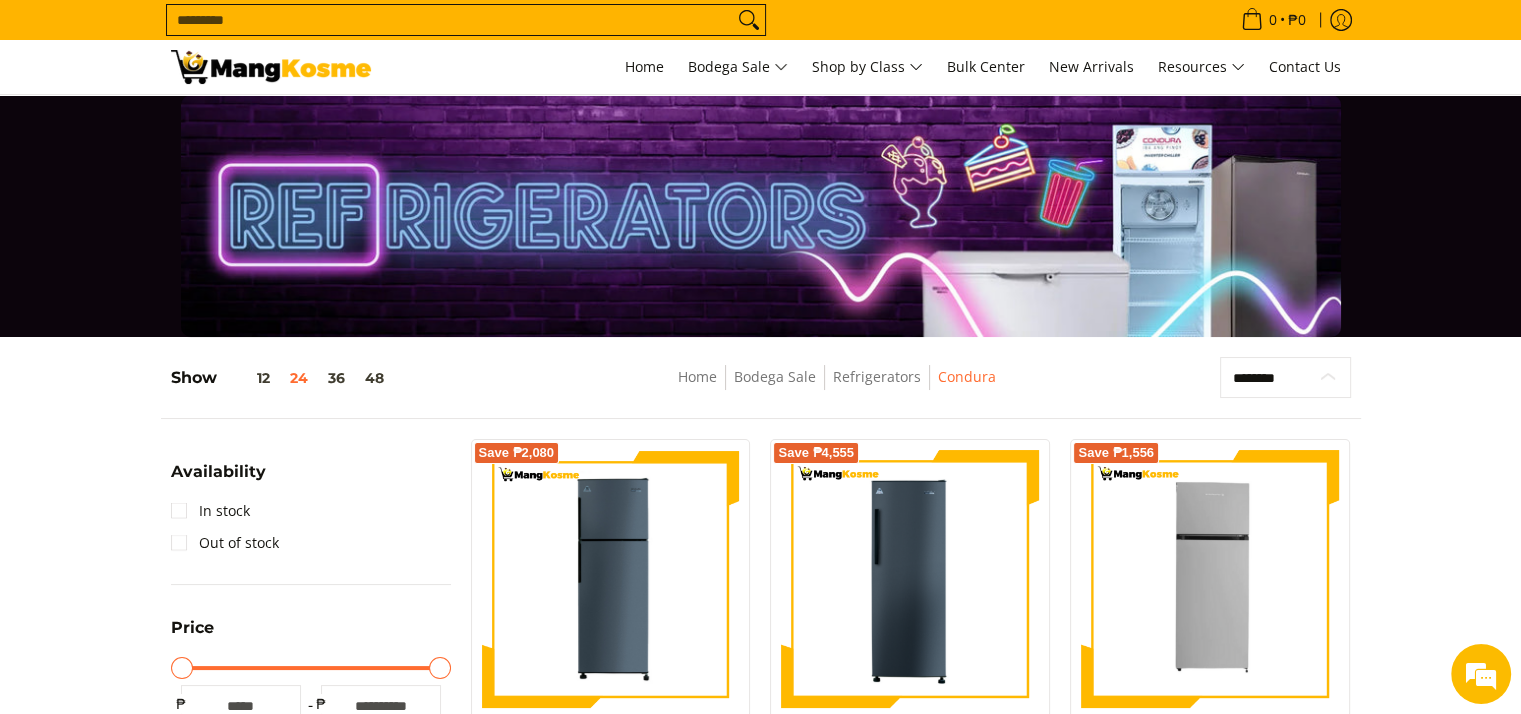 click on "**********" at bounding box center (1285, 378) 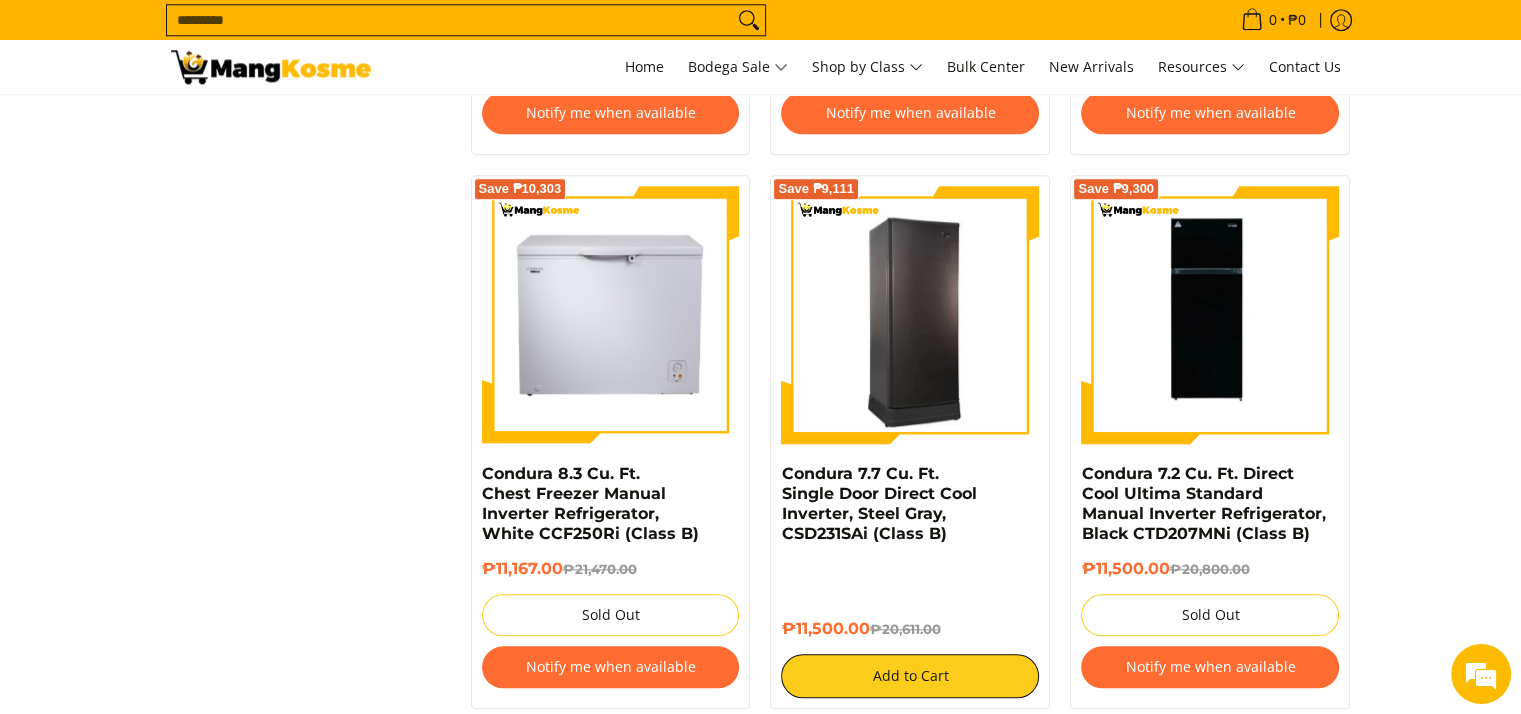 scroll, scrollTop: 2061, scrollLeft: 0, axis: vertical 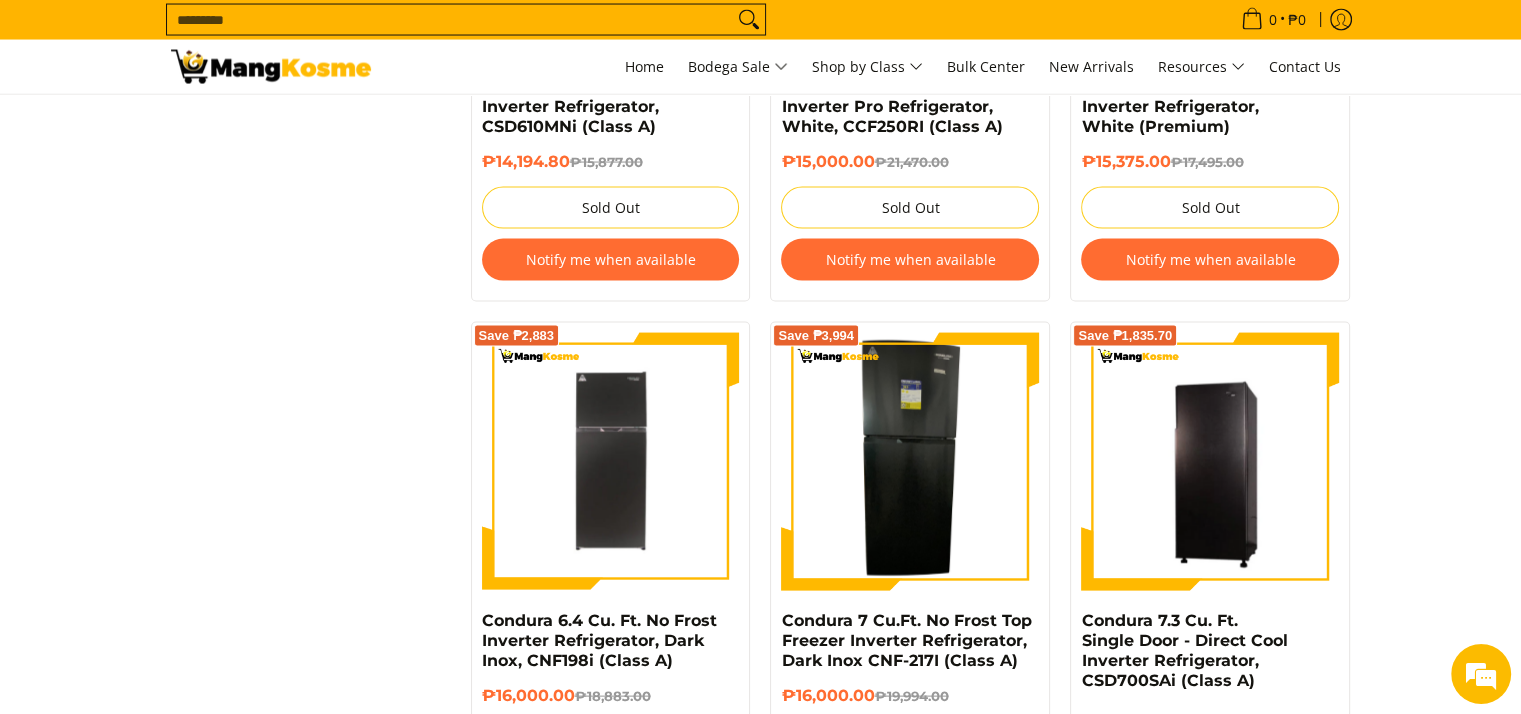 click at bounding box center (910, 462) 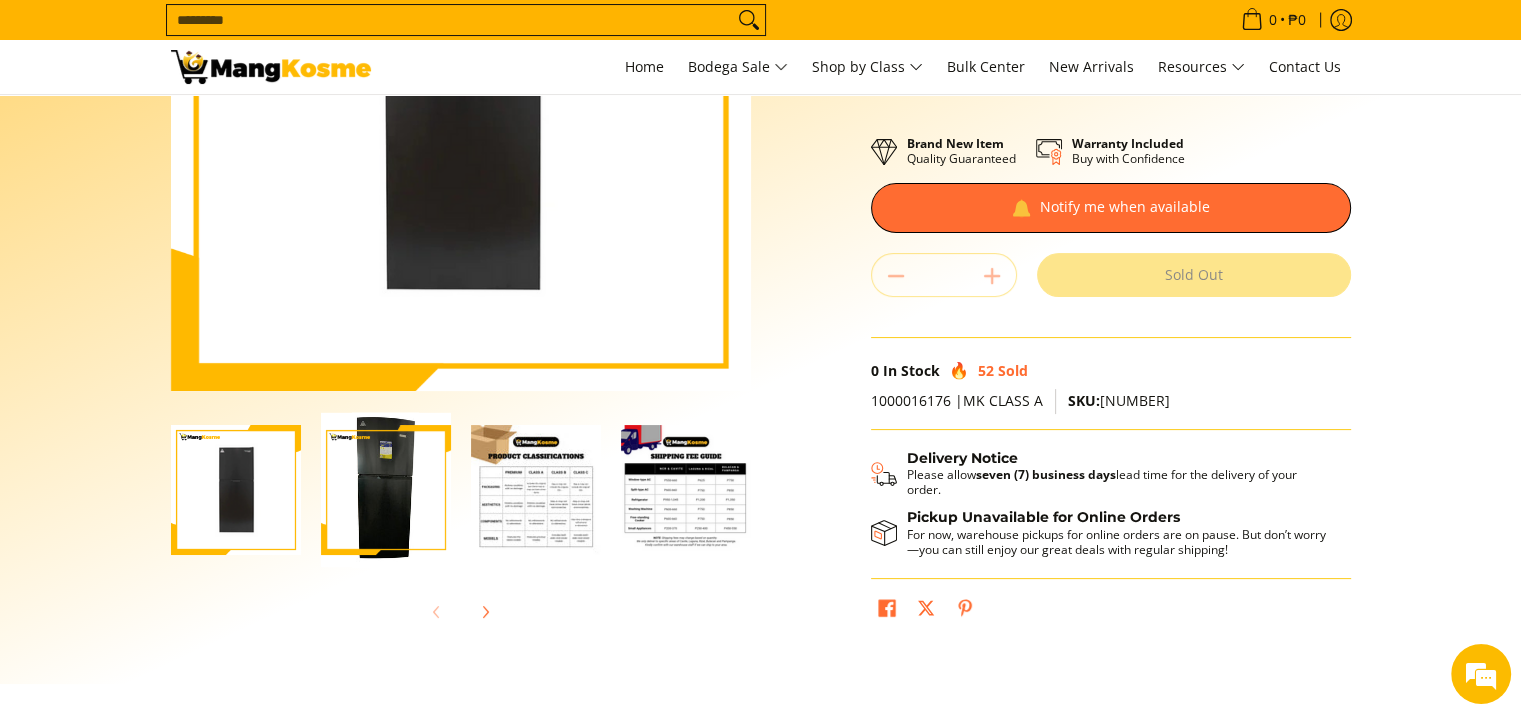 scroll, scrollTop: 324, scrollLeft: 0, axis: vertical 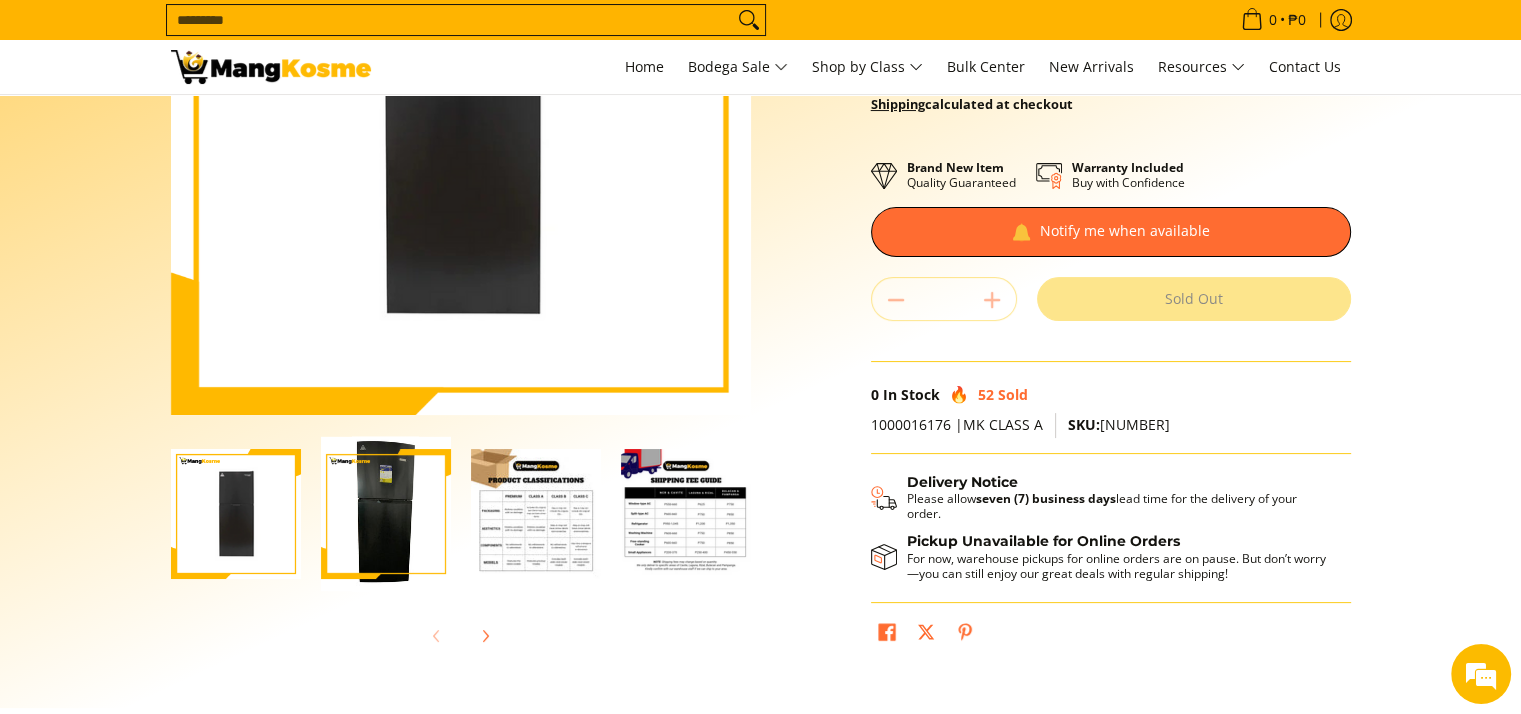 click at bounding box center [386, 514] 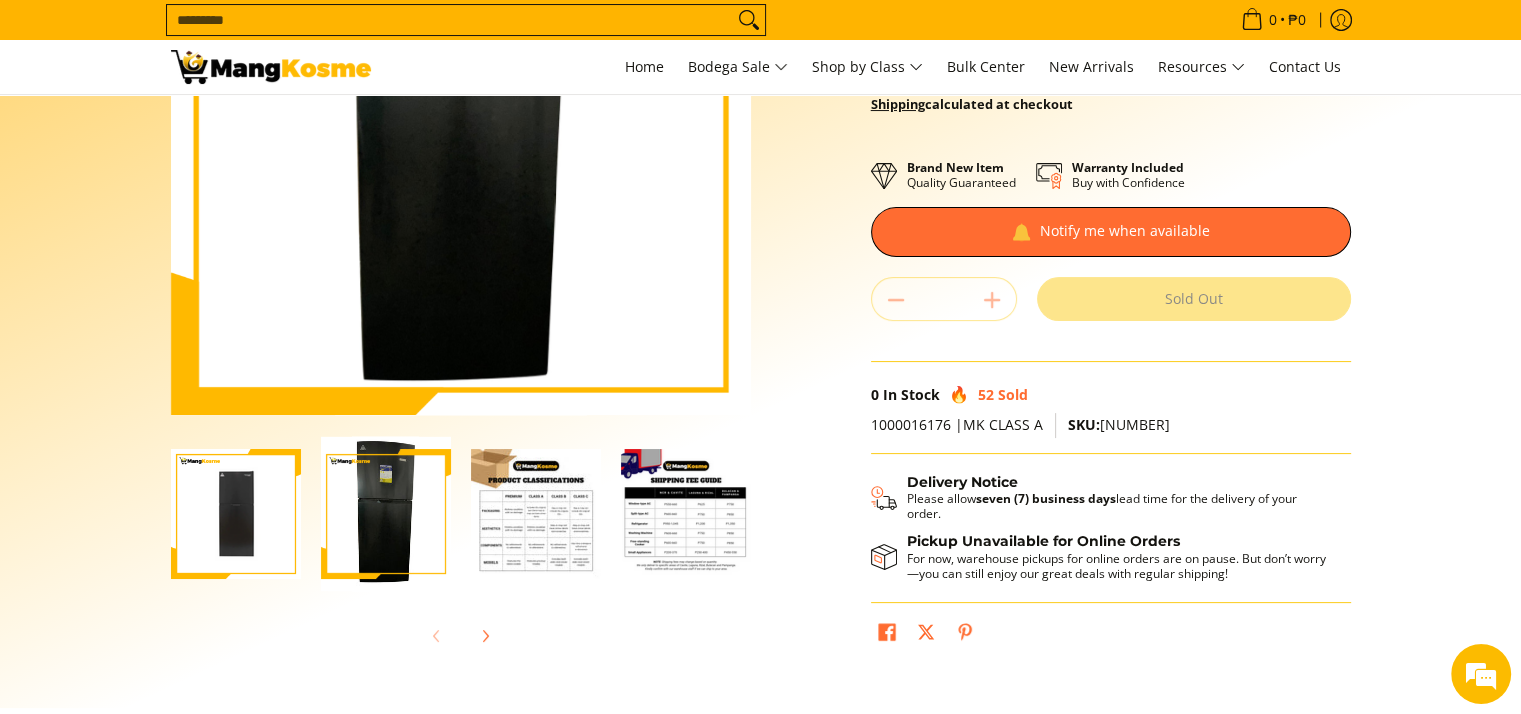 click at bounding box center [536, 514] 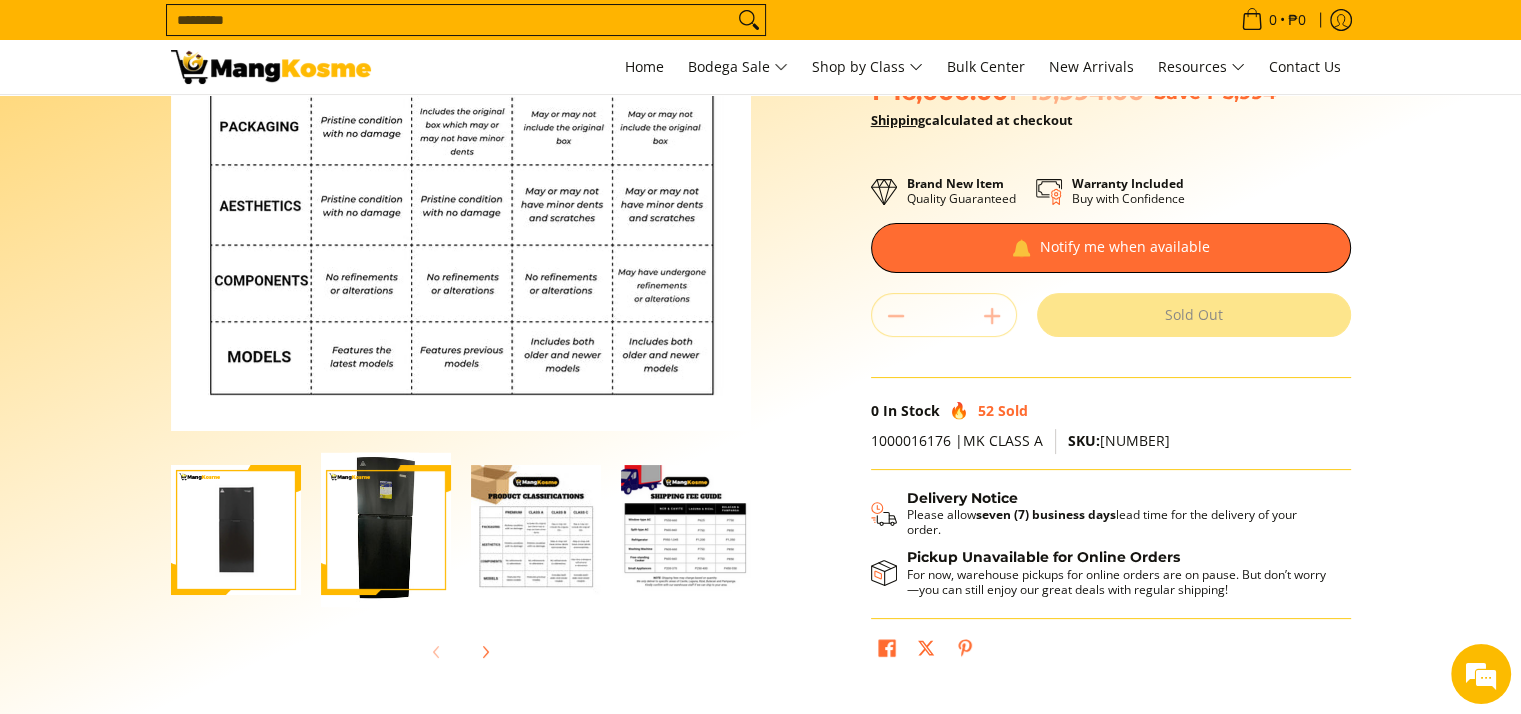 scroll, scrollTop: 300, scrollLeft: 0, axis: vertical 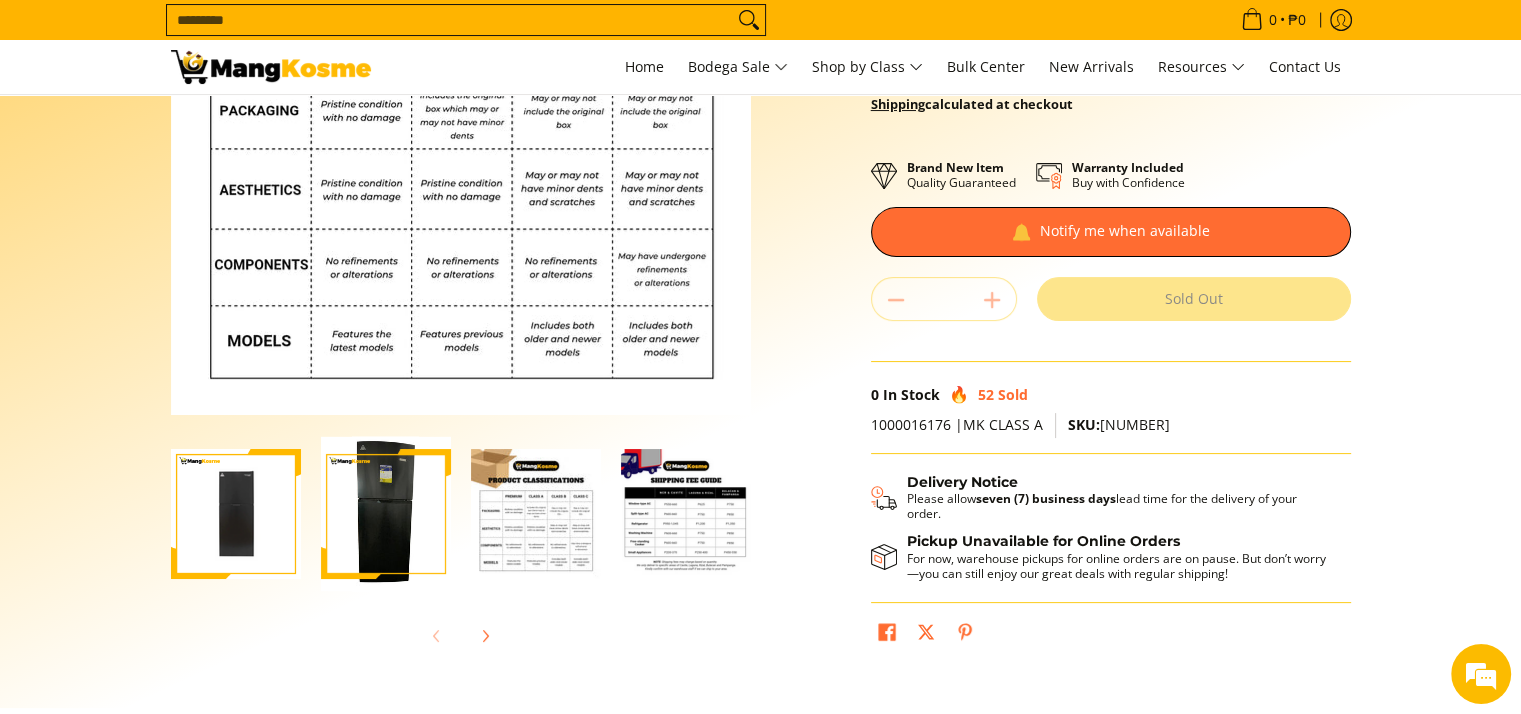 click at bounding box center [686, 514] 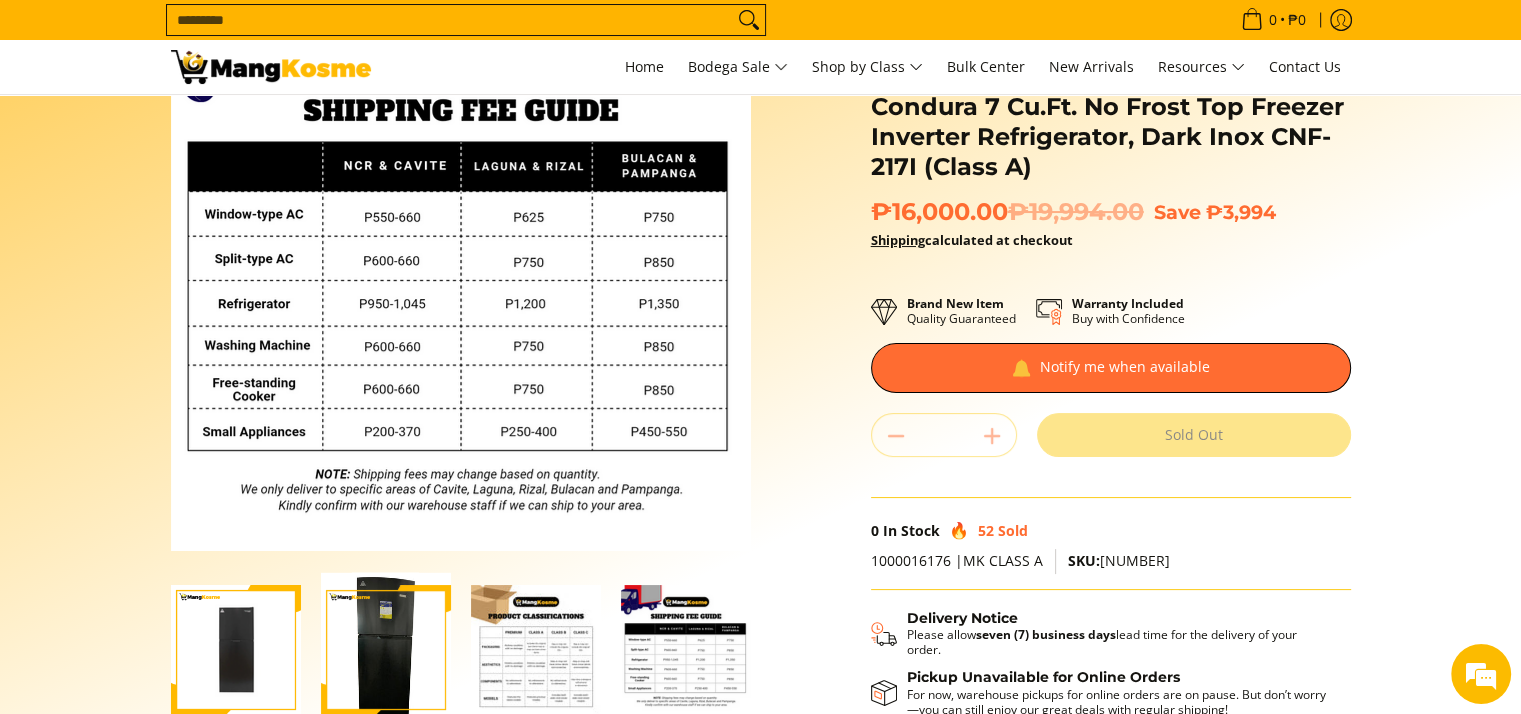 scroll, scrollTop: 300, scrollLeft: 0, axis: vertical 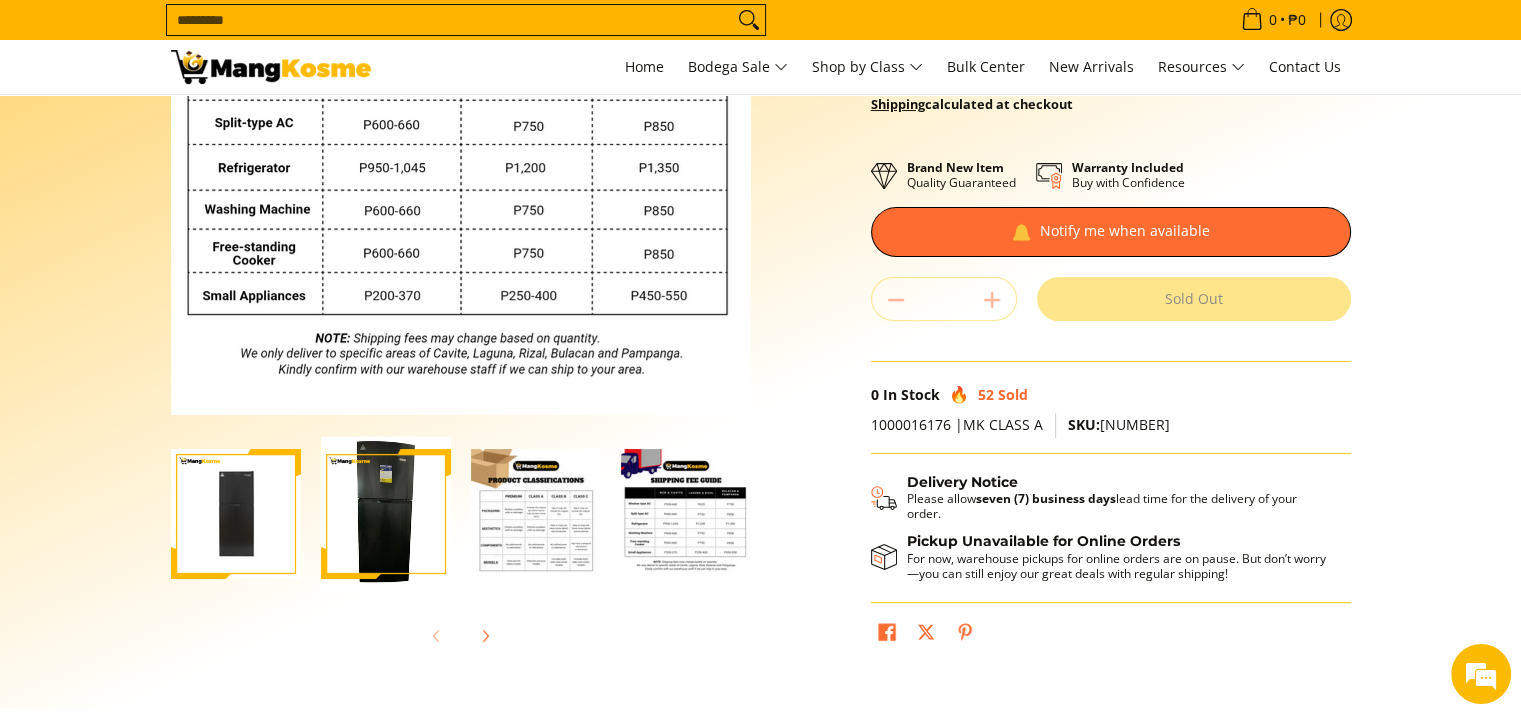 click at bounding box center (536, 514) 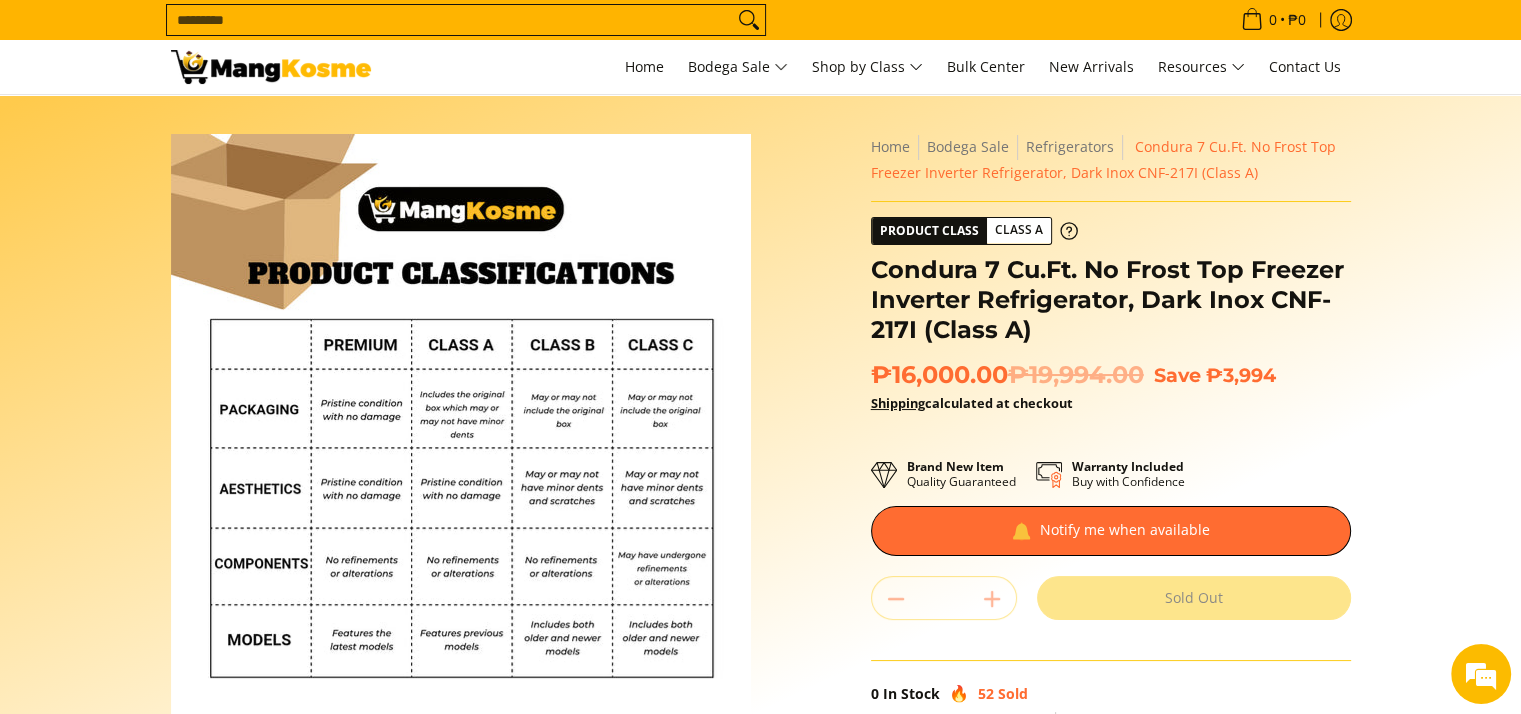 scroll, scrollTop: 0, scrollLeft: 0, axis: both 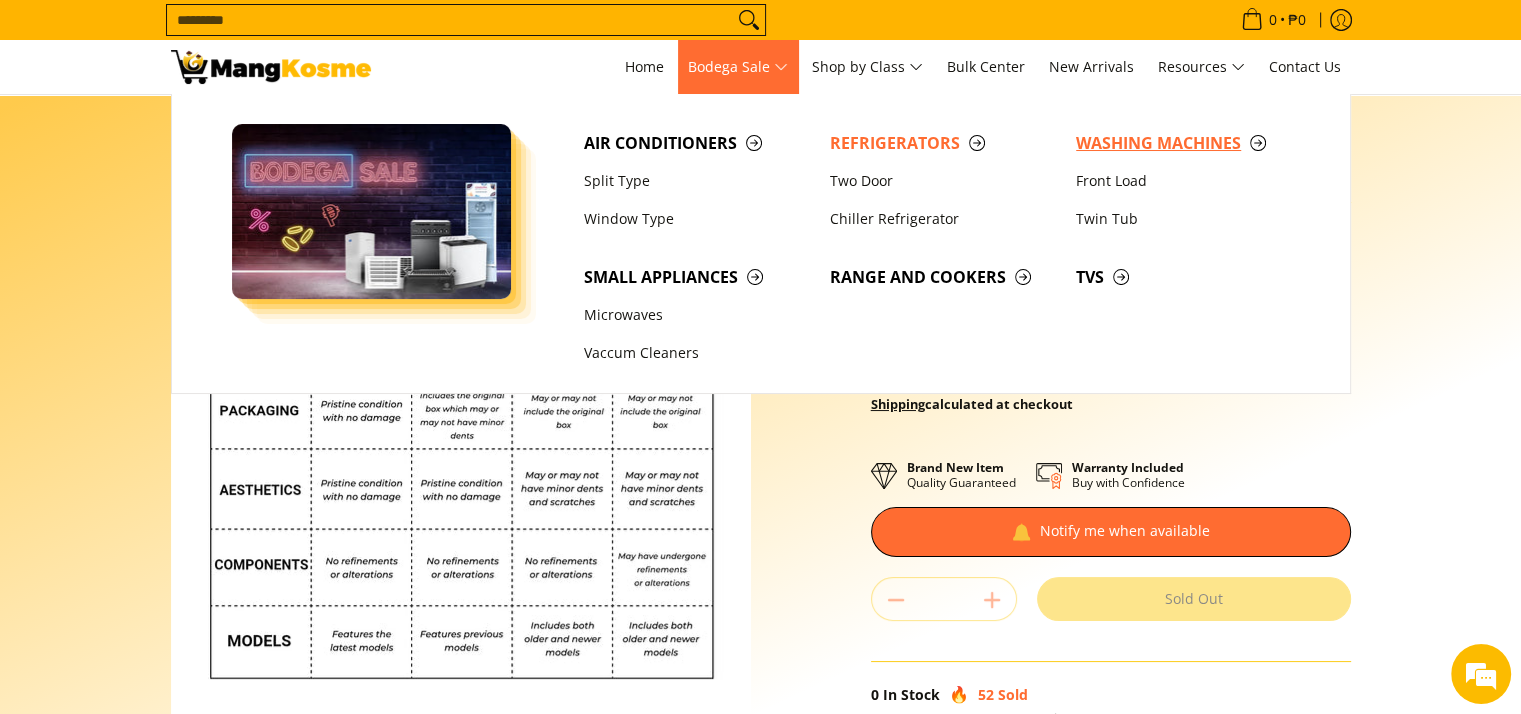 click on "Washing Machines" at bounding box center [1189, 143] 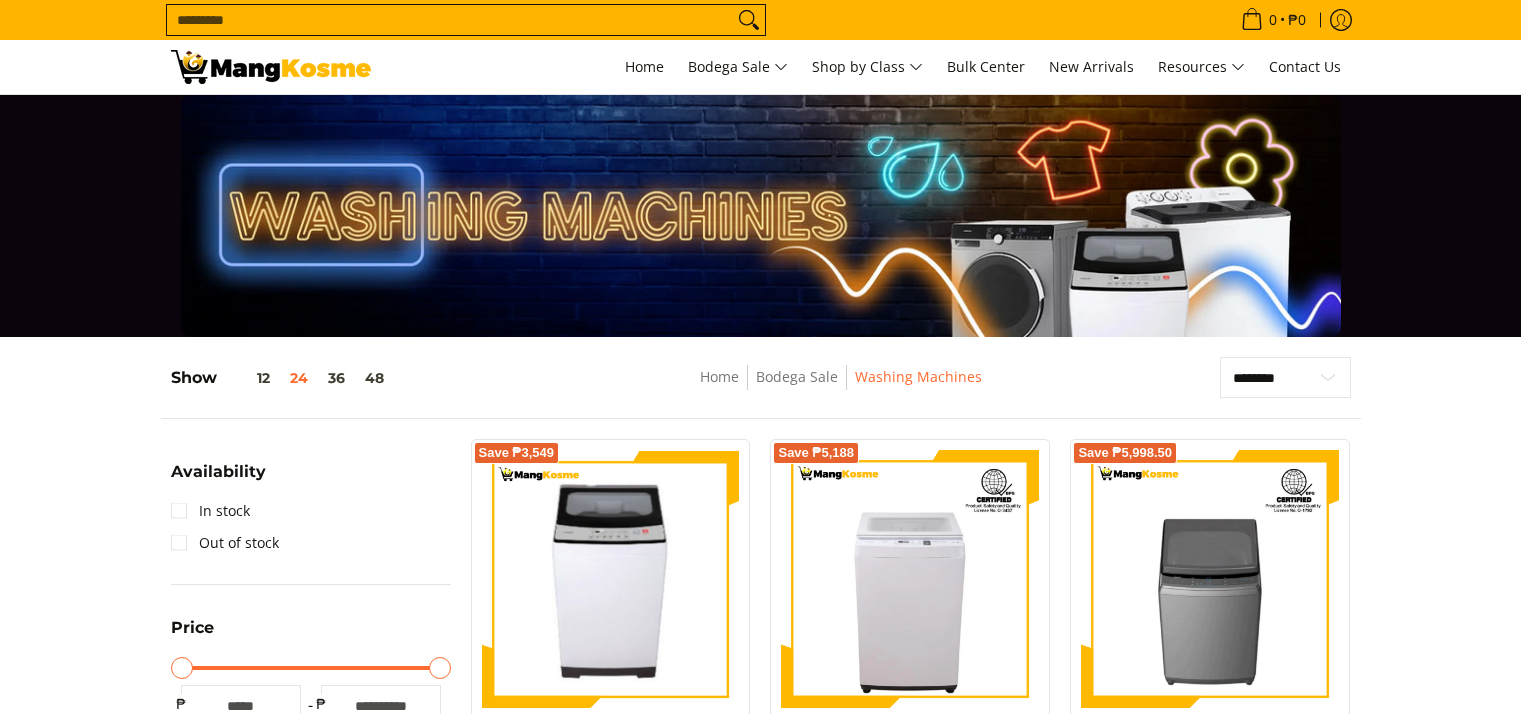 scroll, scrollTop: 0, scrollLeft: 0, axis: both 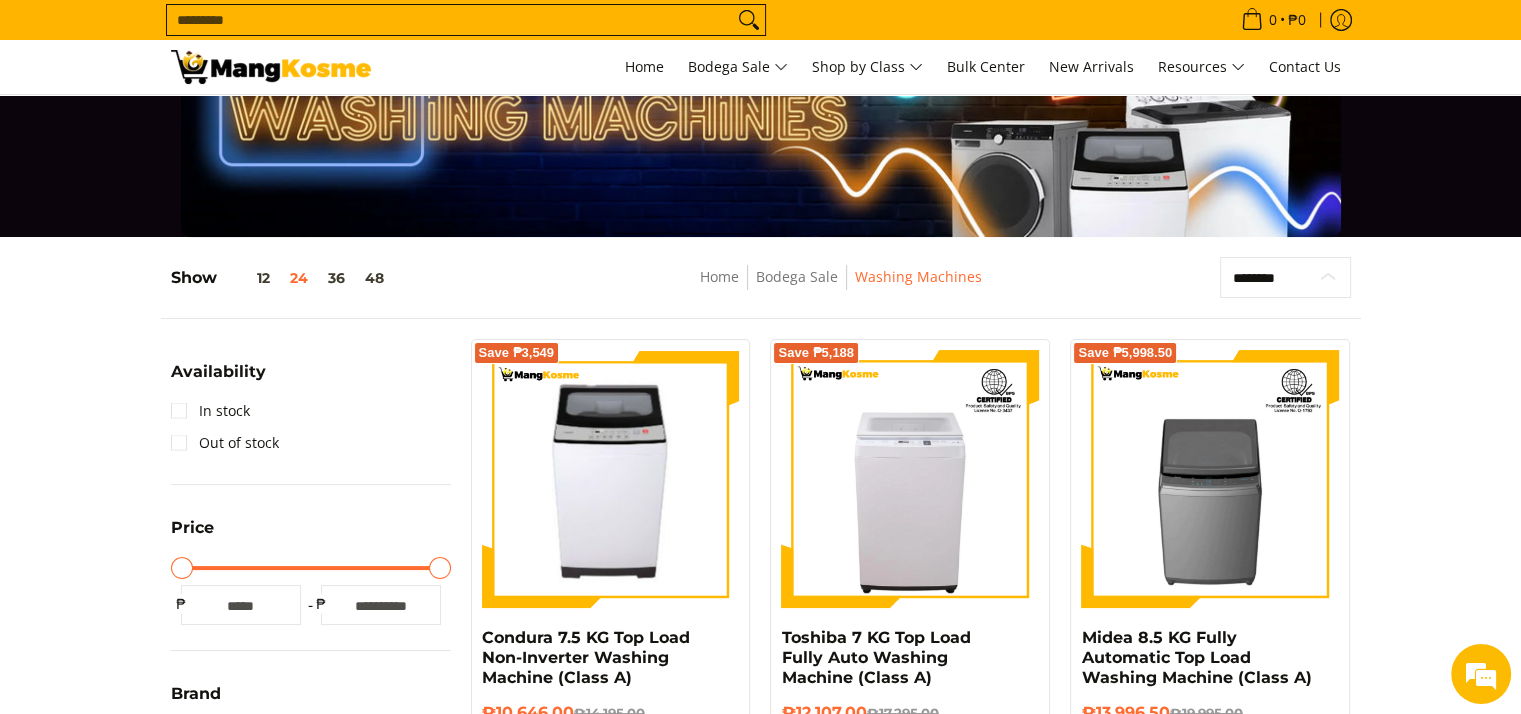 click on "**********" at bounding box center [1285, 278] 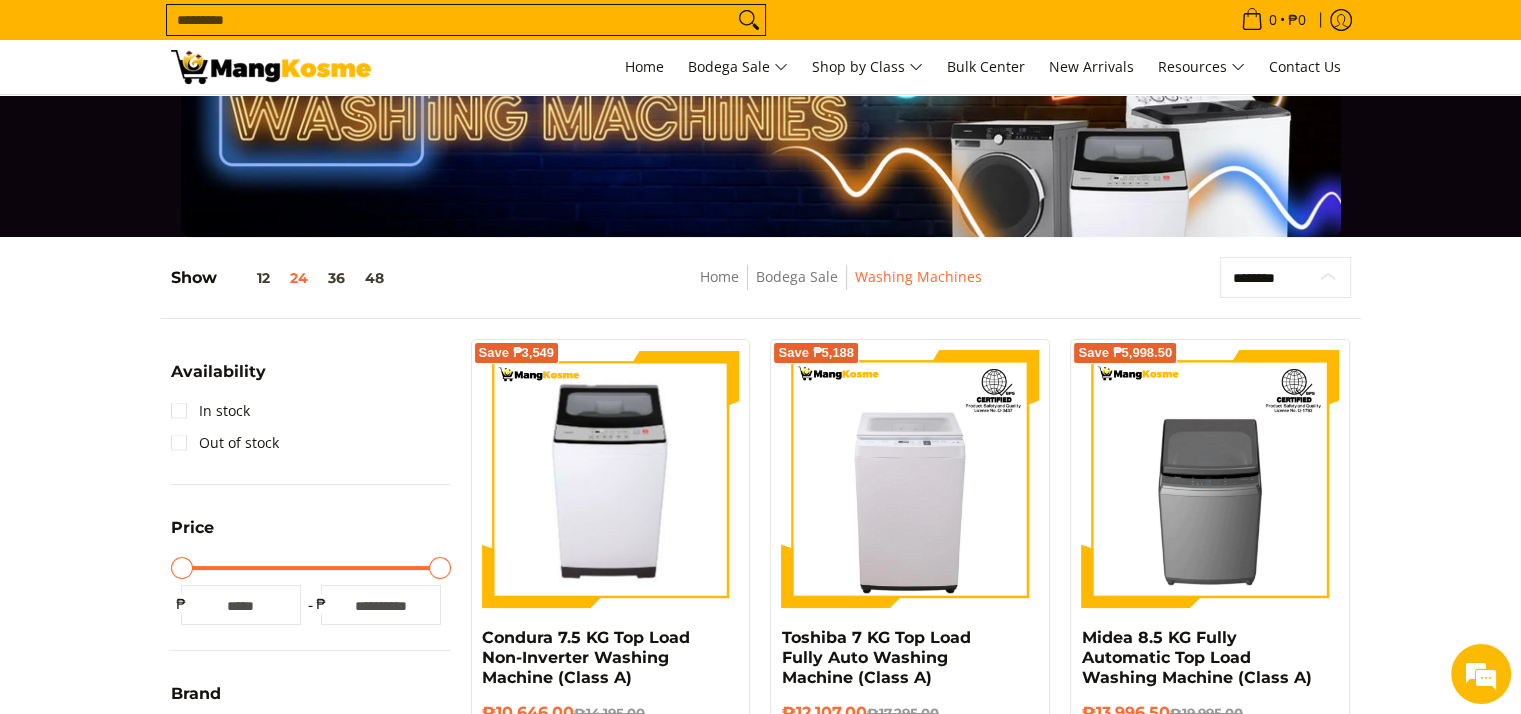 select on "**********" 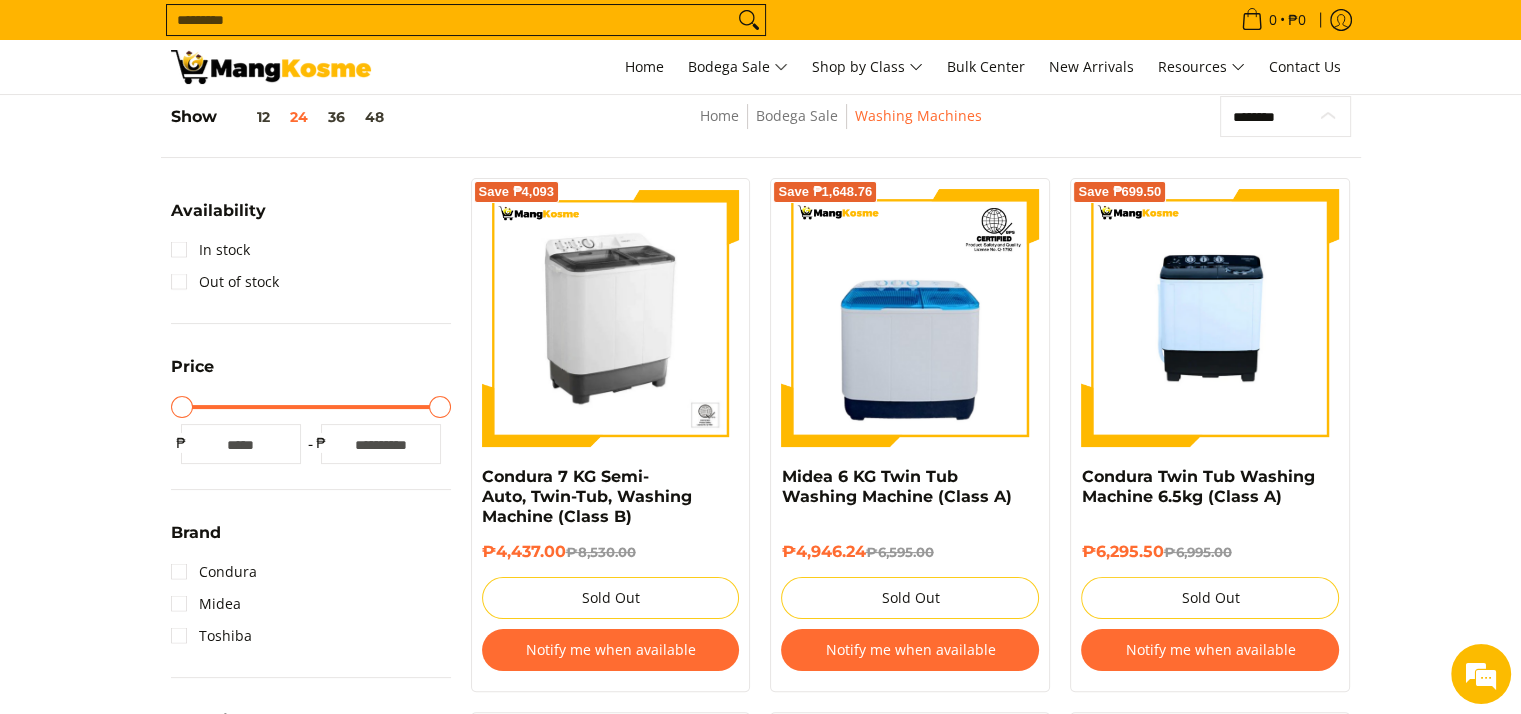 scroll, scrollTop: 361, scrollLeft: 0, axis: vertical 